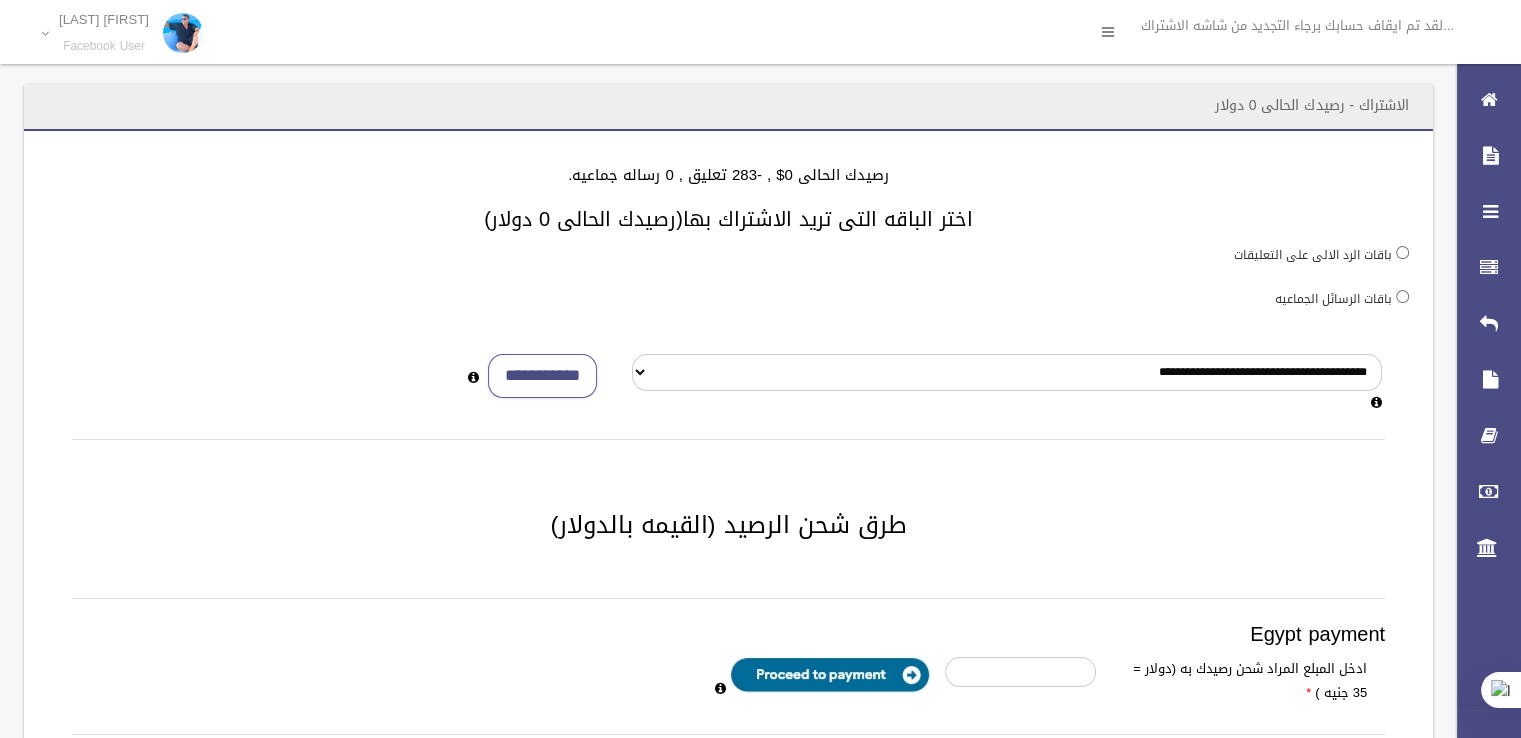scroll, scrollTop: 0, scrollLeft: 0, axis: both 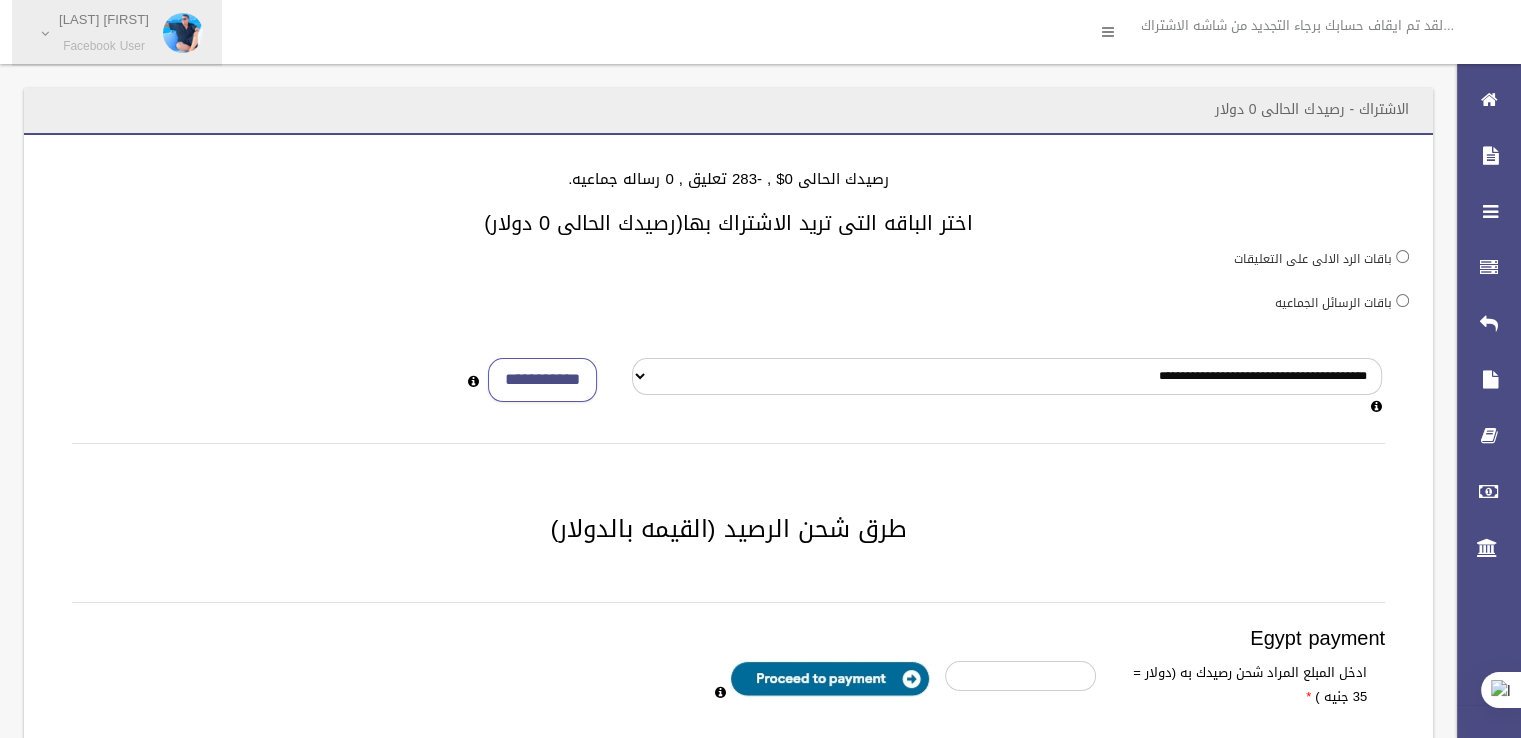 click on "Abdallhe Kortam" at bounding box center [104, 19] 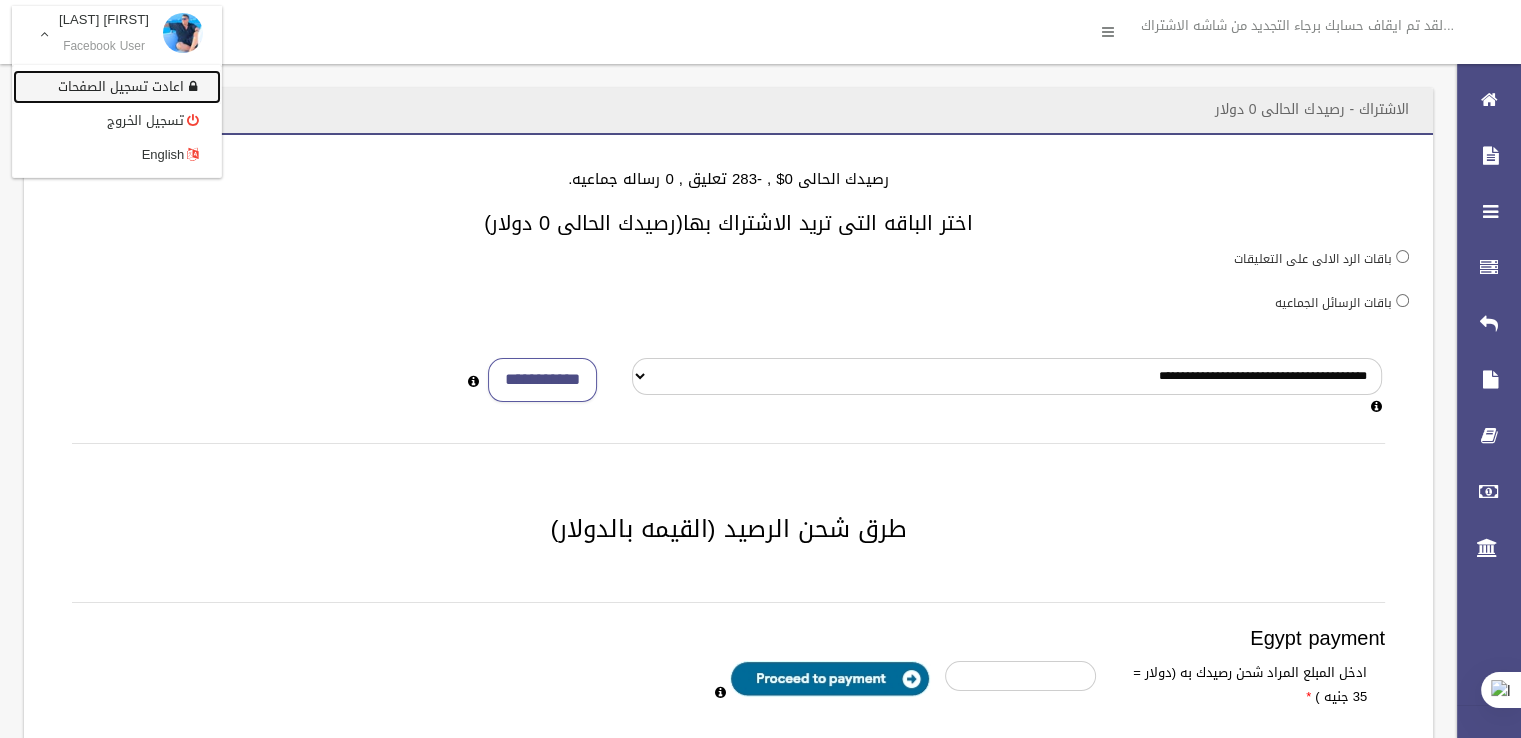 click on "اعادت تسجيل الصفحات" at bounding box center (117, 87) 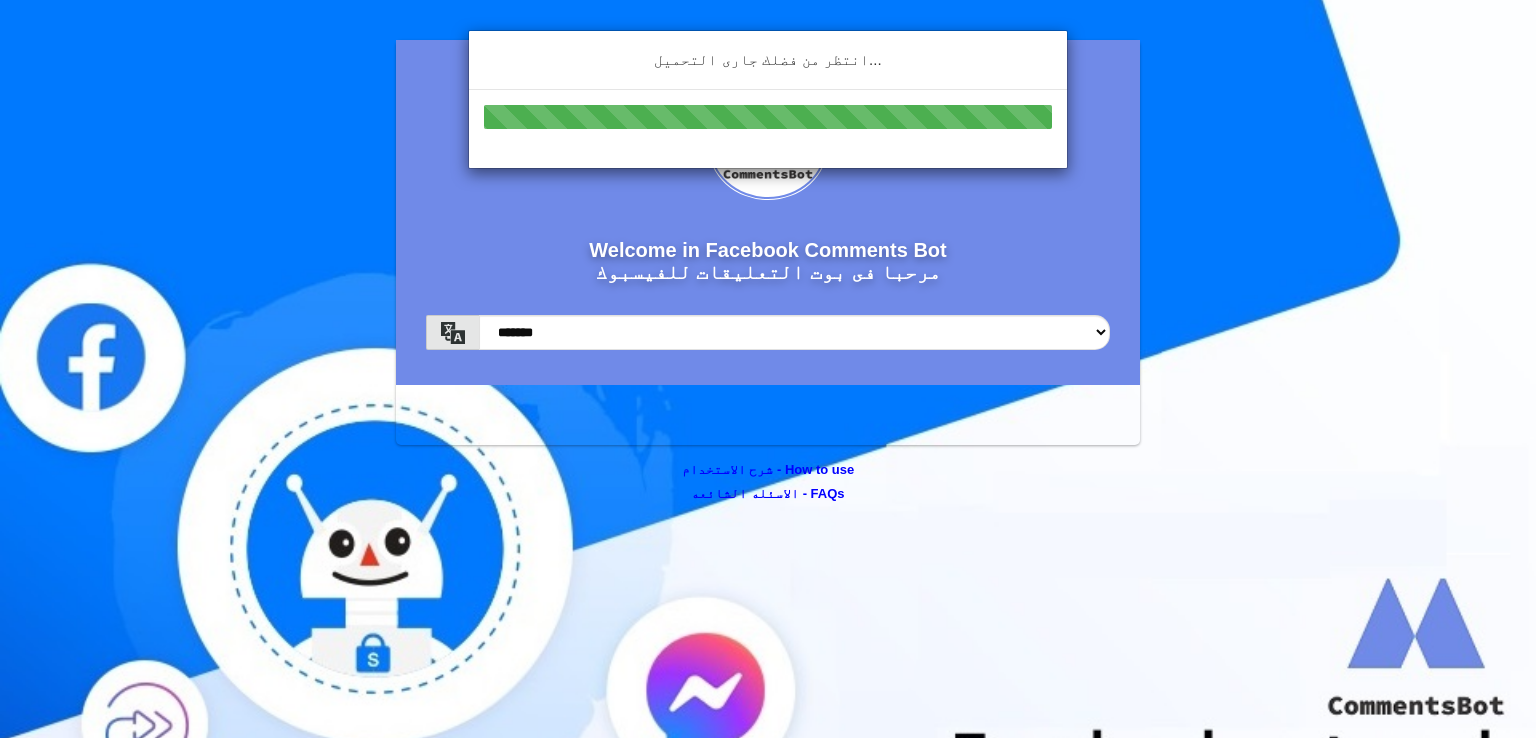 scroll, scrollTop: 0, scrollLeft: 0, axis: both 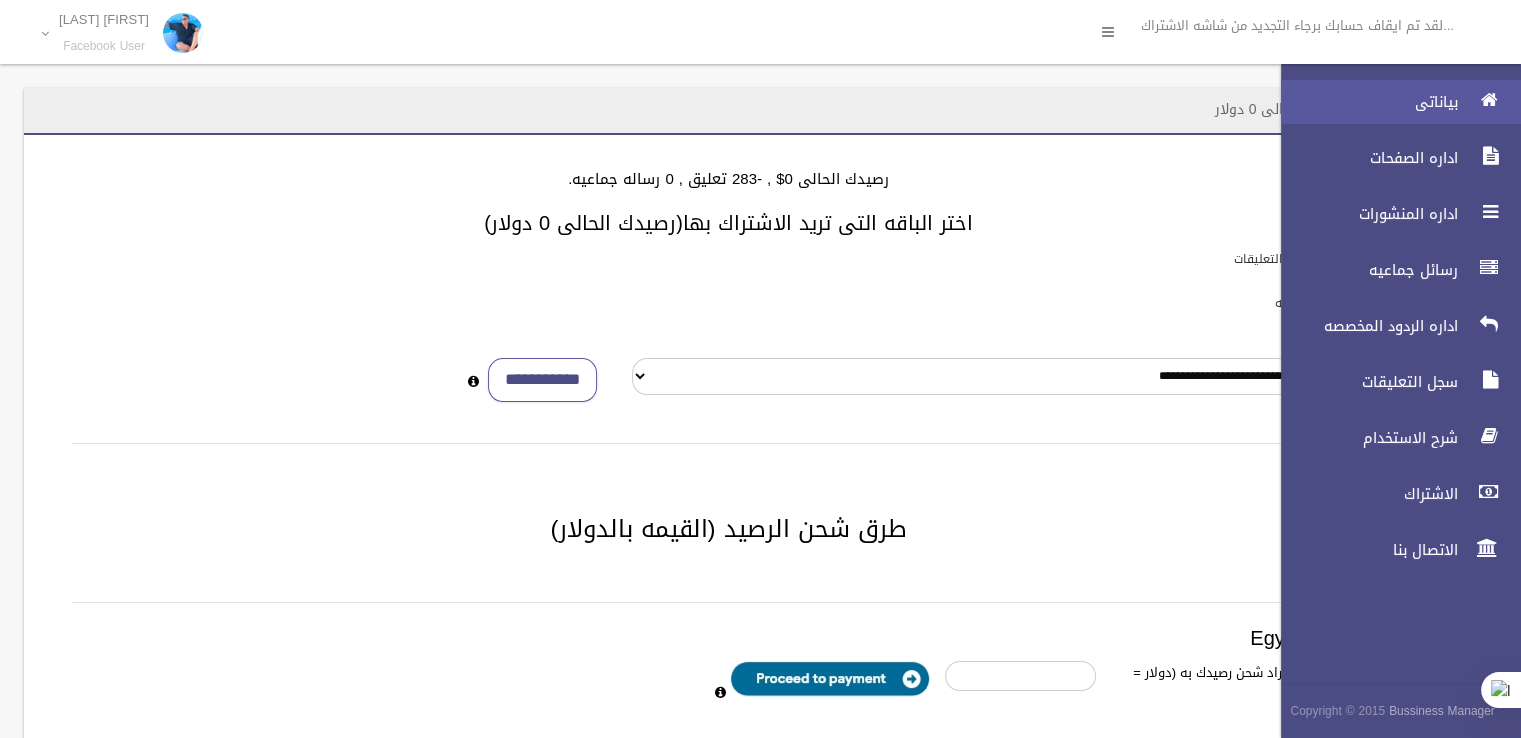 click at bounding box center [1489, 100] 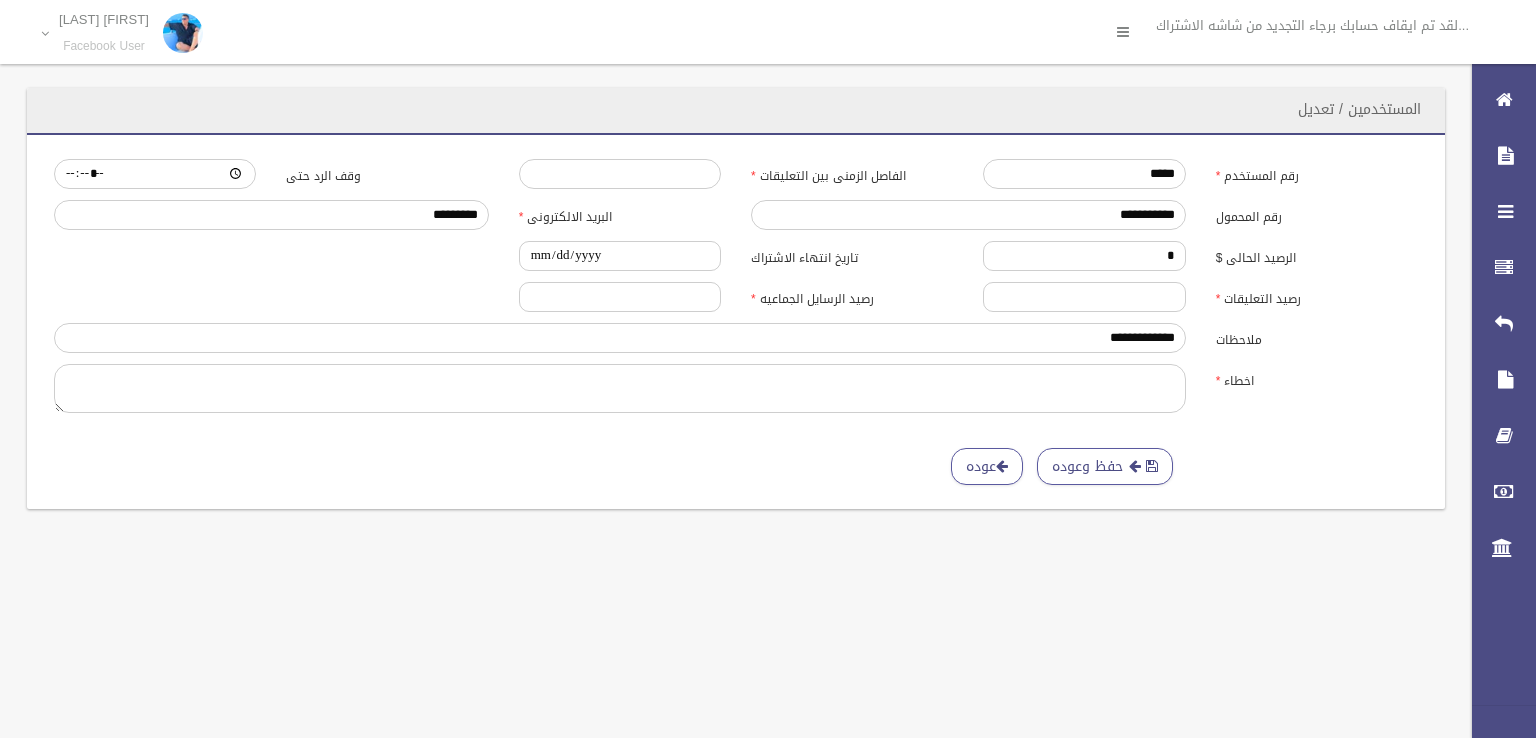 scroll, scrollTop: 0, scrollLeft: 0, axis: both 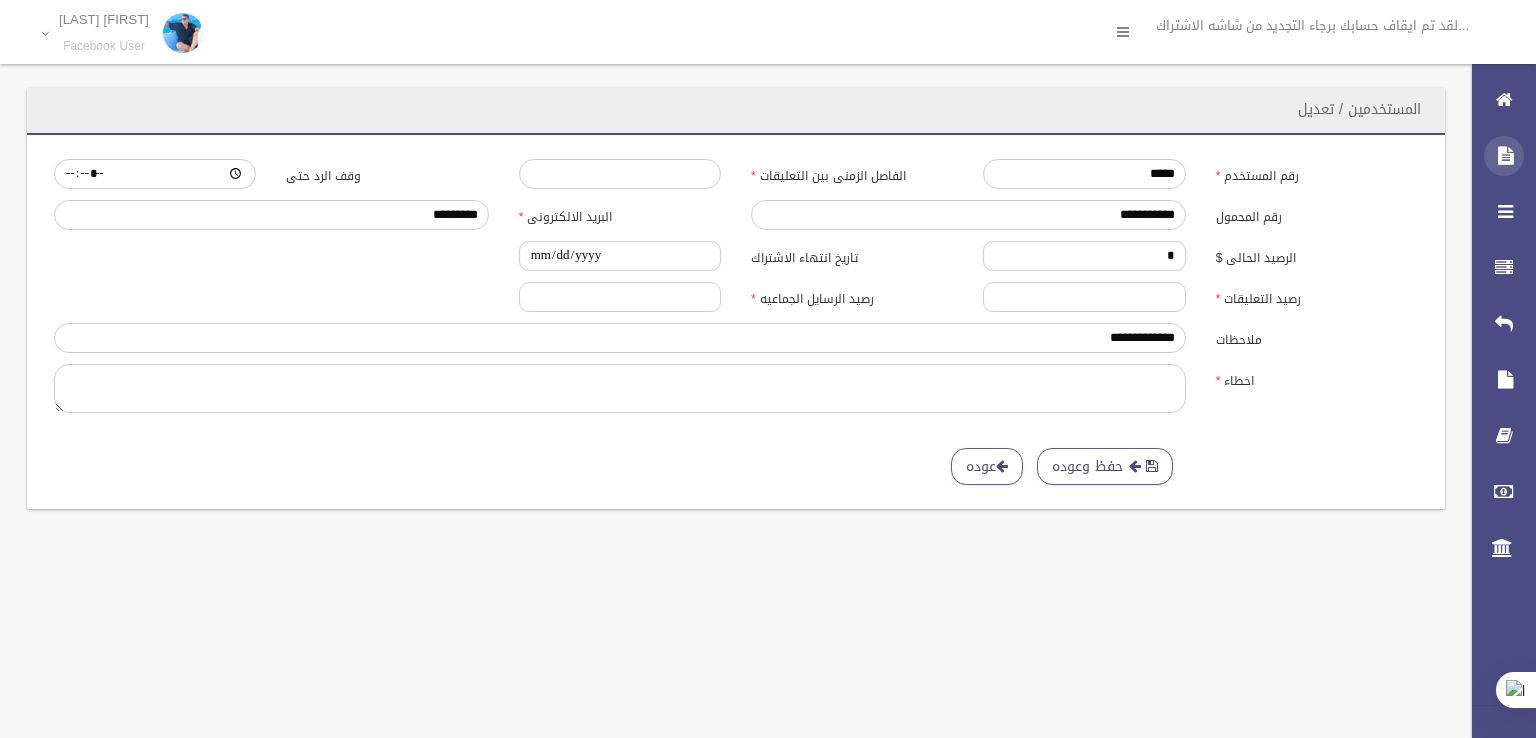 click at bounding box center (1504, 156) 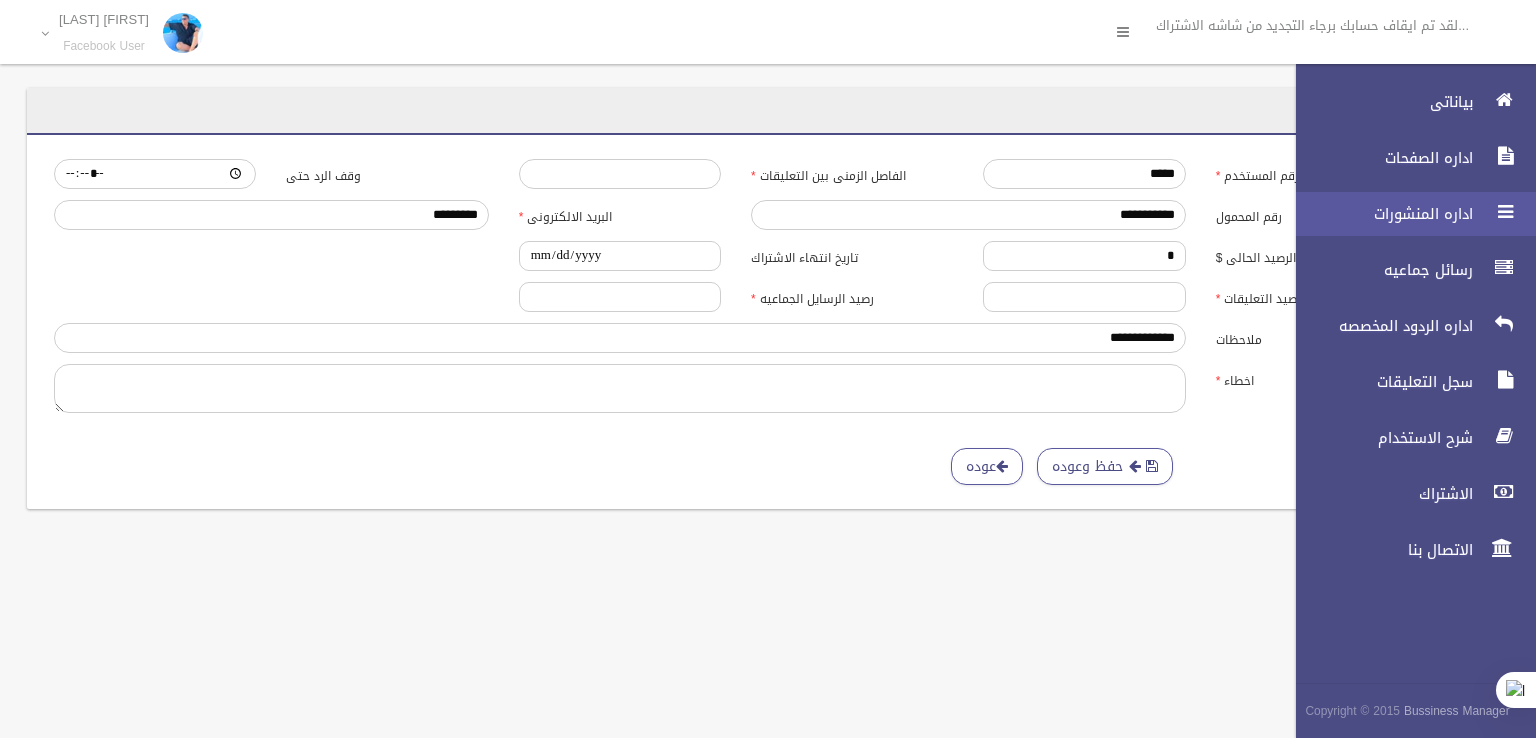 click on "اداره المنشورات" at bounding box center [1407, 214] 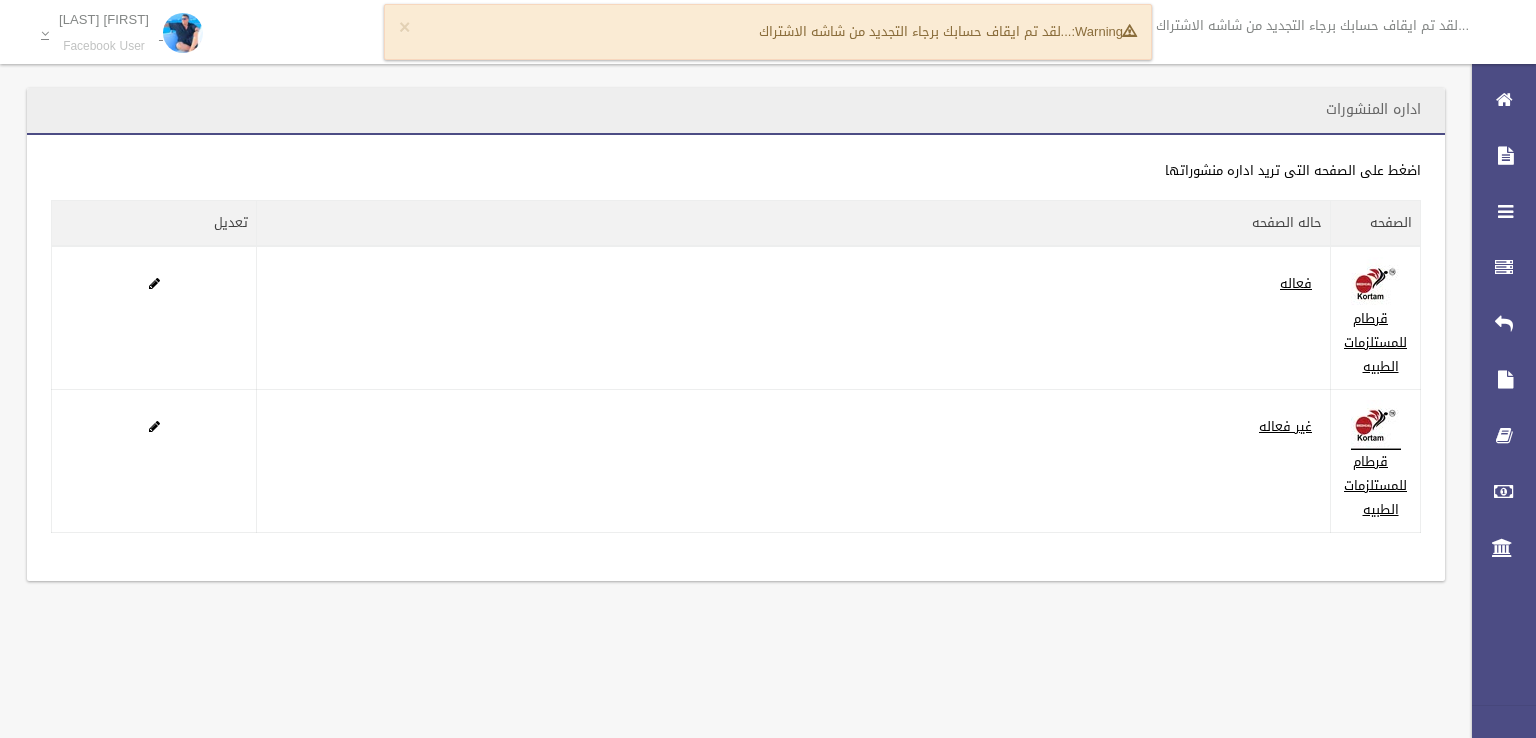 scroll, scrollTop: 0, scrollLeft: 0, axis: both 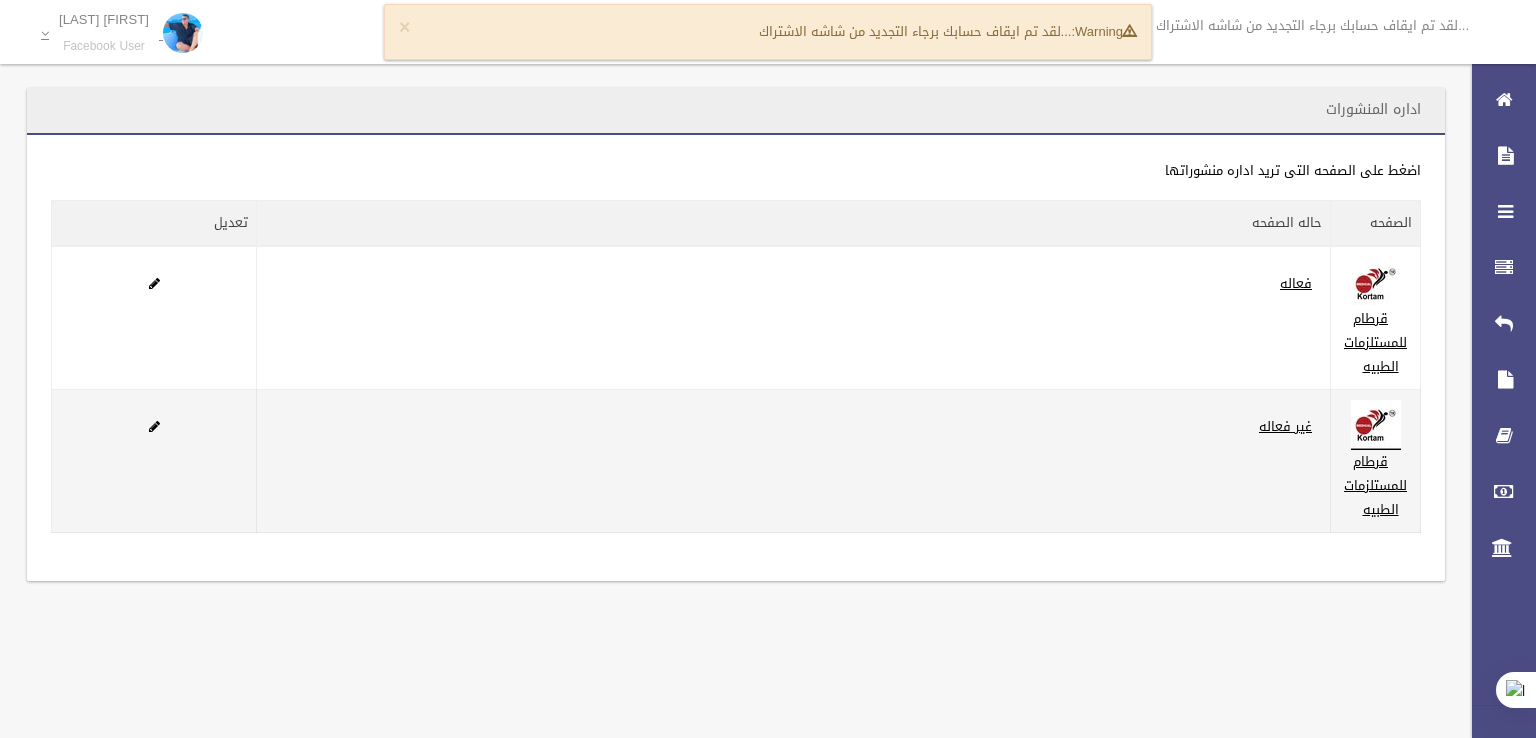 click on "غير فعاله" at bounding box center (794, 461) 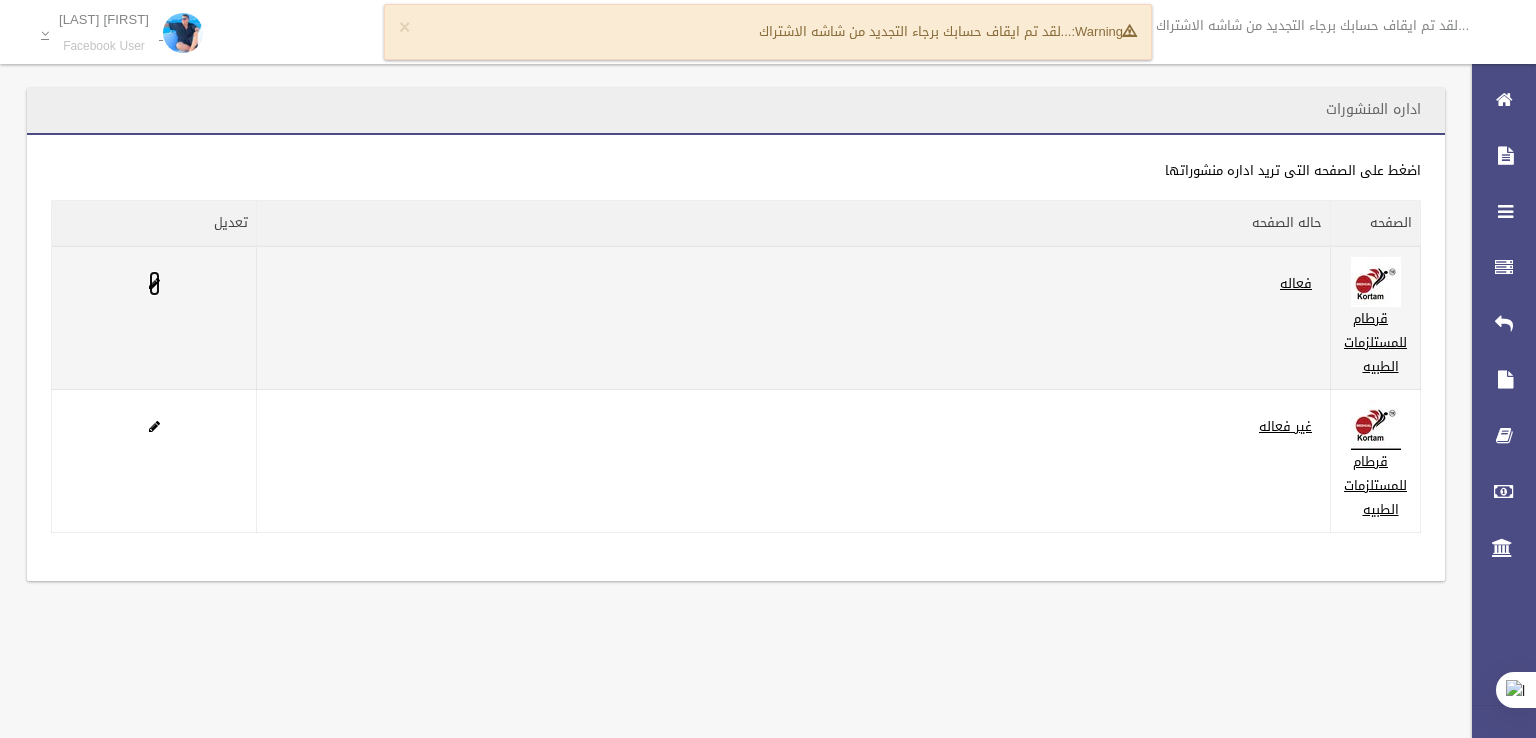 click at bounding box center [154, 283] 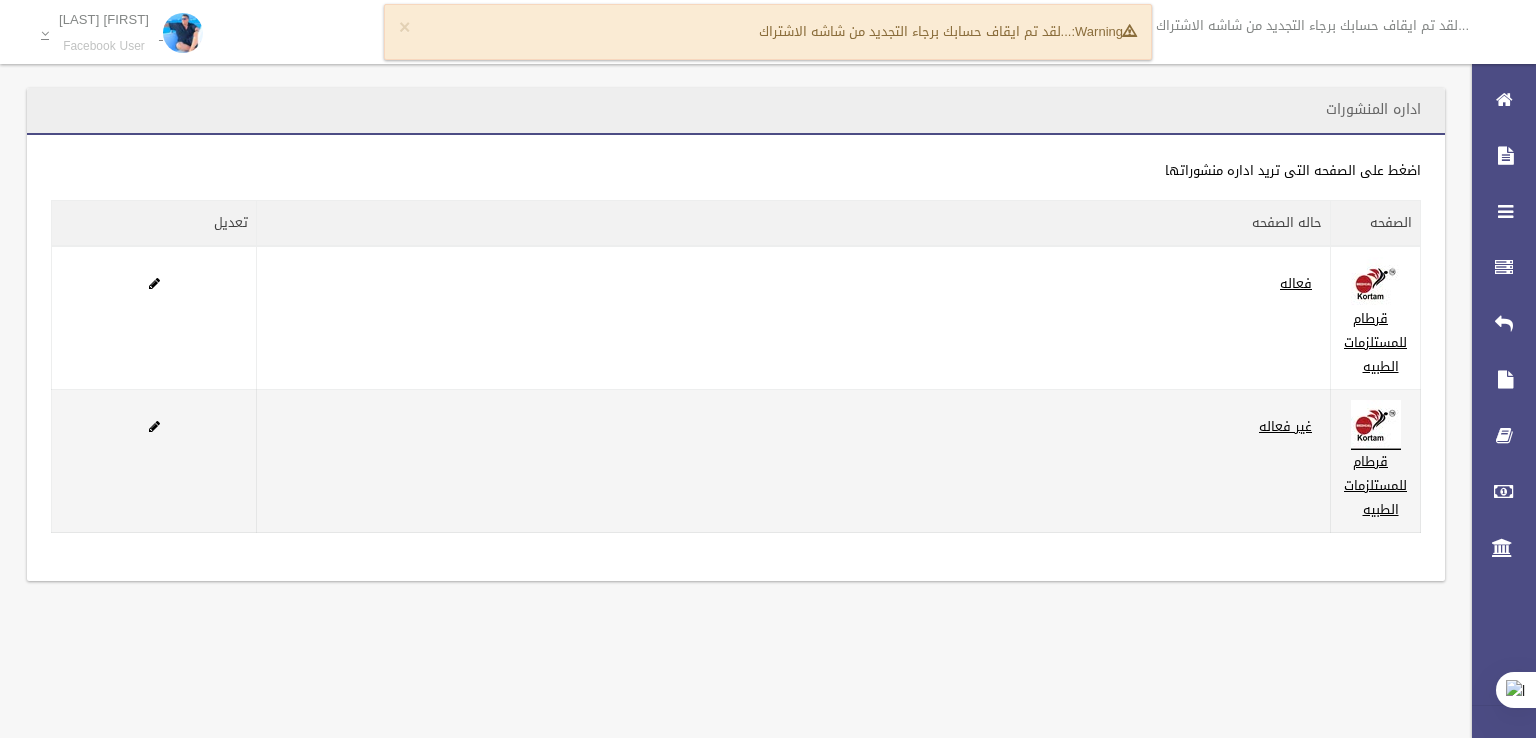 click at bounding box center [154, 461] 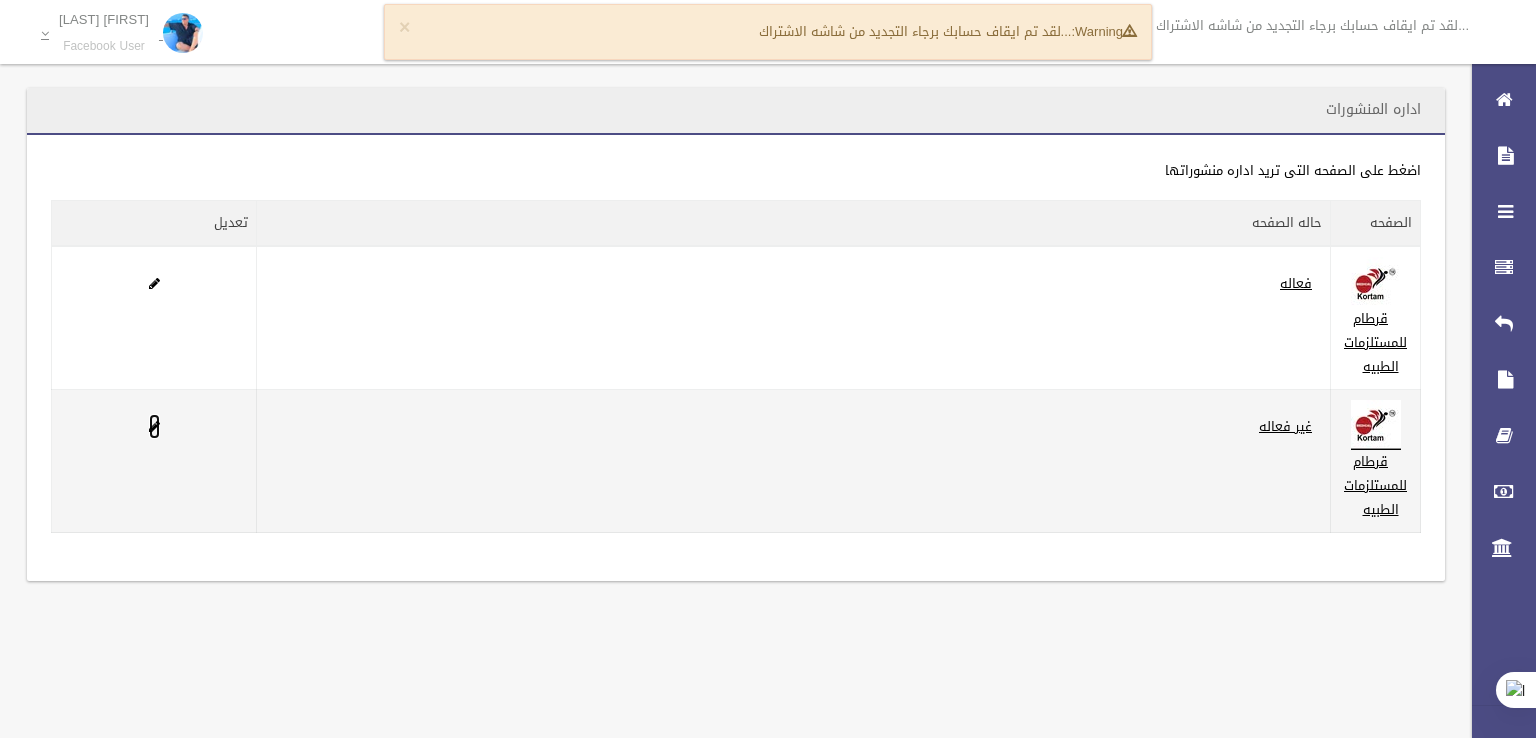 click at bounding box center [154, 426] 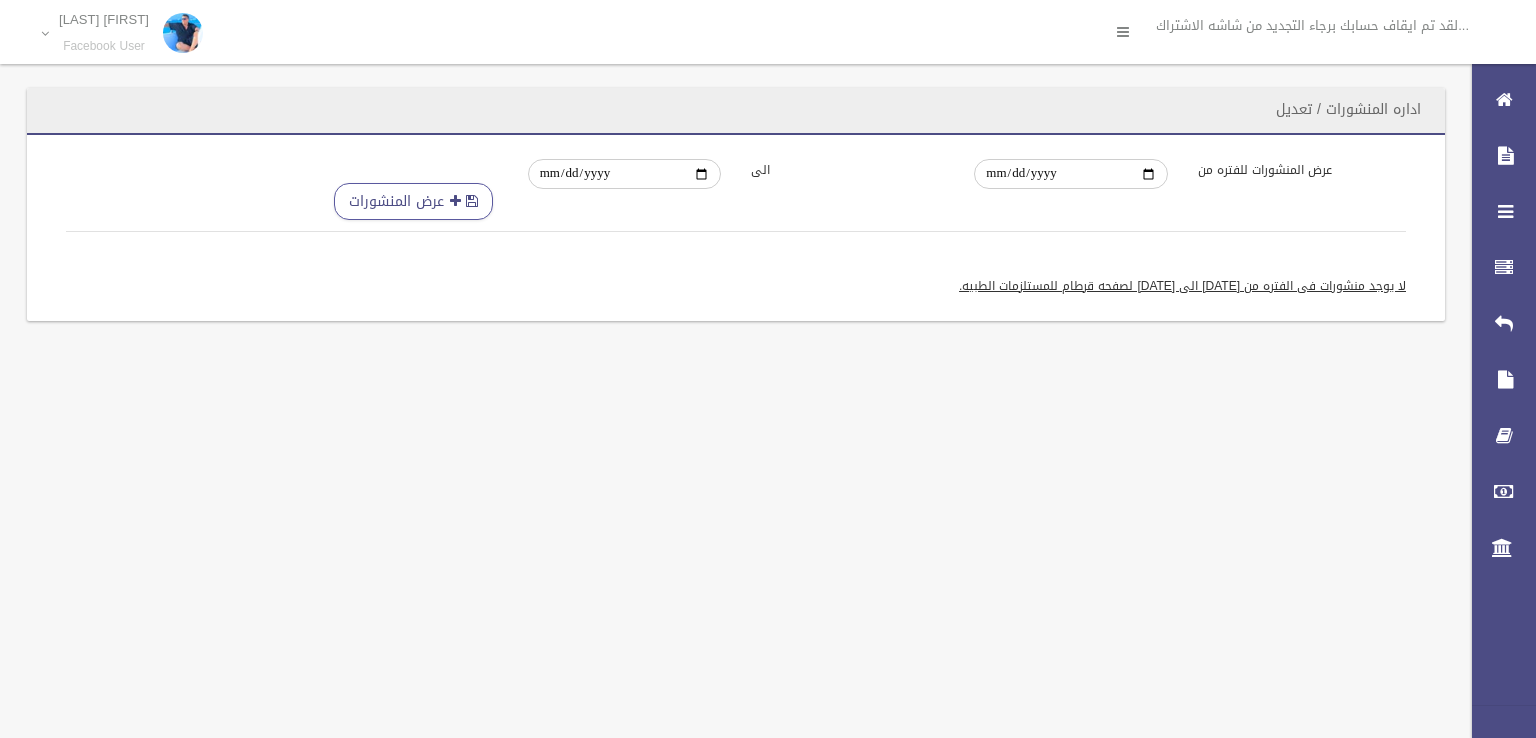 scroll, scrollTop: 0, scrollLeft: 0, axis: both 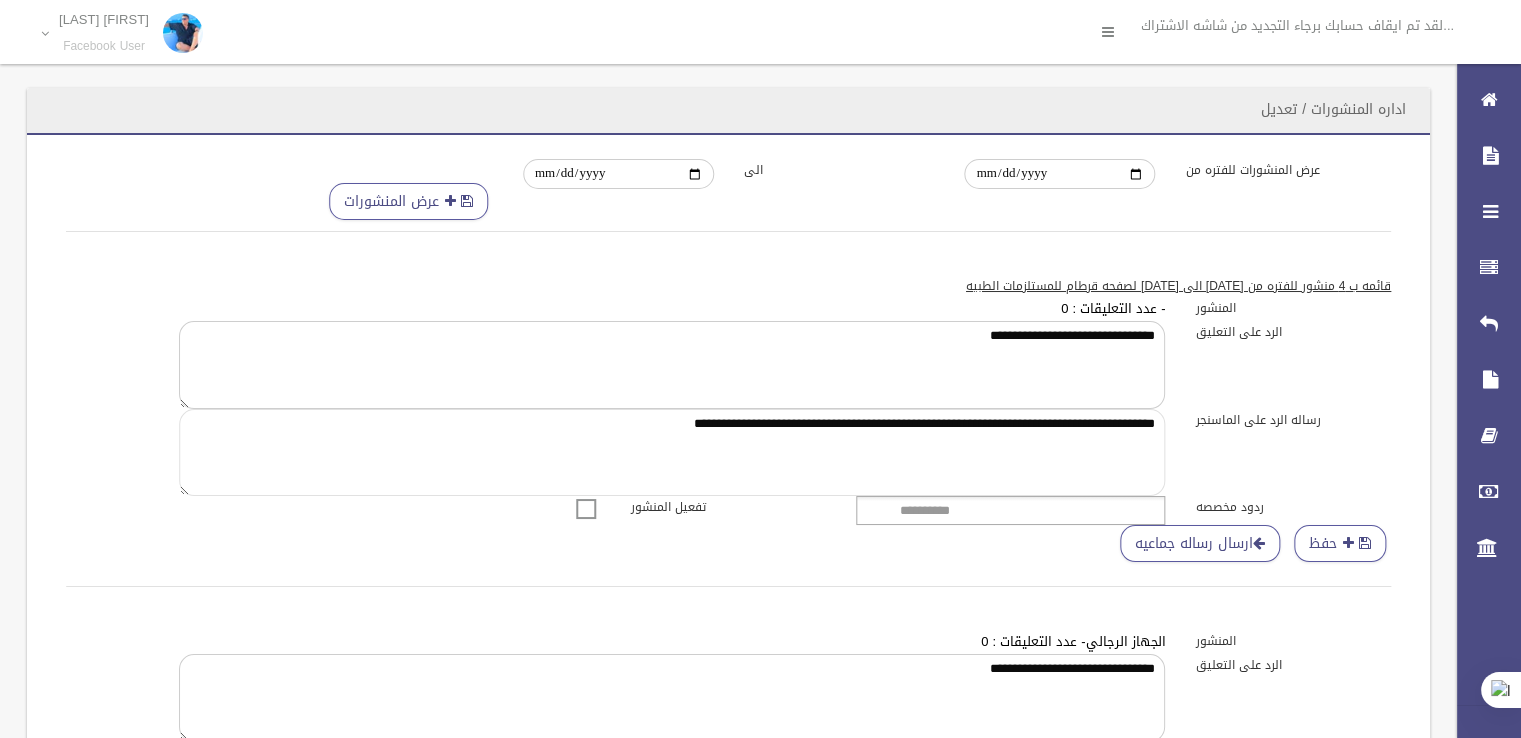 click on "**********" at bounding box center (672, 453) 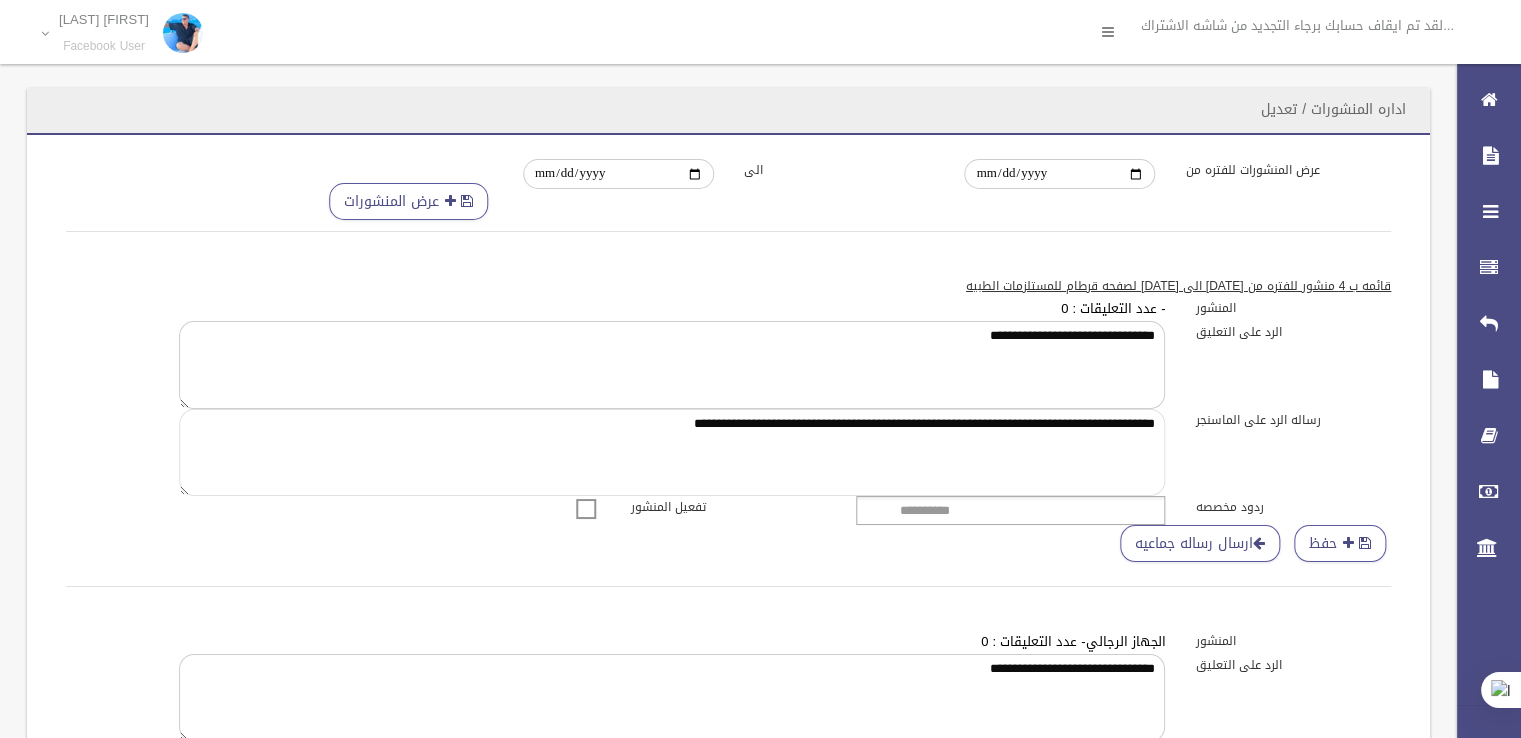 drag, startPoint x: 925, startPoint y: 428, endPoint x: 964, endPoint y: 428, distance: 39 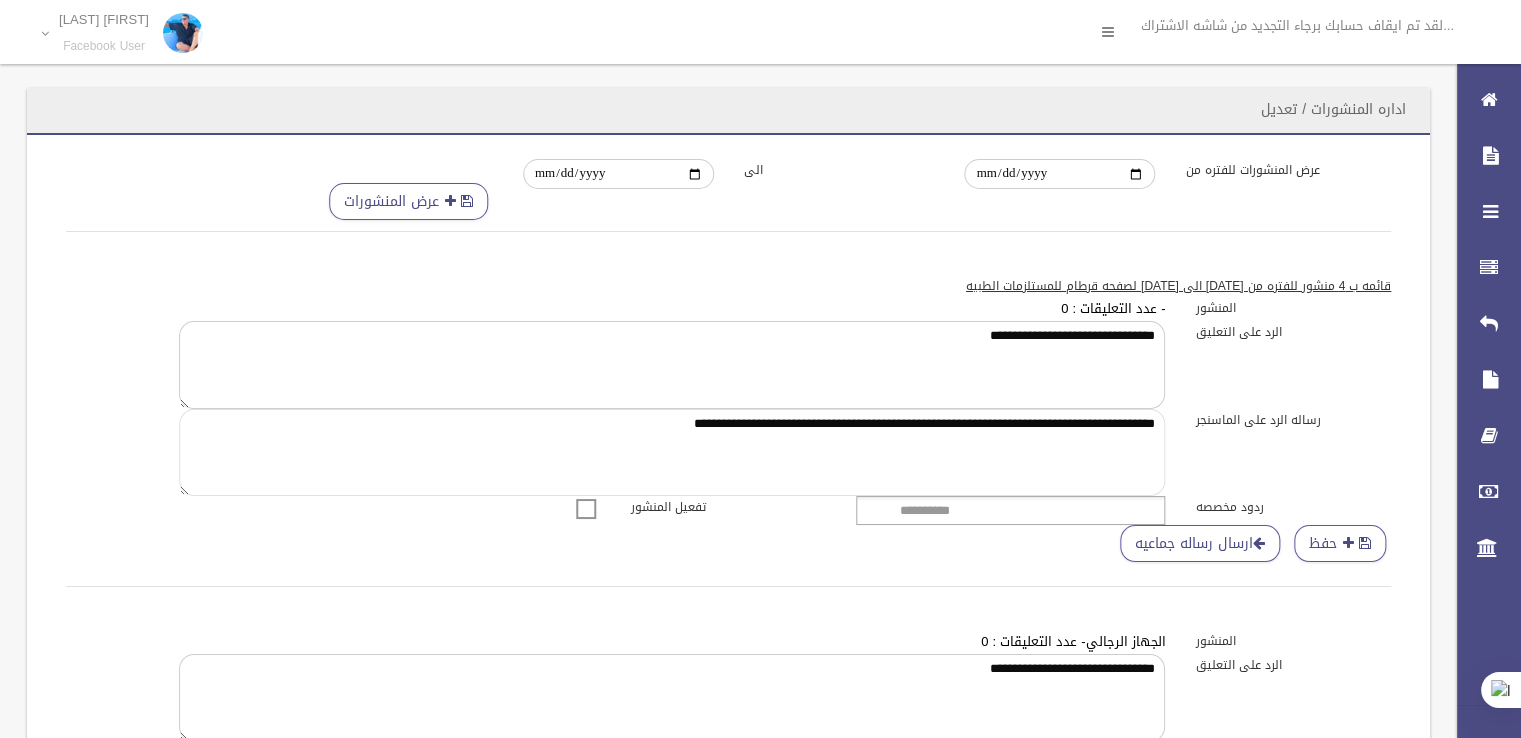 click on "**********" at bounding box center [672, 453] 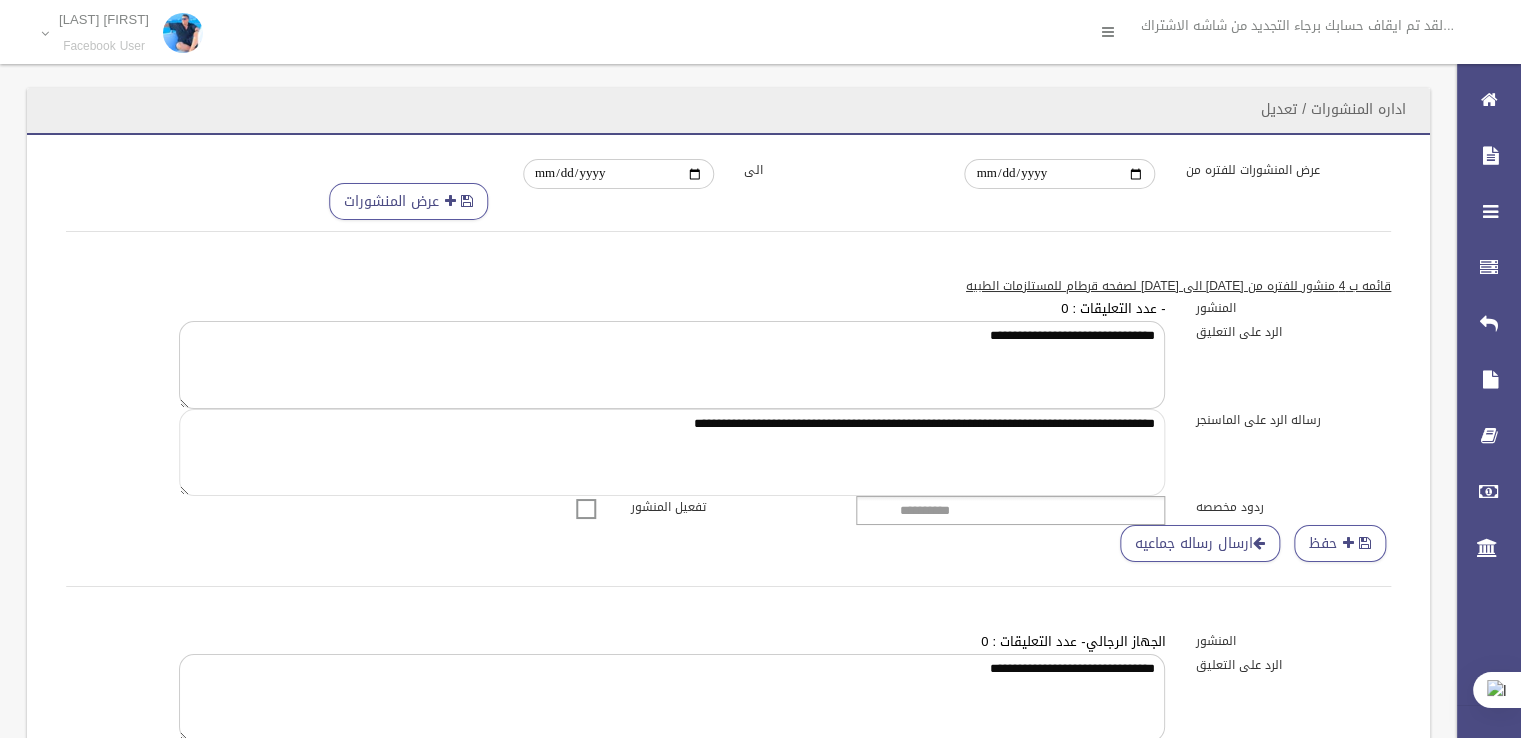 click on "**********" at bounding box center [672, 453] 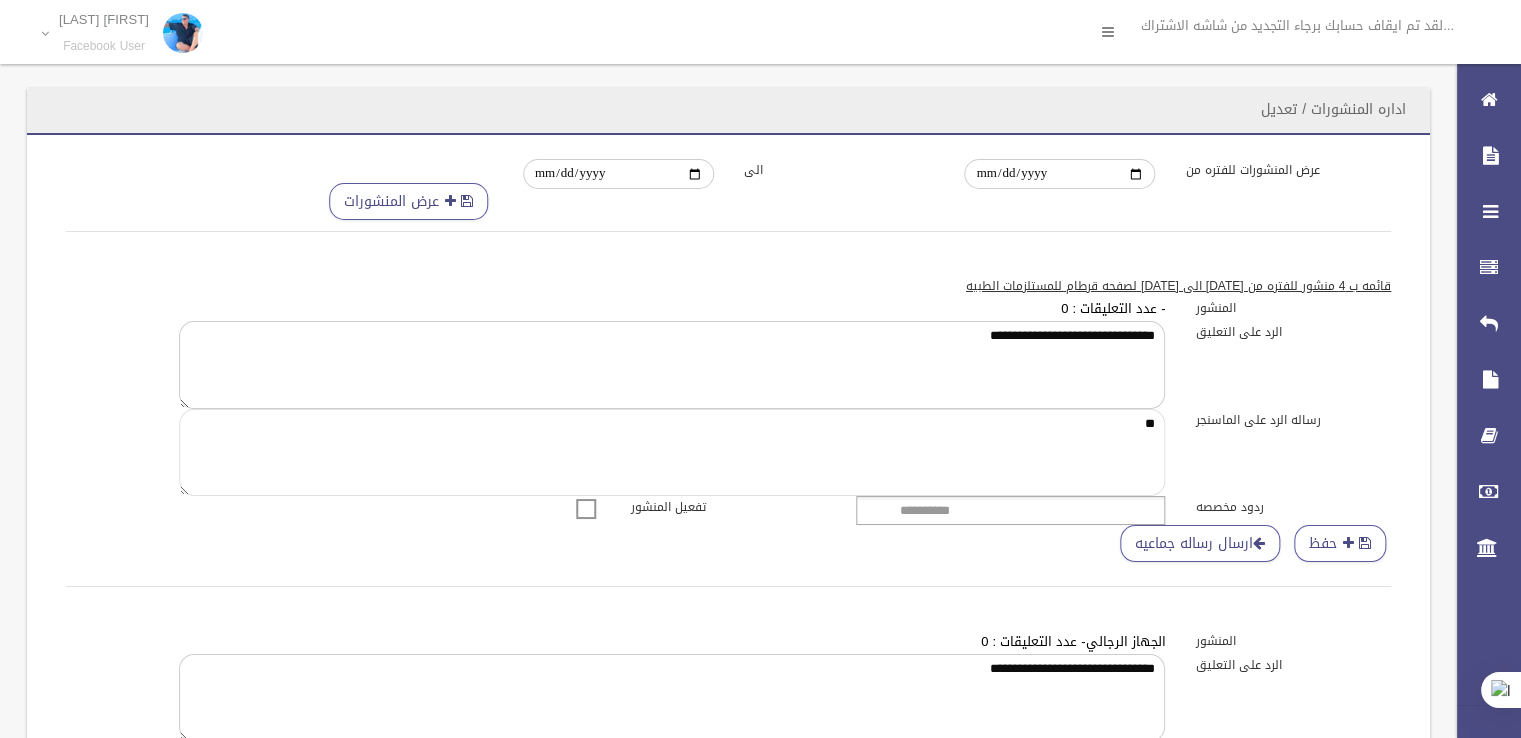 type on "*" 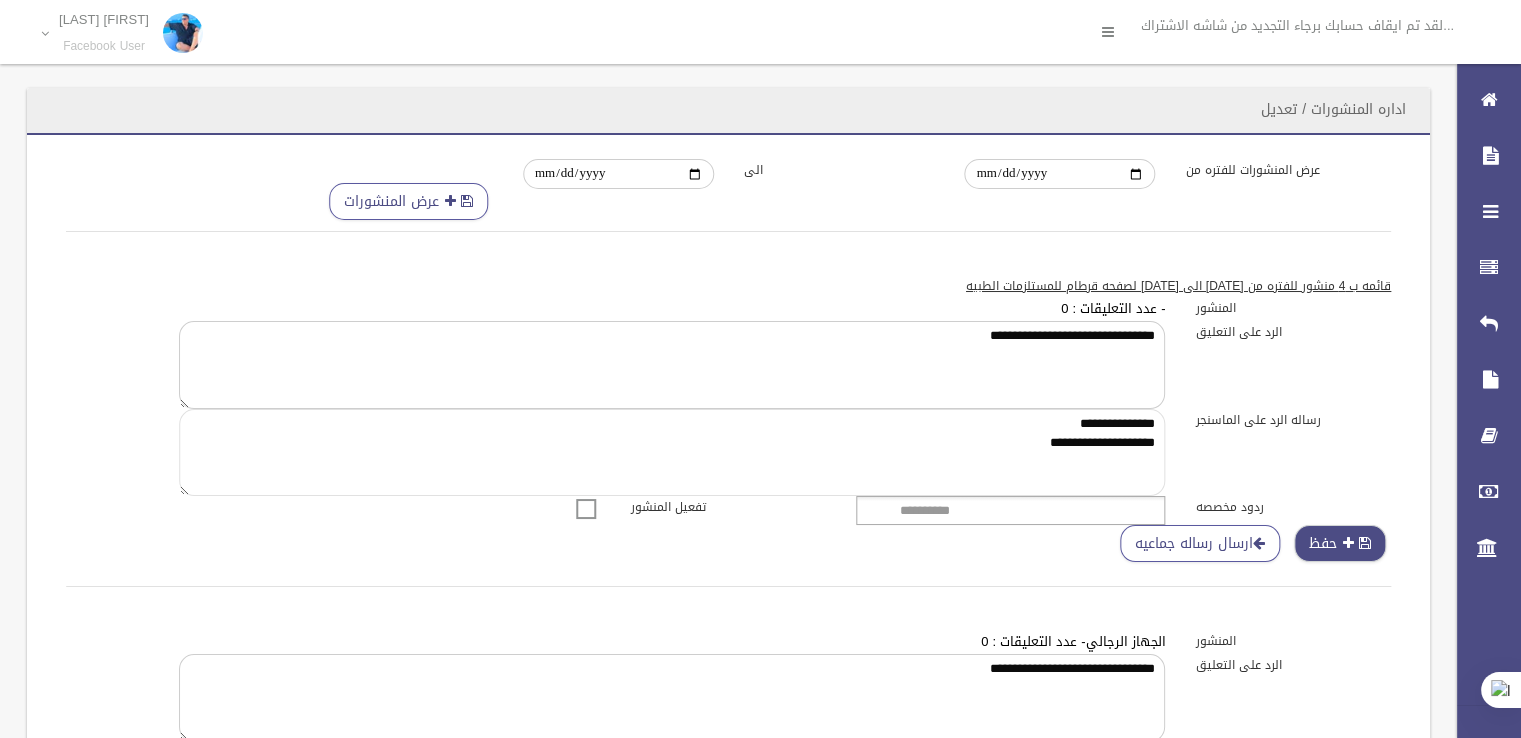 type on "**********" 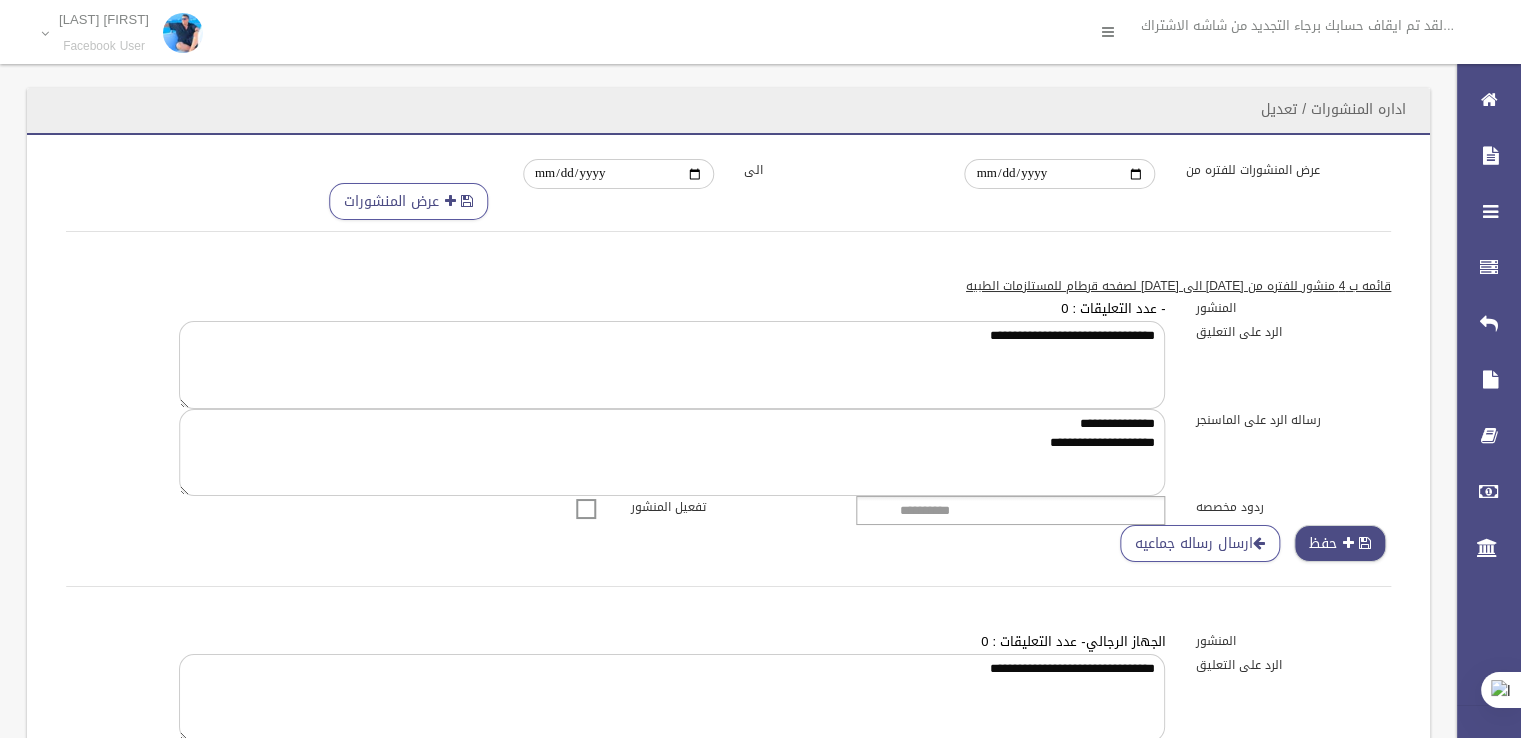 click on "حفظ" at bounding box center [1340, 543] 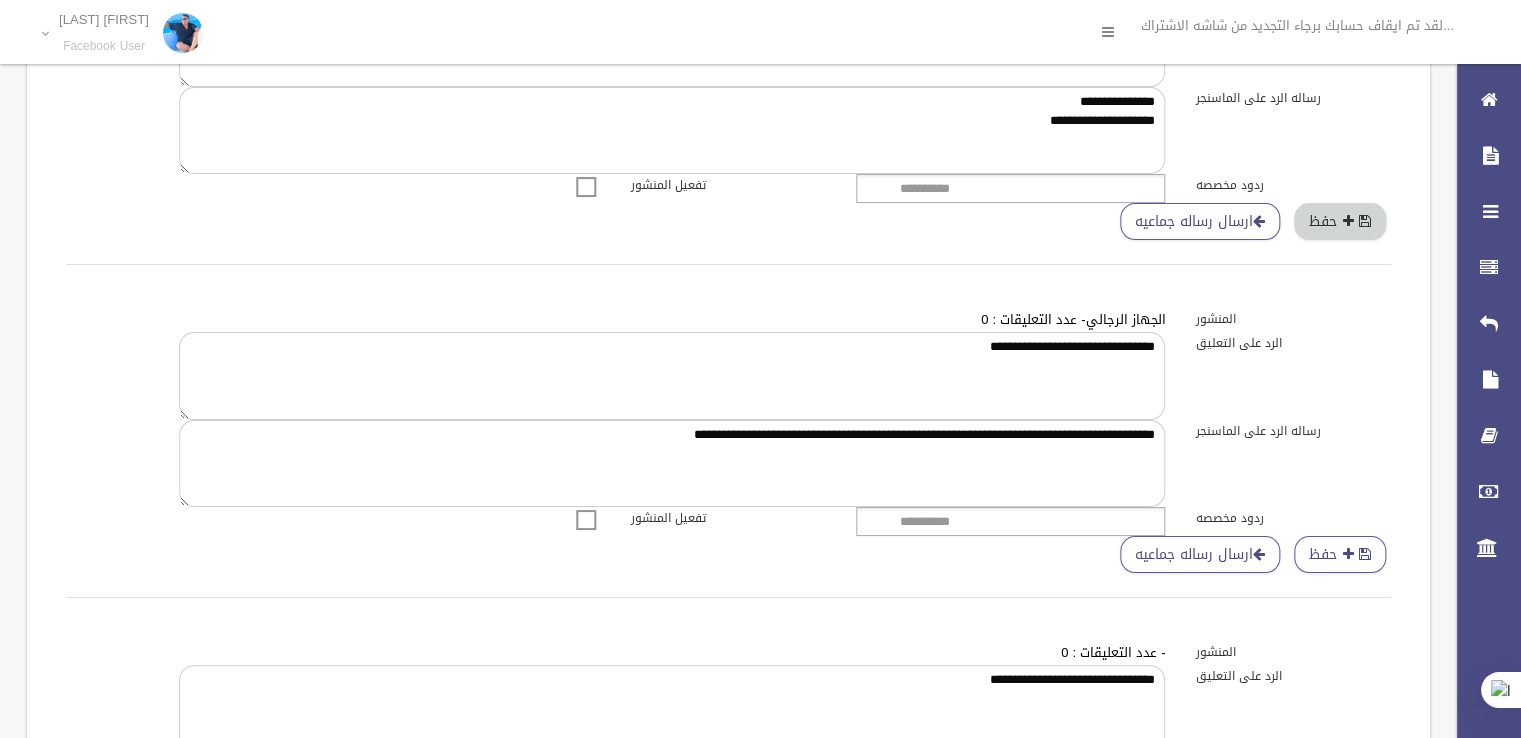 scroll, scrollTop: 0, scrollLeft: 0, axis: both 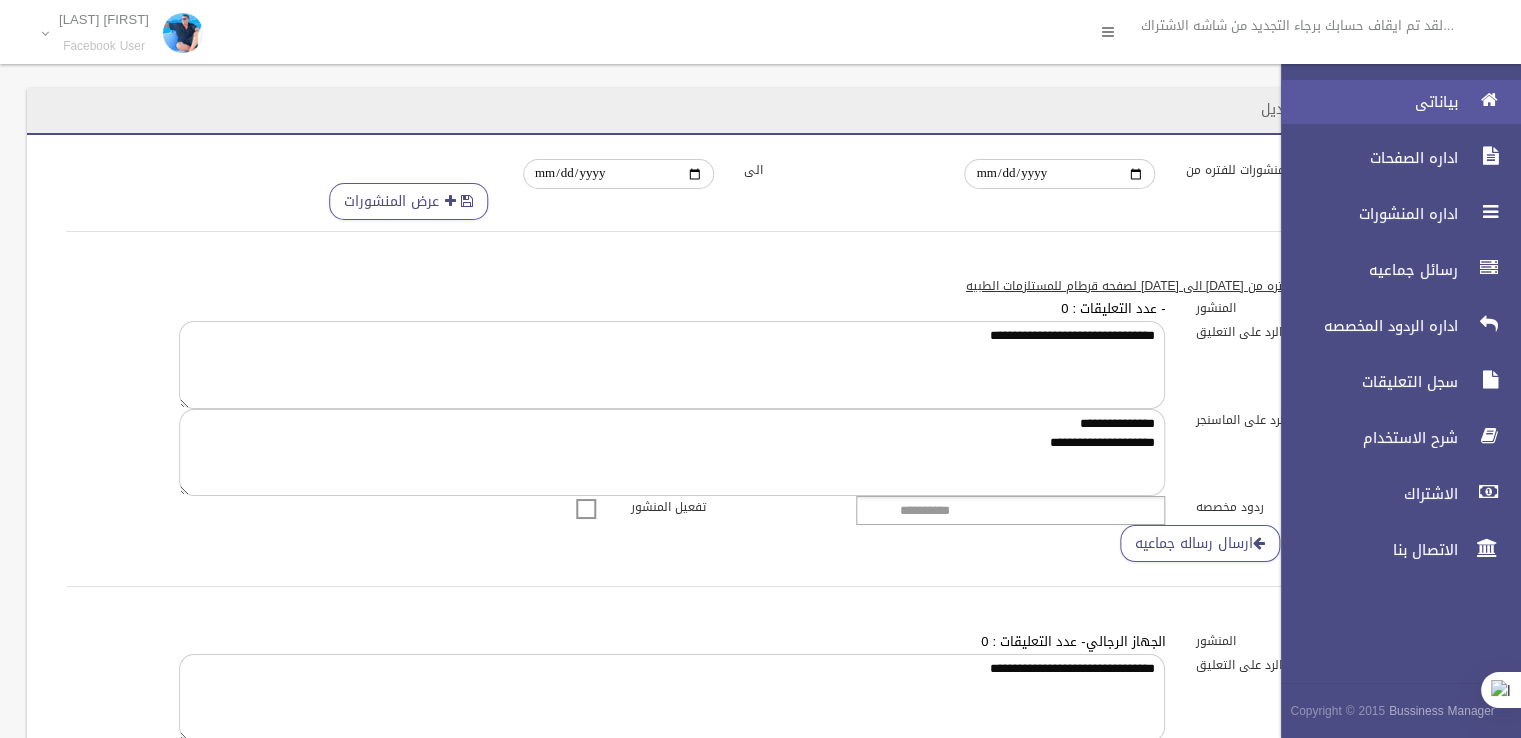 click at bounding box center [1489, 100] 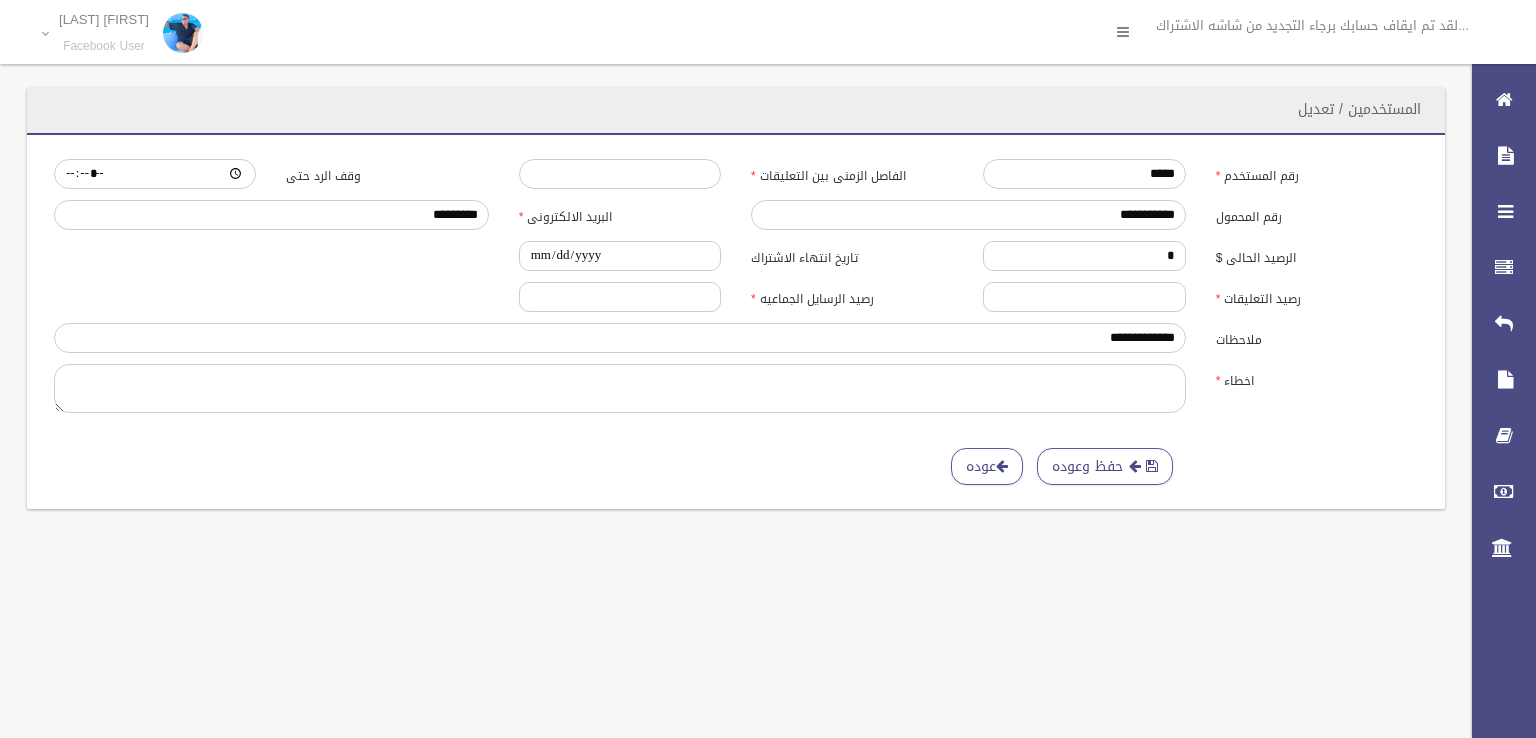 scroll, scrollTop: 0, scrollLeft: 0, axis: both 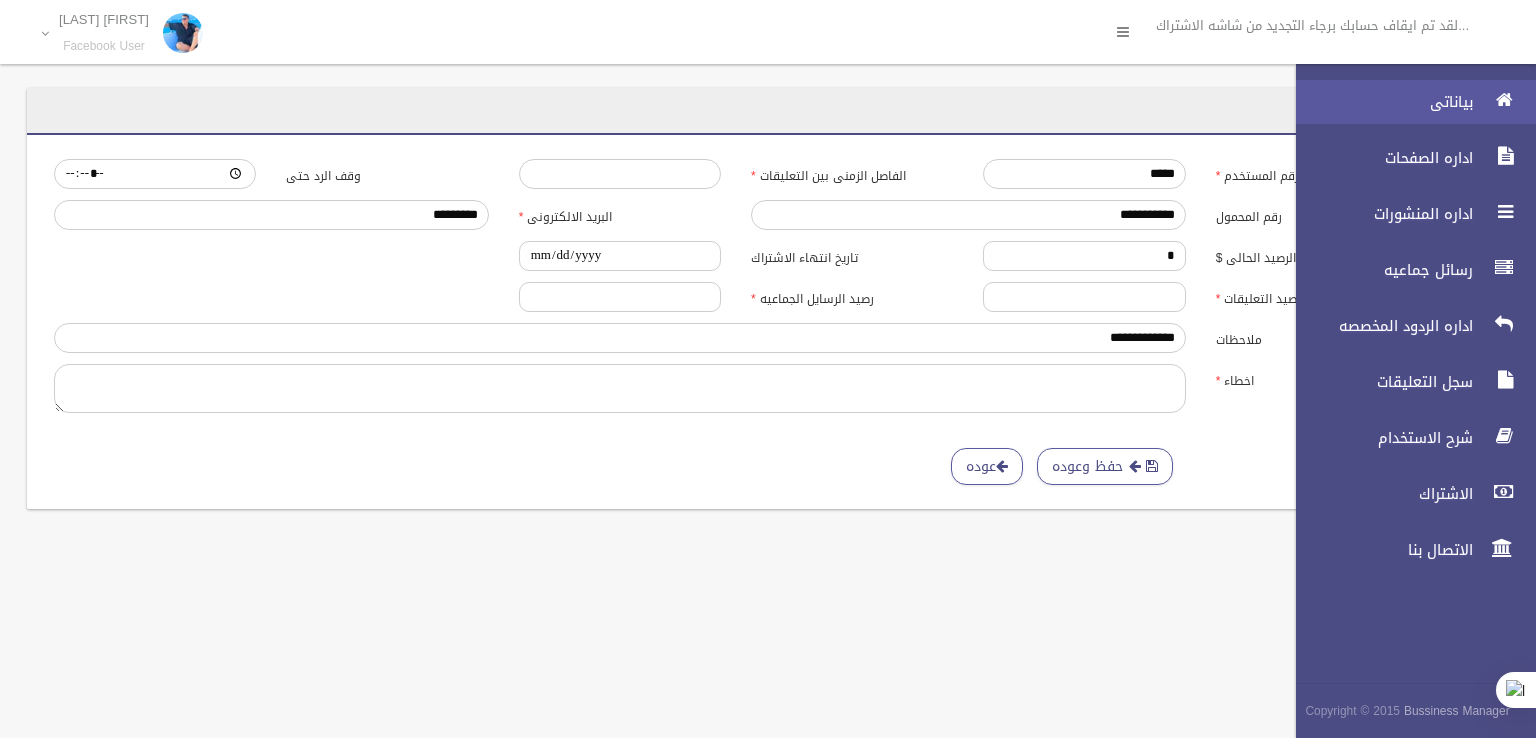 click at bounding box center (1504, 100) 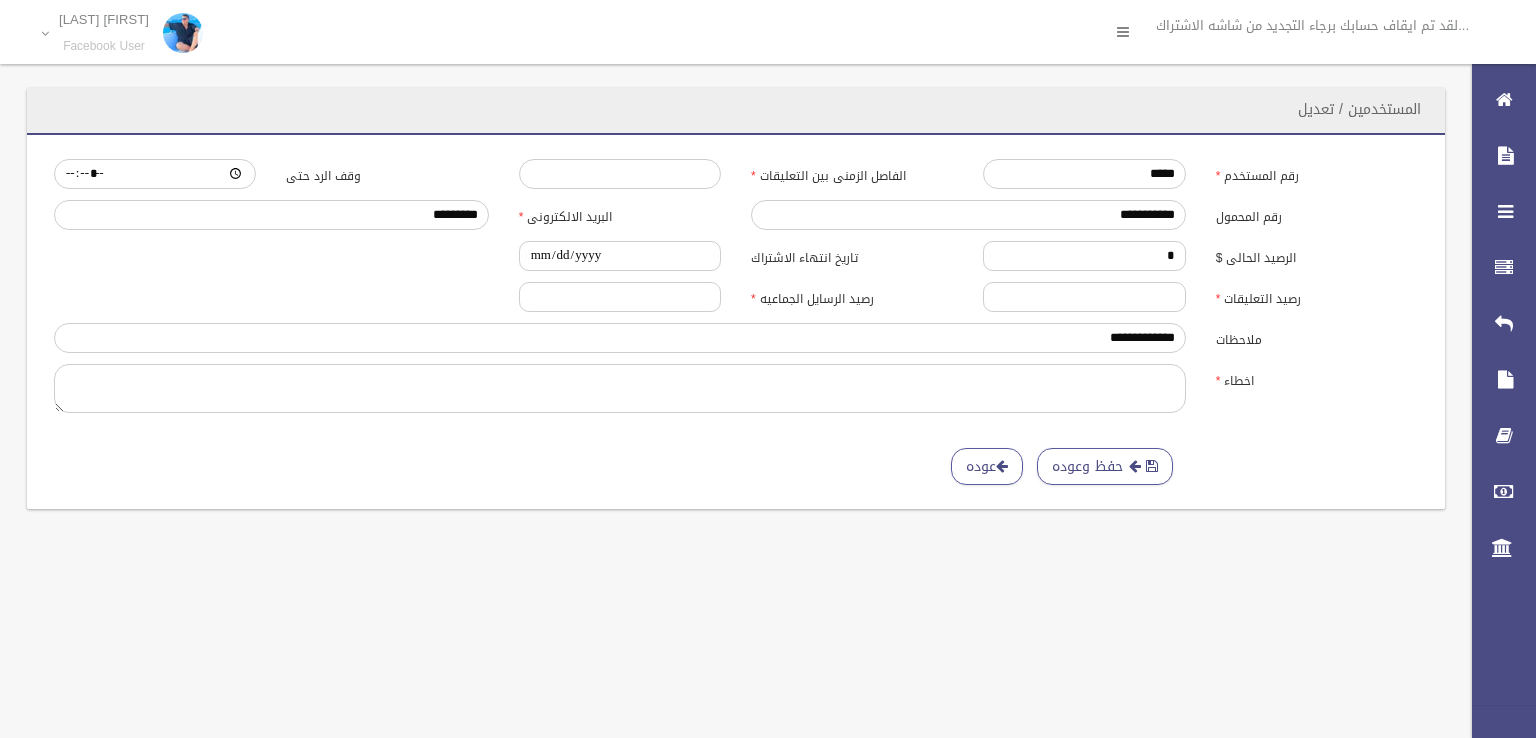 scroll, scrollTop: 0, scrollLeft: 0, axis: both 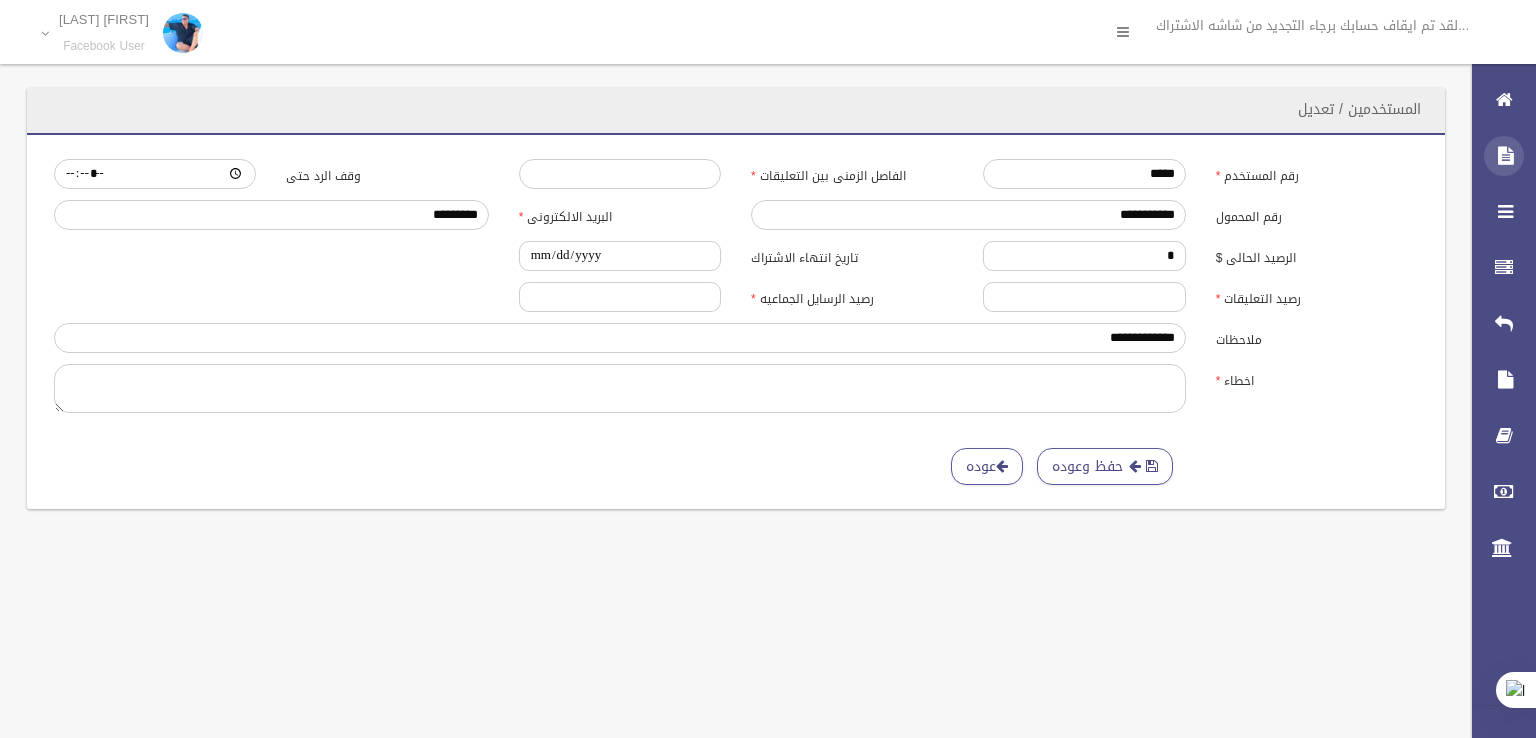 click at bounding box center (1504, 156) 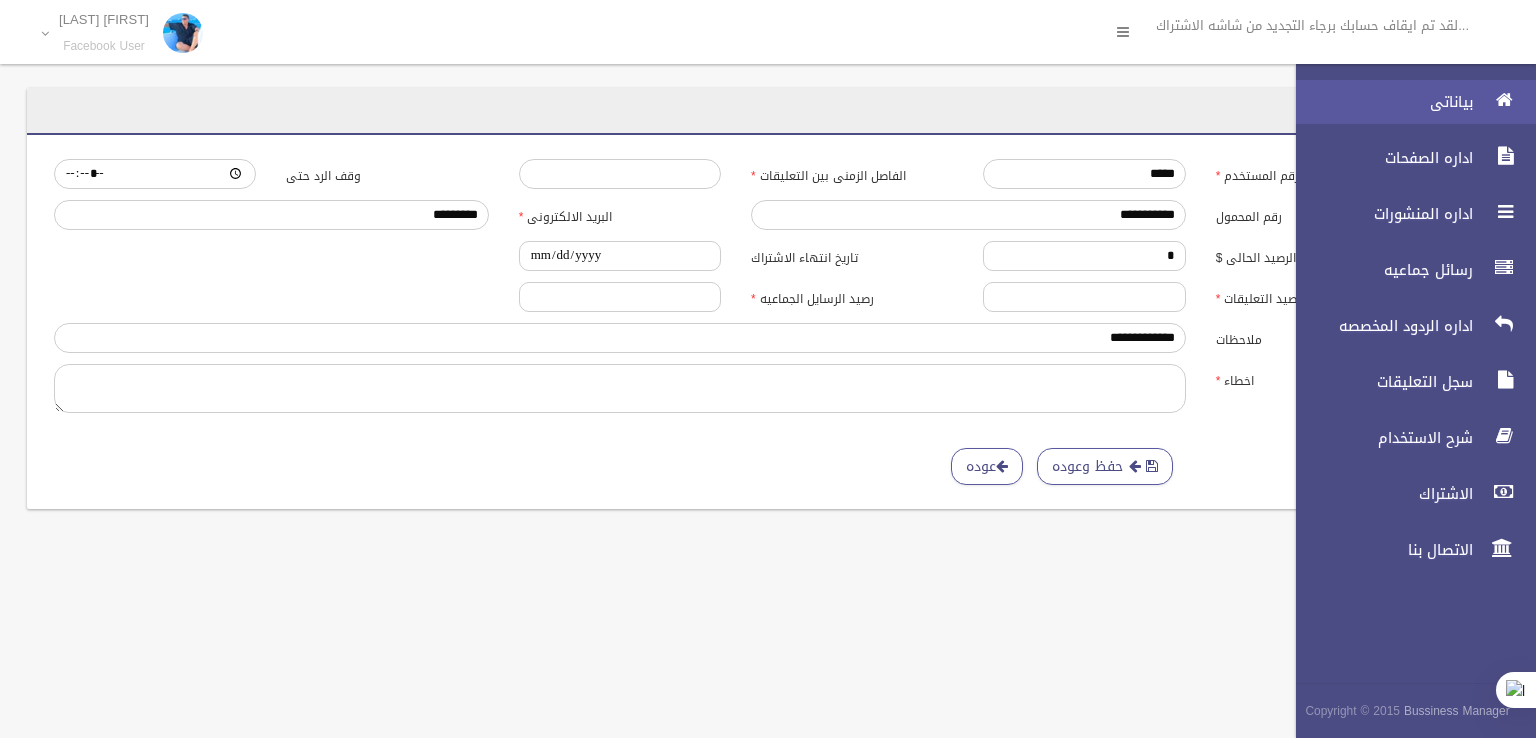 click at bounding box center (1504, 100) 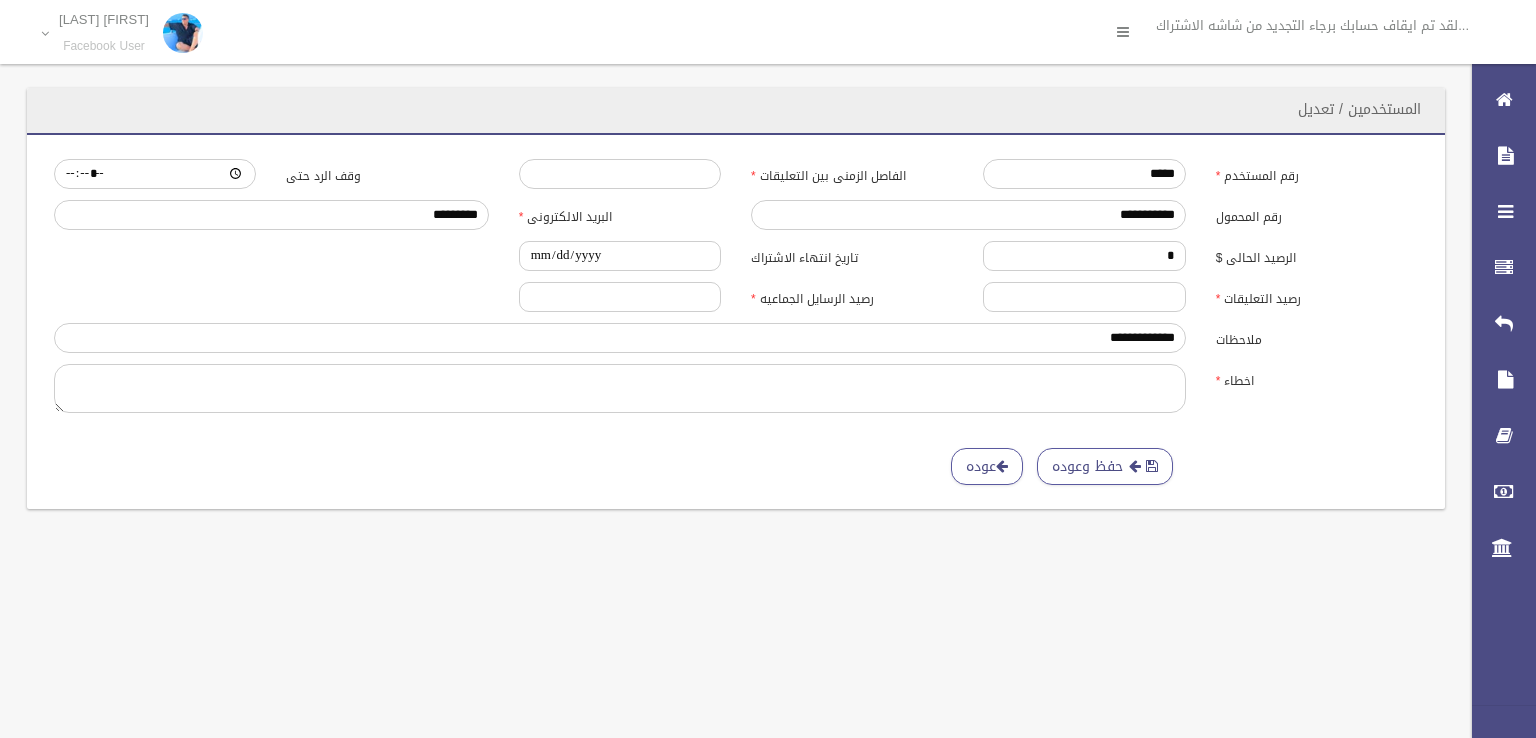scroll, scrollTop: 0, scrollLeft: 0, axis: both 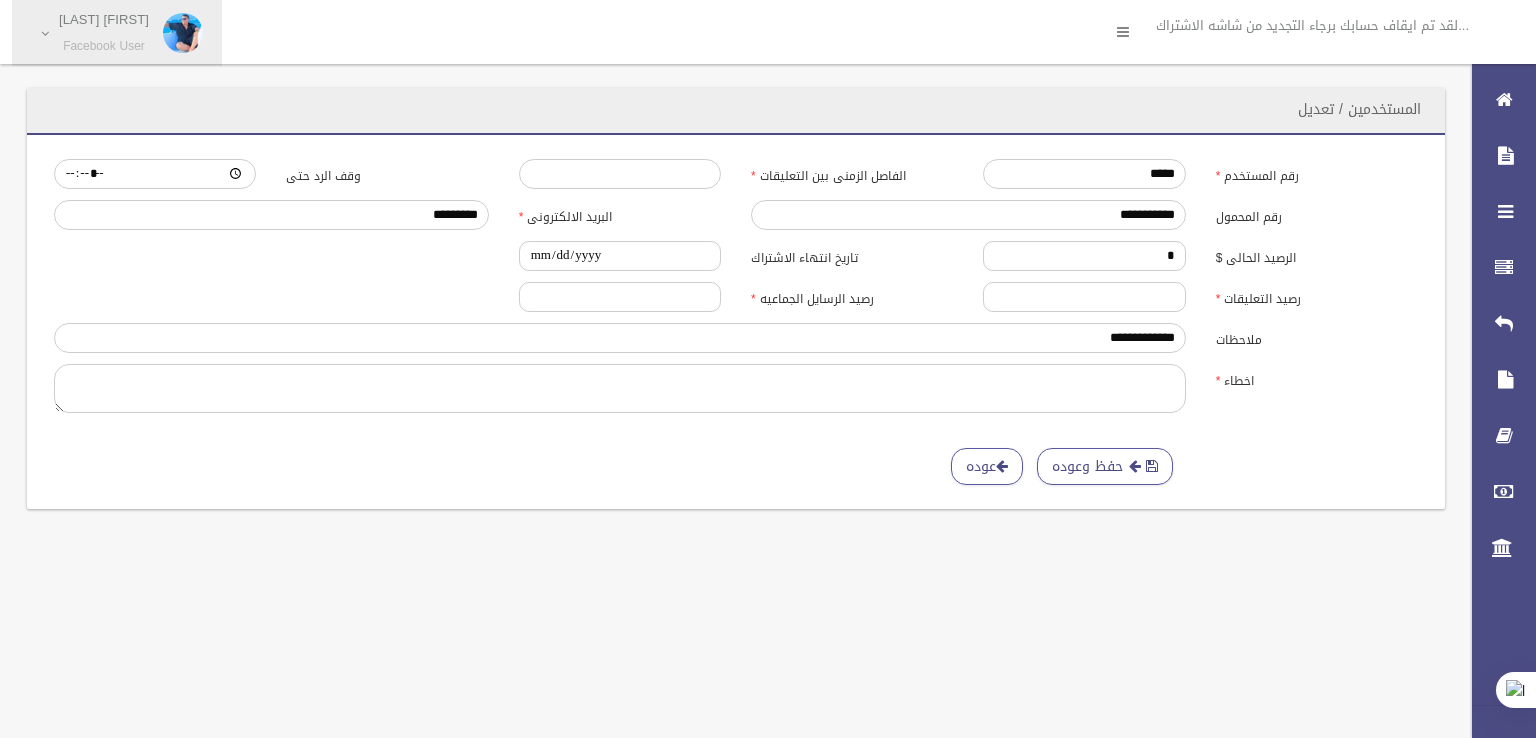 click on "[FIRST] [LAST]   Facebook User" at bounding box center (104, 33) 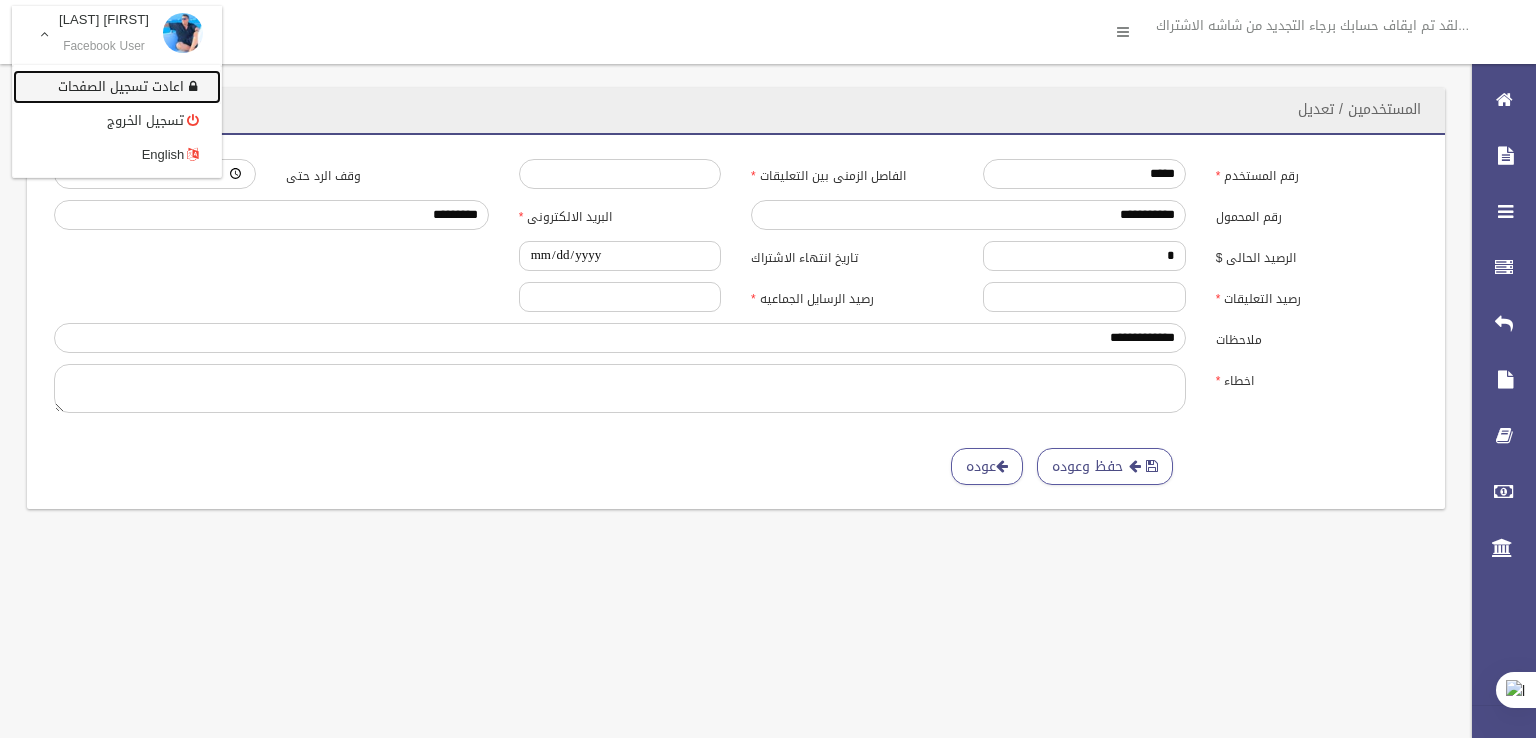 click on "اعادت تسجيل الصفحات" at bounding box center (117, 87) 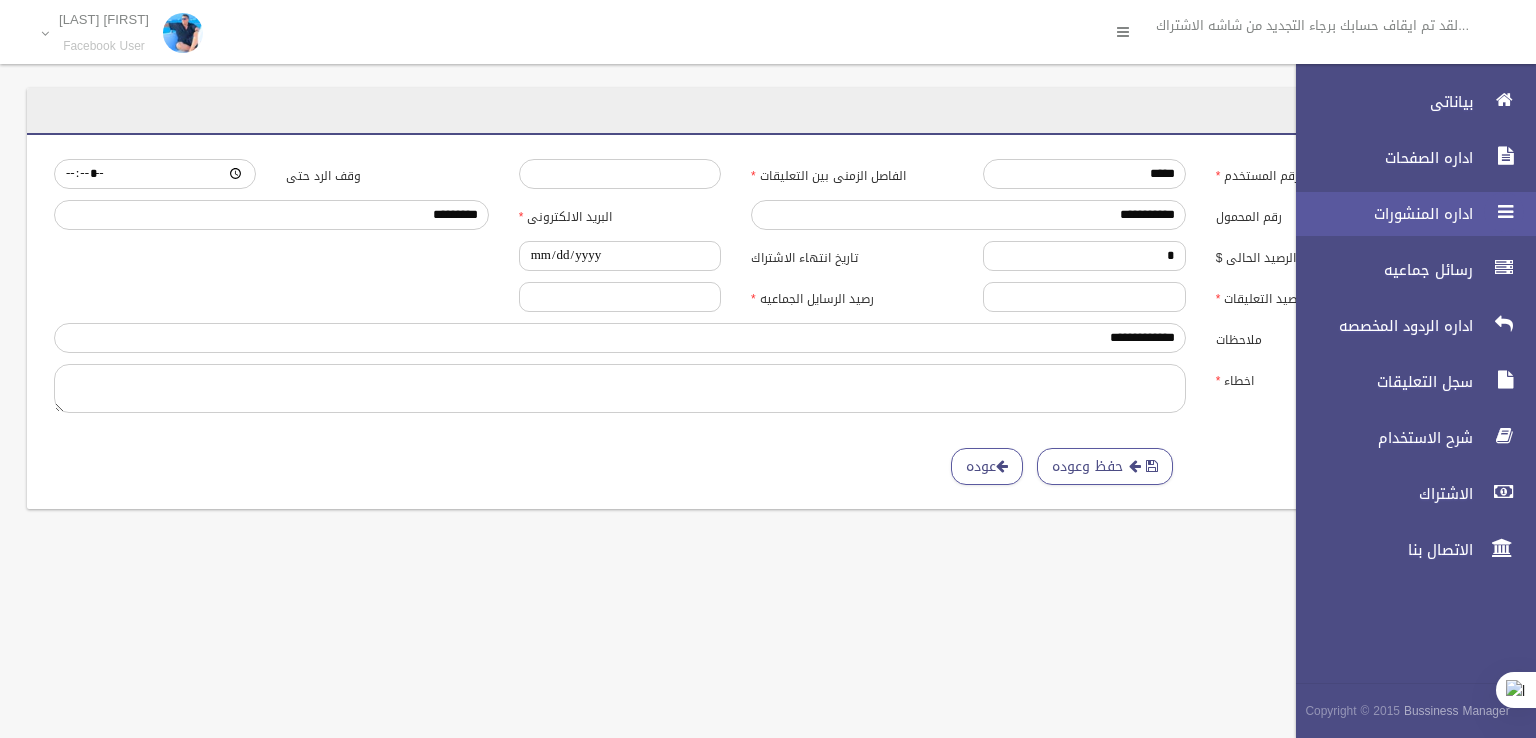 click at bounding box center (1504, 212) 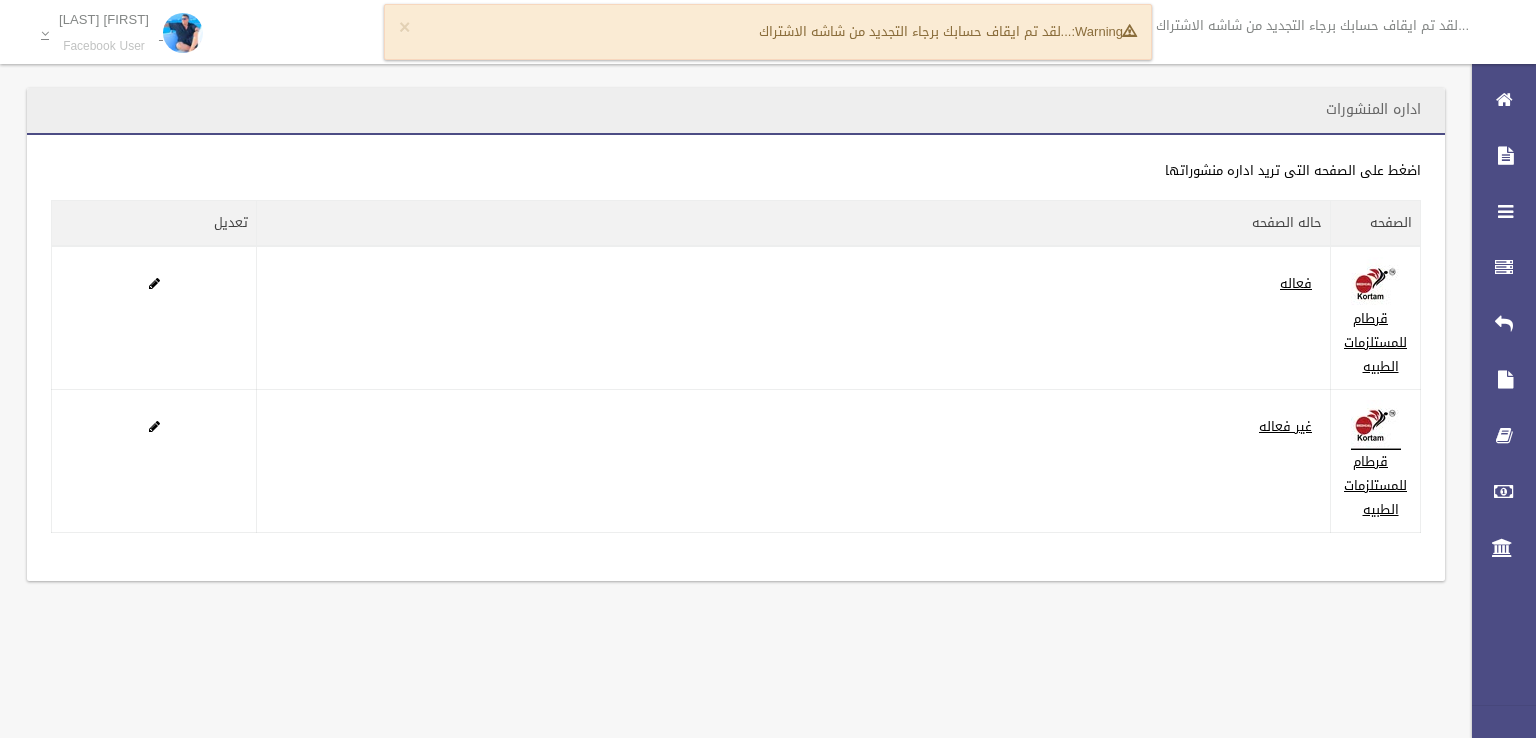scroll, scrollTop: 0, scrollLeft: 0, axis: both 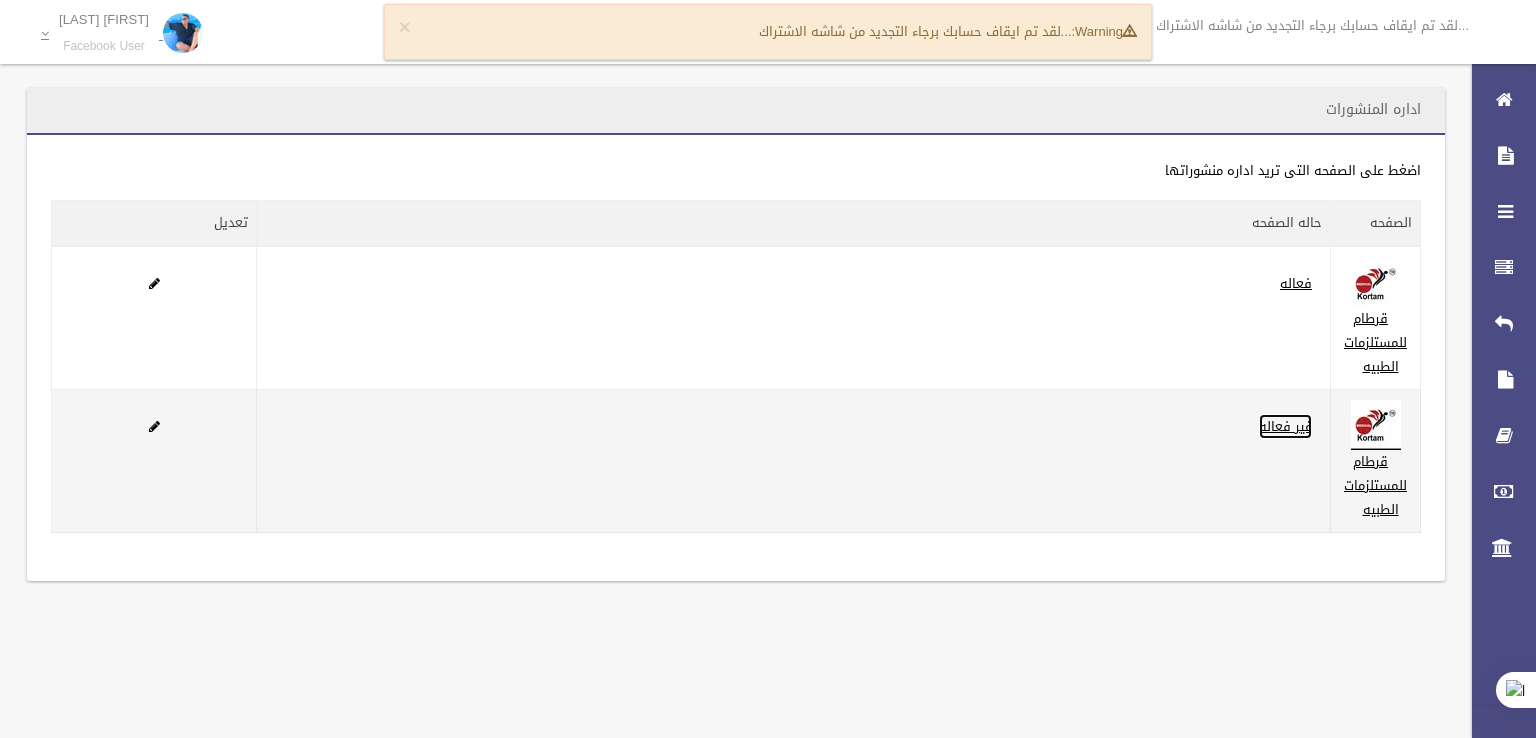 click on "غير فعاله" at bounding box center [1285, 426] 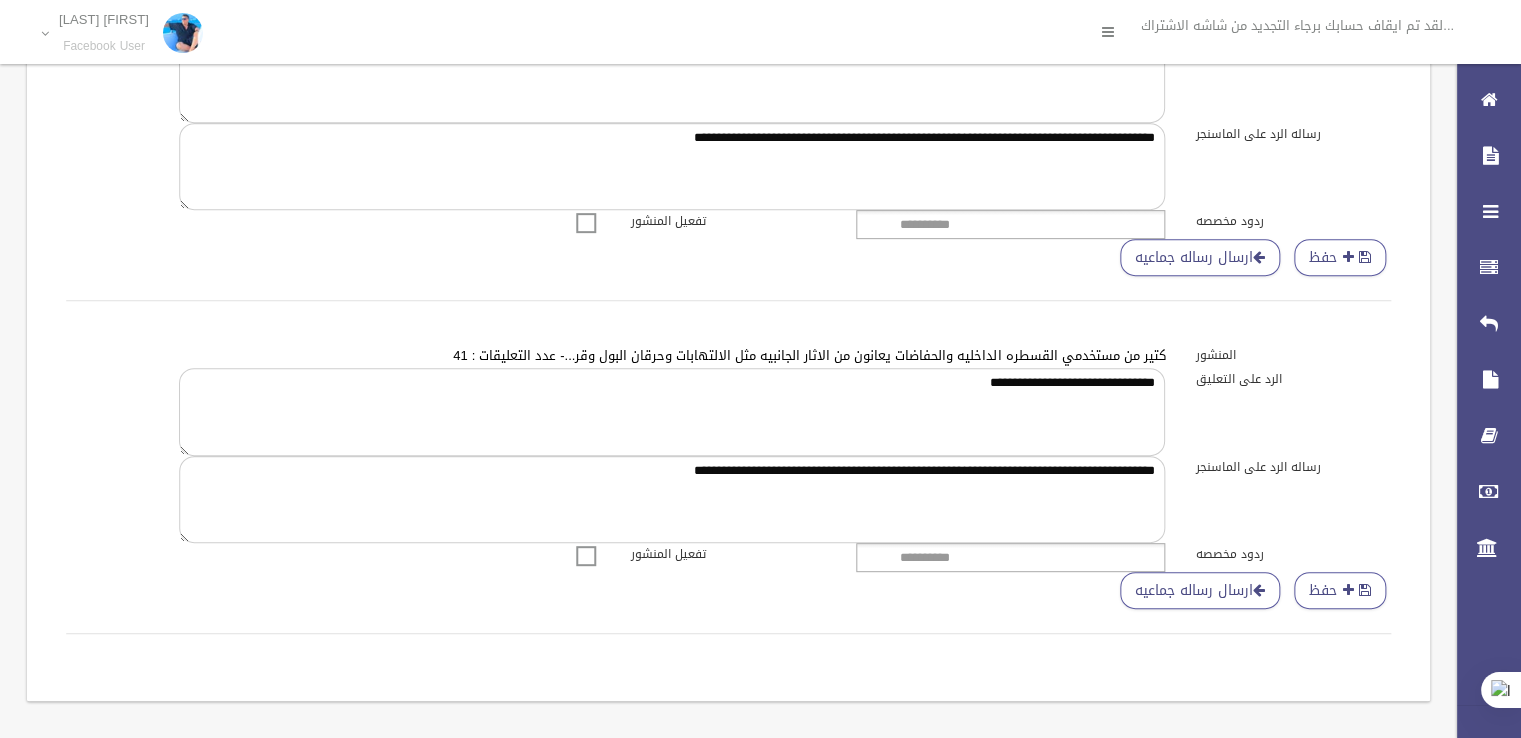 scroll, scrollTop: 974, scrollLeft: 0, axis: vertical 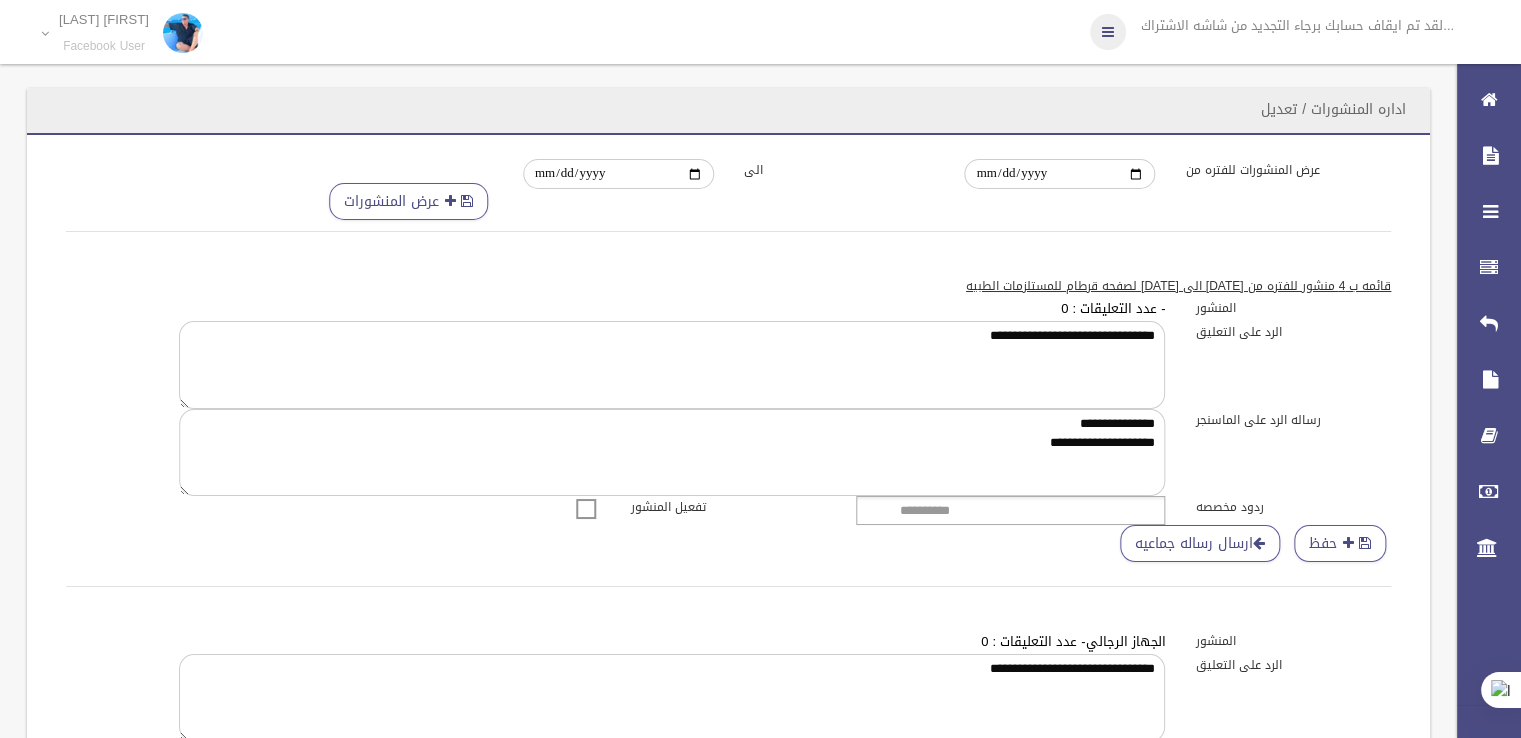 click at bounding box center (1108, 32) 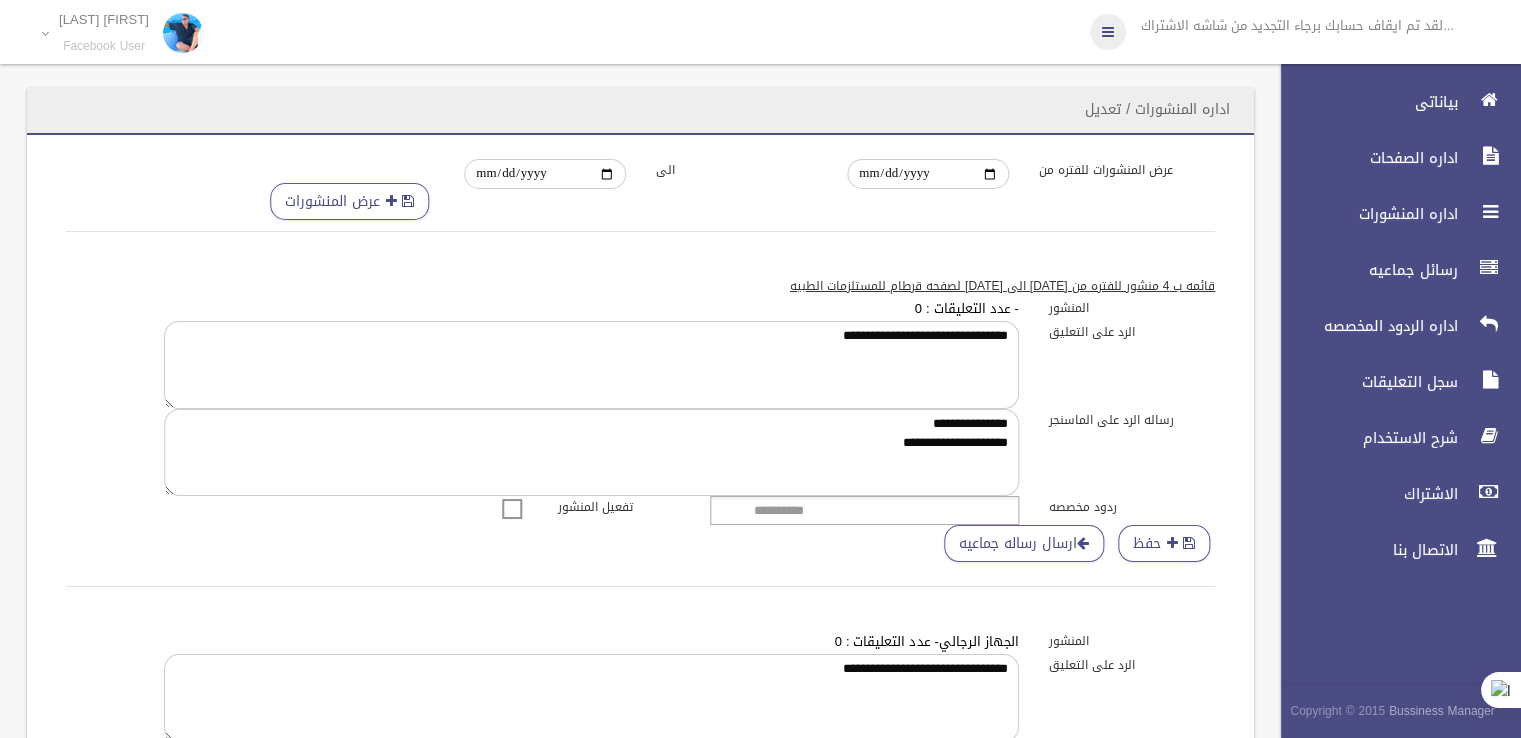 click at bounding box center (1108, 32) 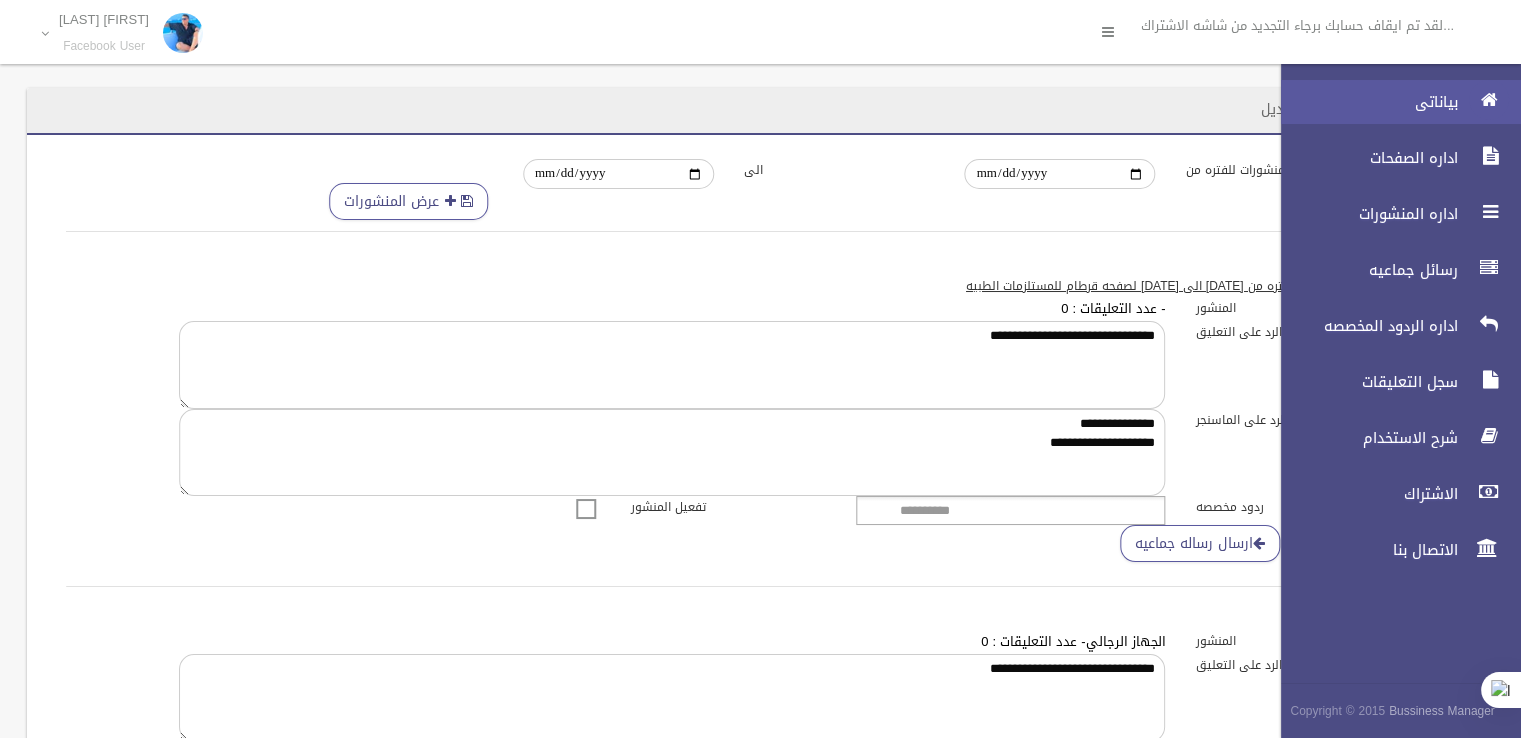click at bounding box center (1489, 100) 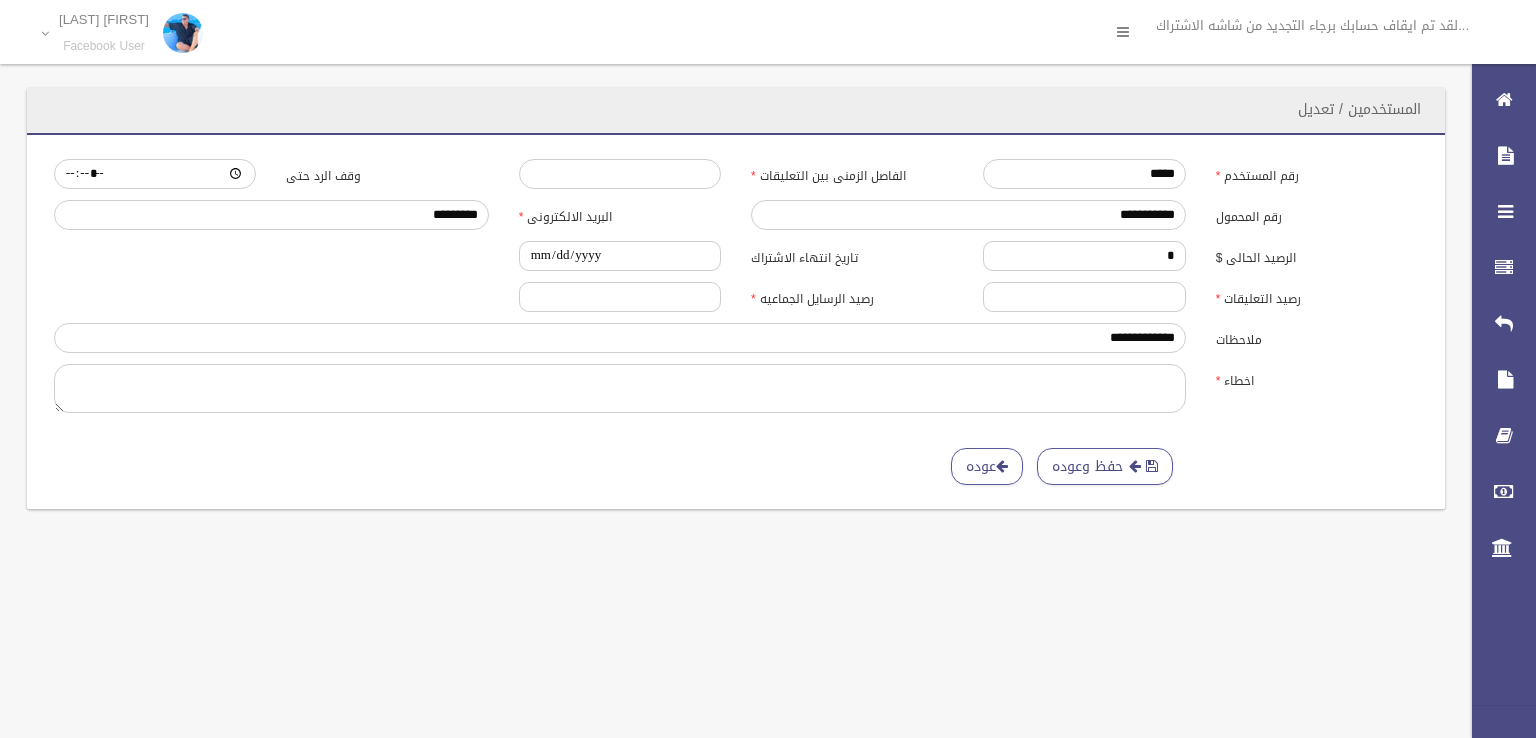 scroll, scrollTop: 0, scrollLeft: 0, axis: both 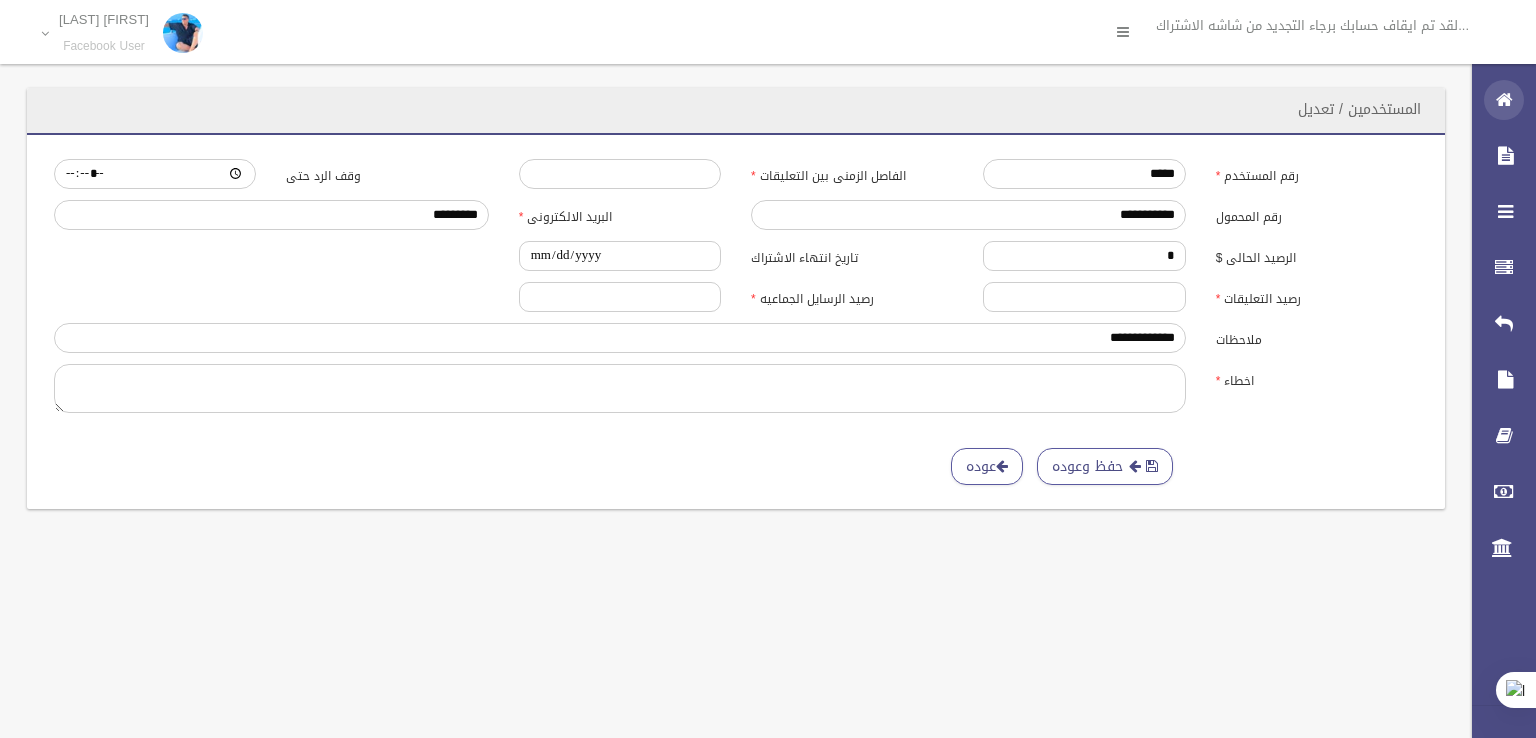 click at bounding box center (1504, 100) 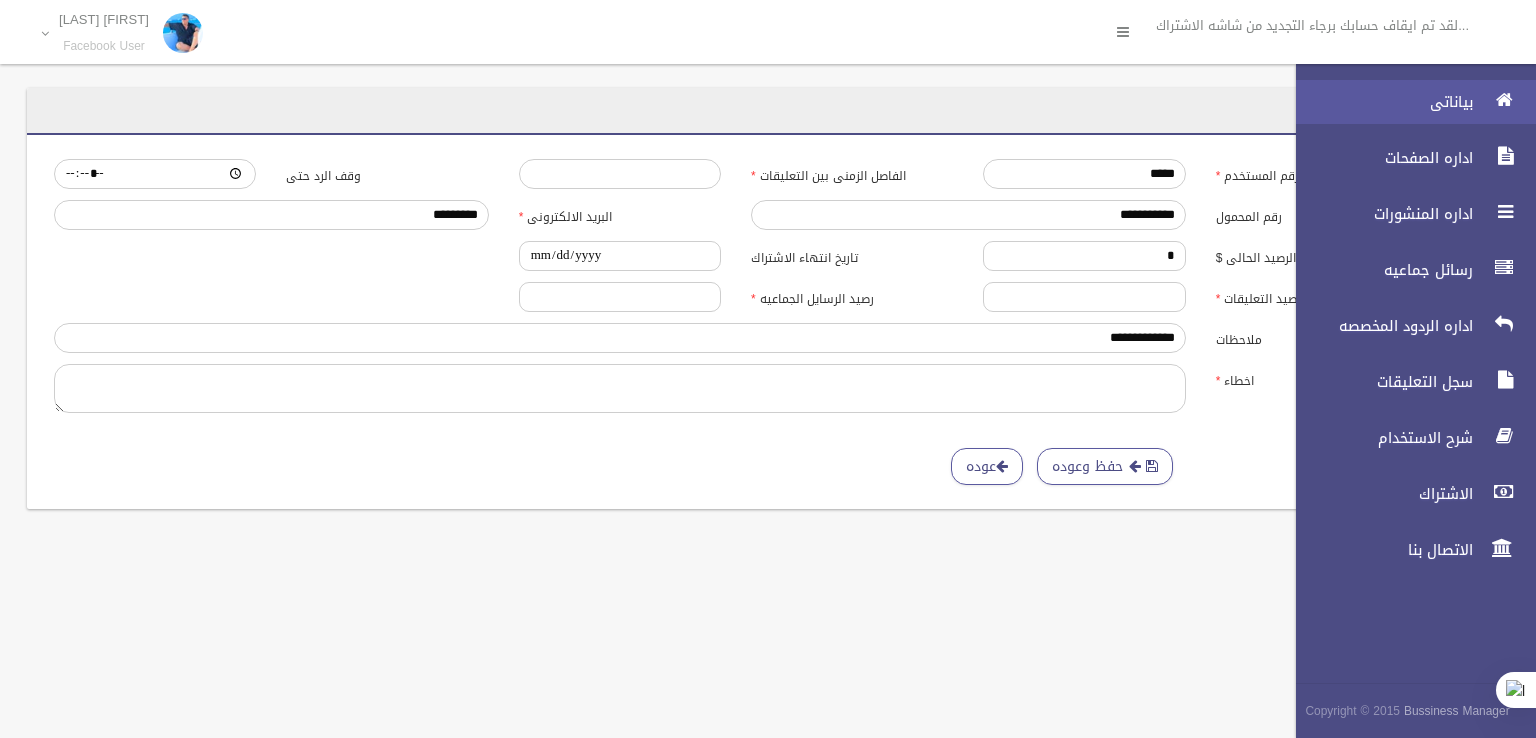 click on "بياناتى" at bounding box center [1379, 102] 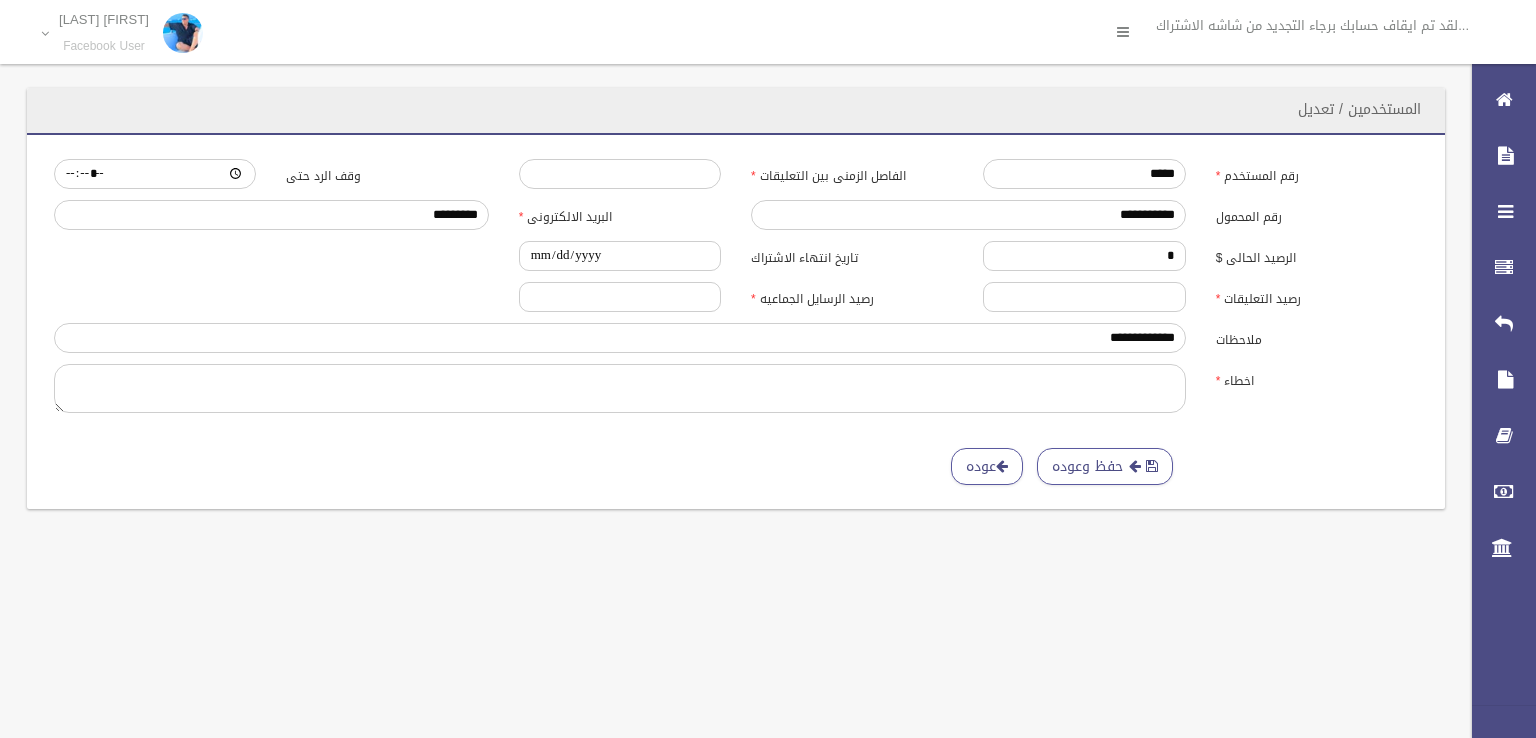 scroll, scrollTop: 0, scrollLeft: 0, axis: both 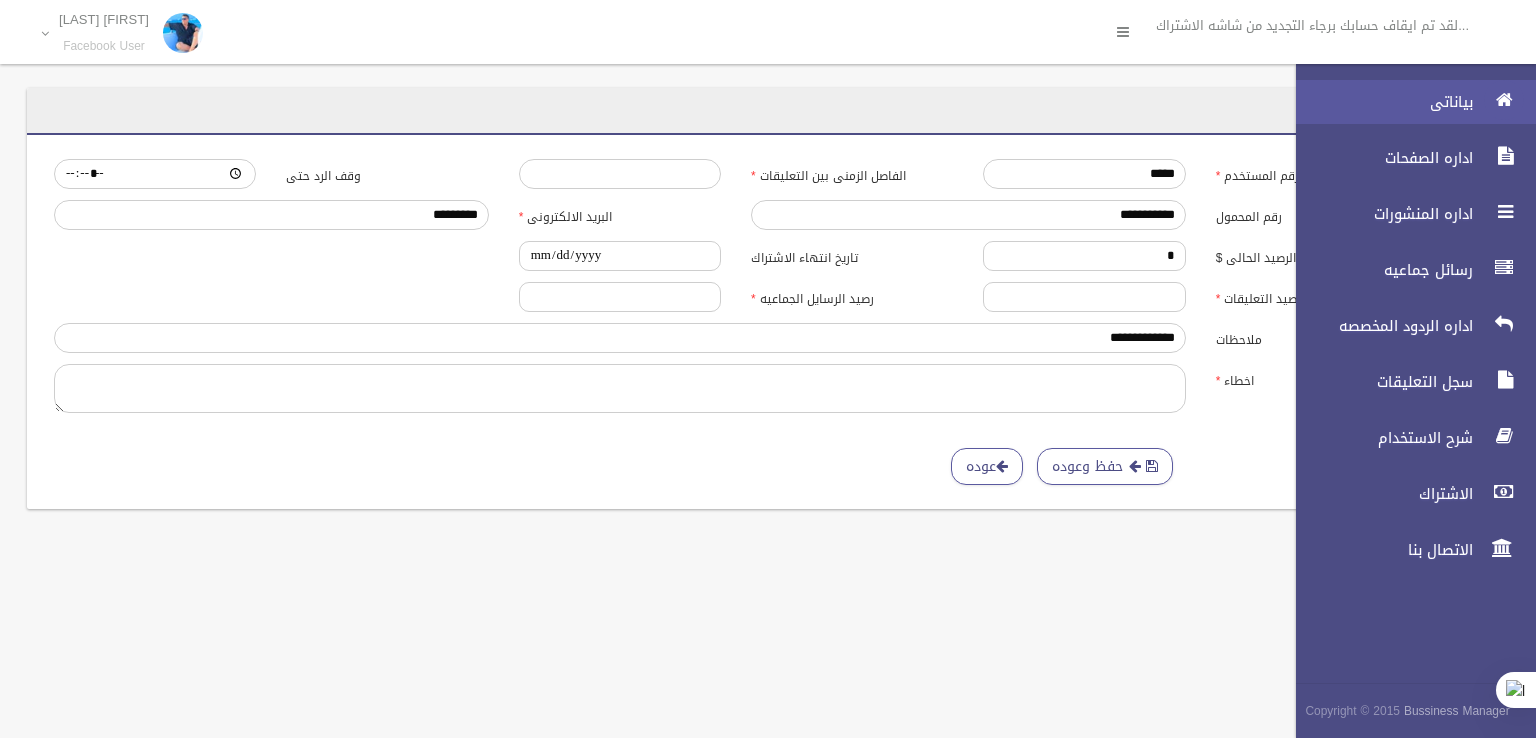 click at bounding box center (1504, 100) 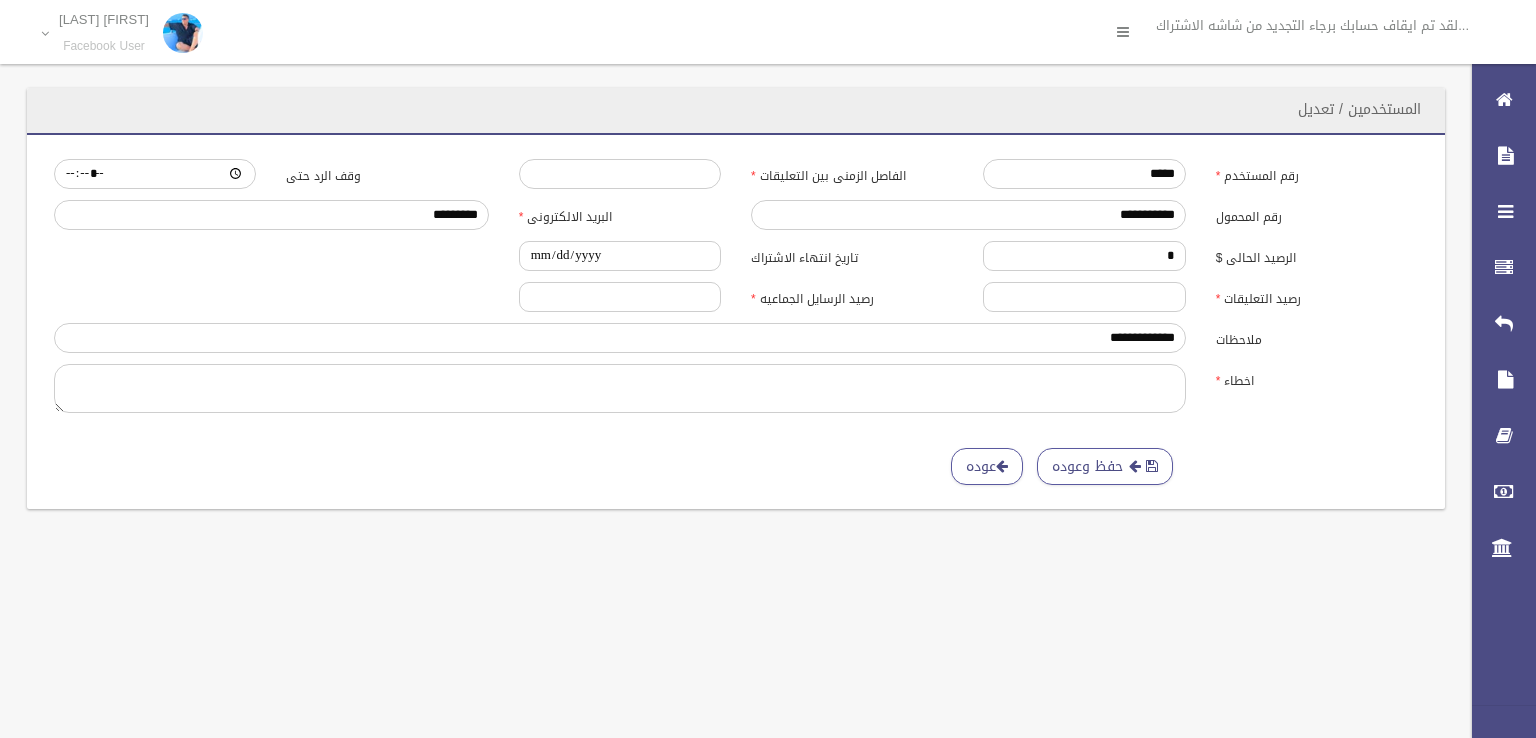 scroll, scrollTop: 0, scrollLeft: 0, axis: both 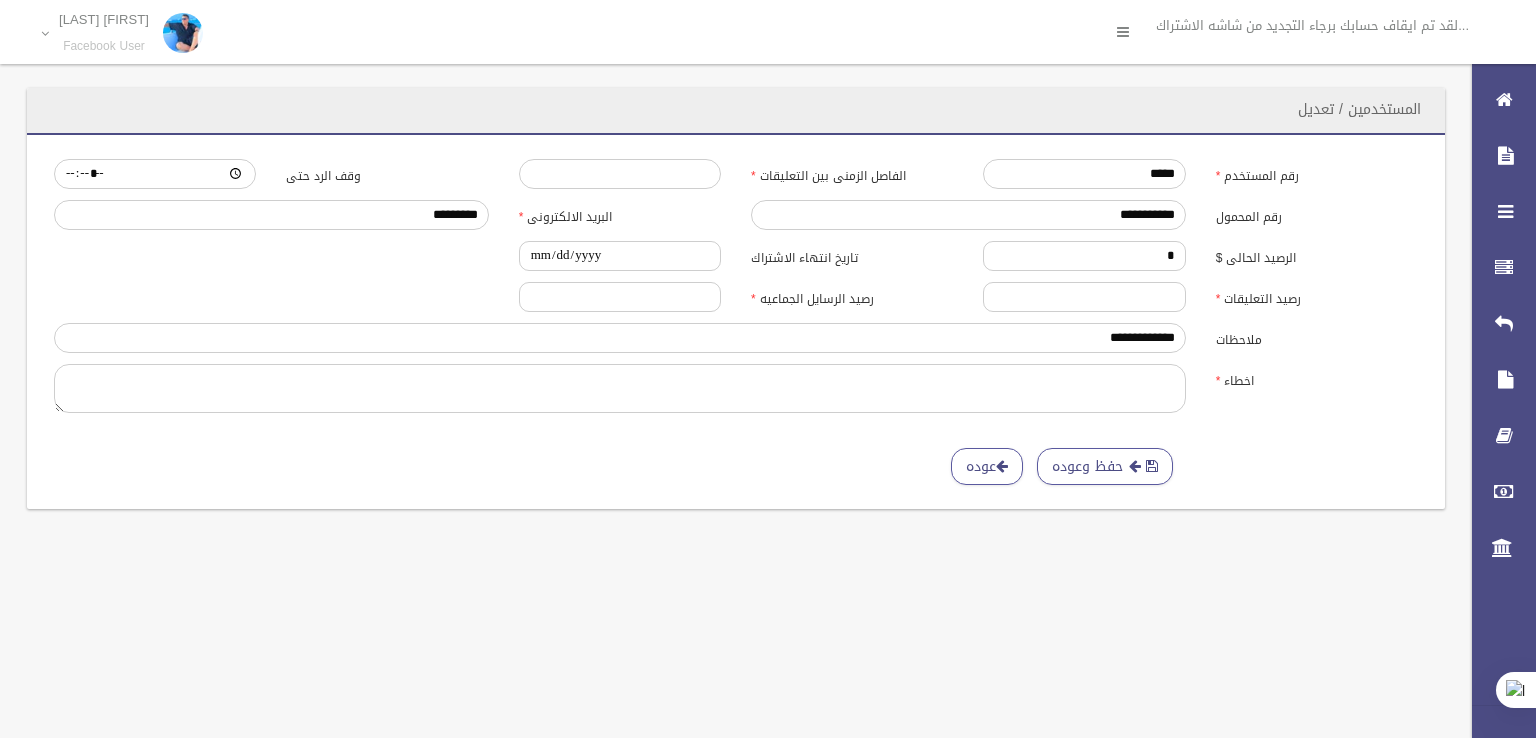 click on "اداره الصفحات" at bounding box center (1495, 158) 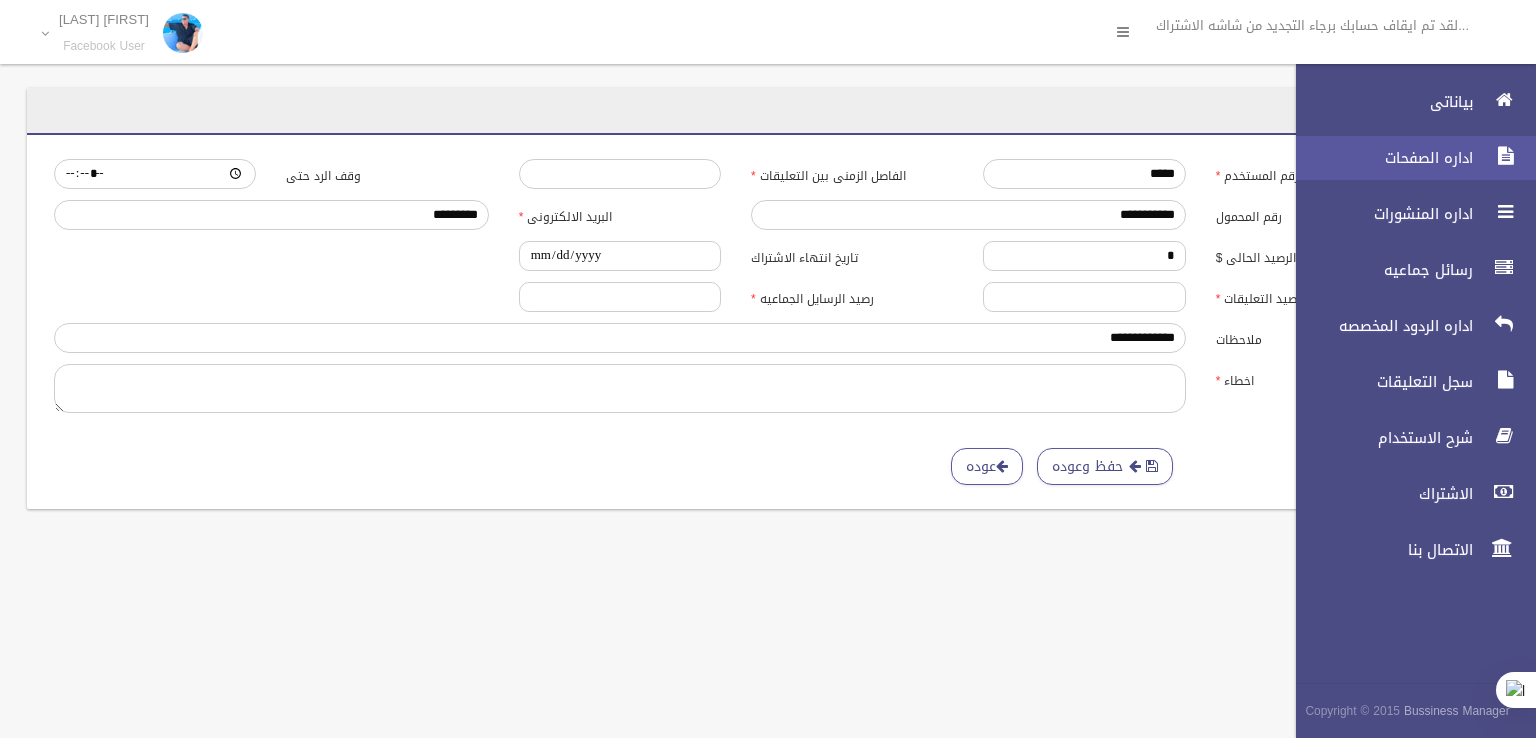 click at bounding box center (1504, 156) 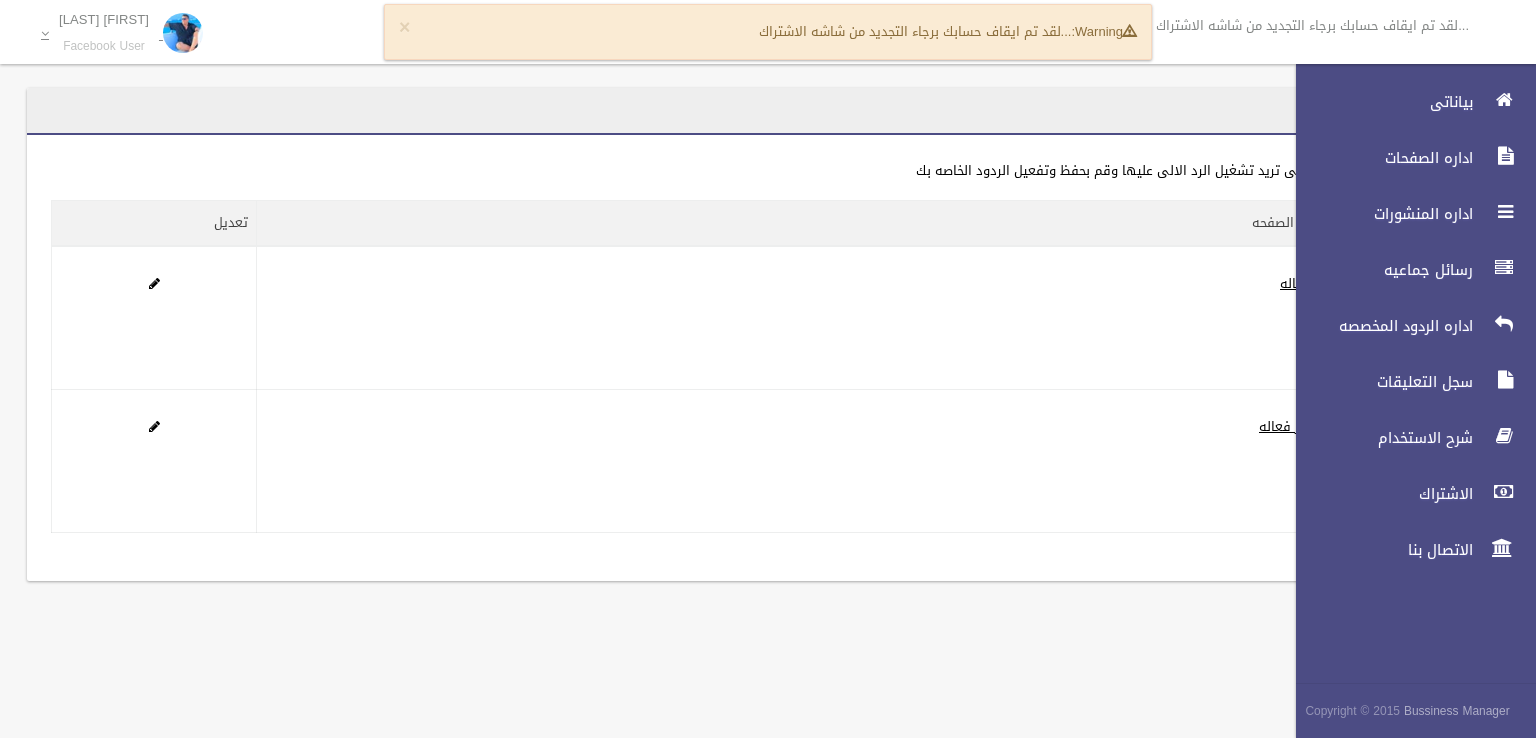 scroll, scrollTop: 0, scrollLeft: 0, axis: both 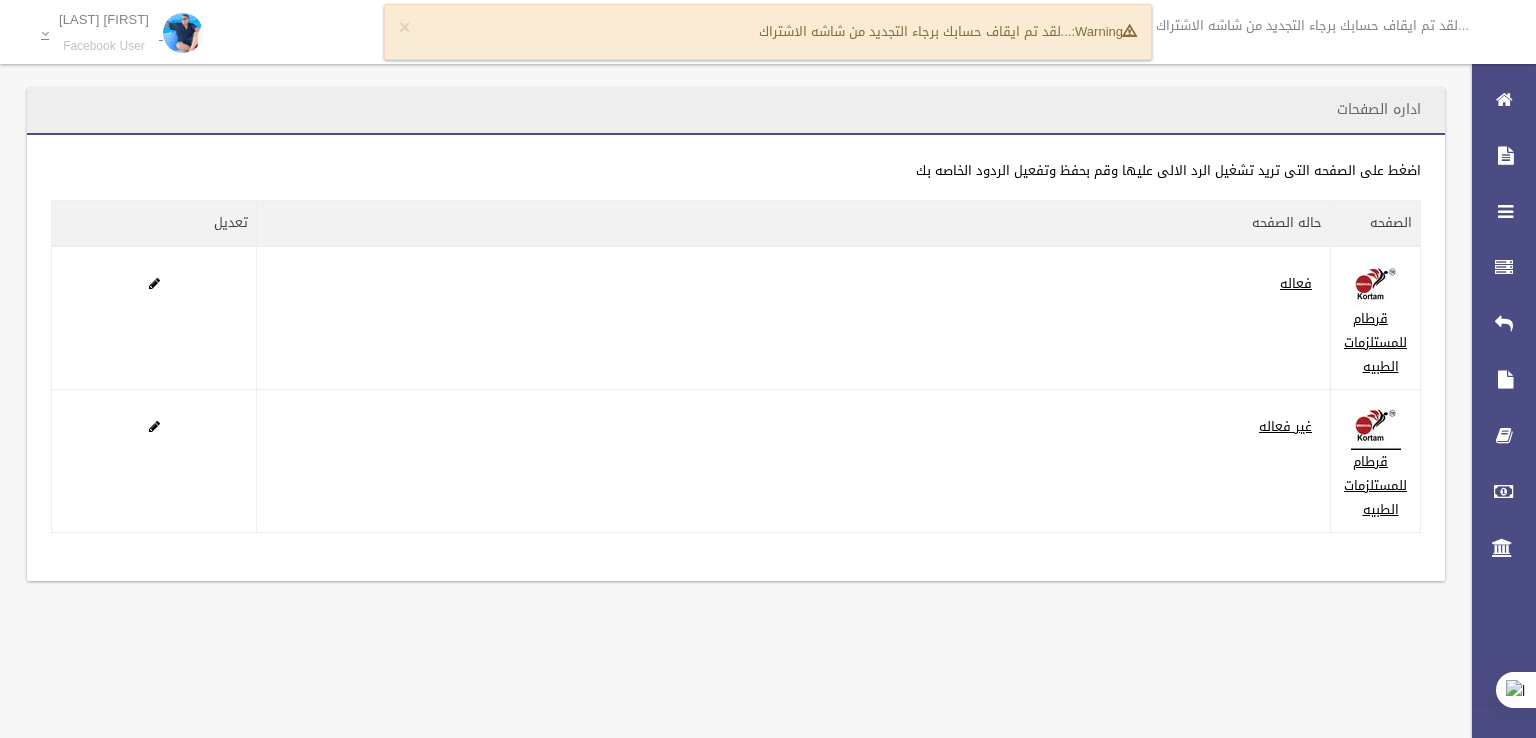 click on "Warning:" at bounding box center [1103, 31] 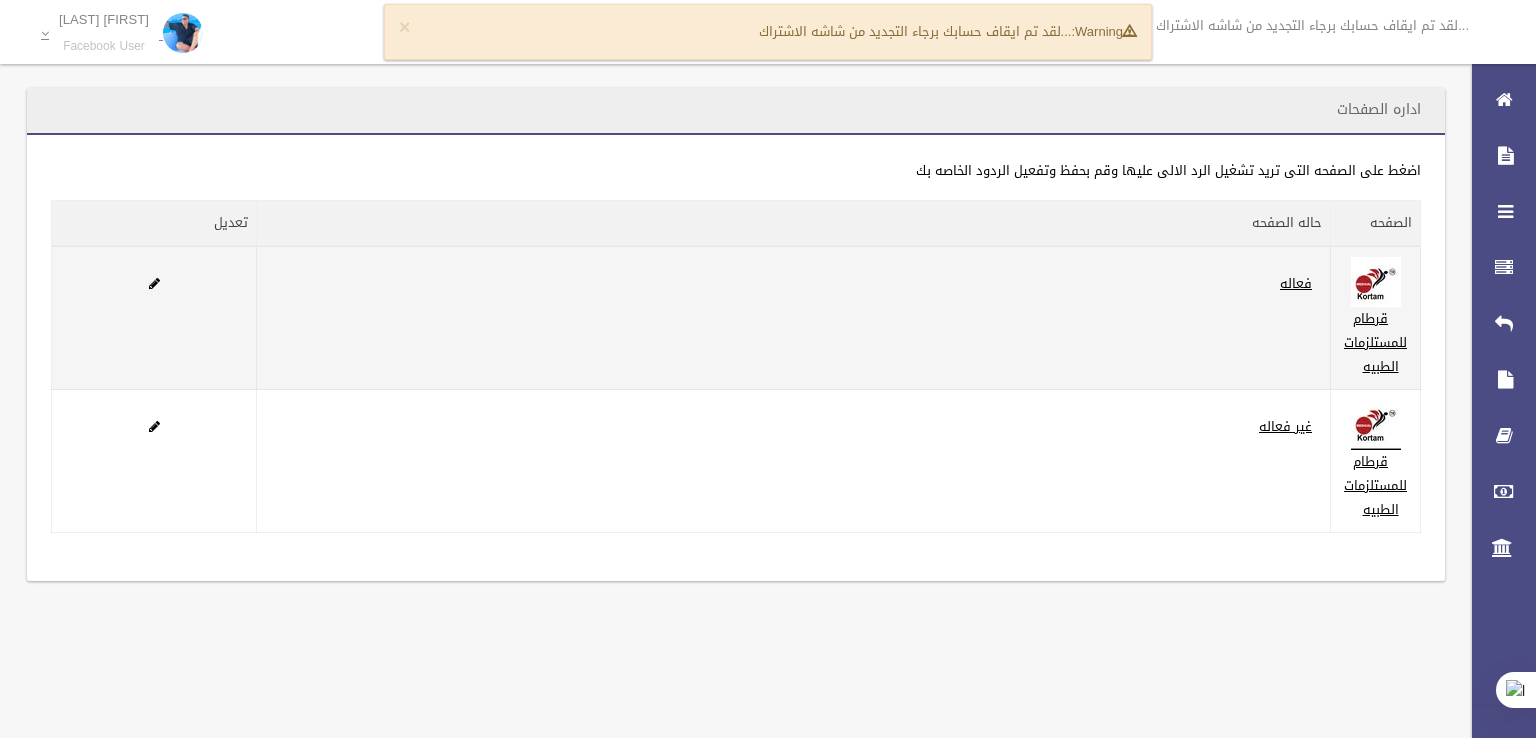 click on "فعاله" at bounding box center (794, 318) 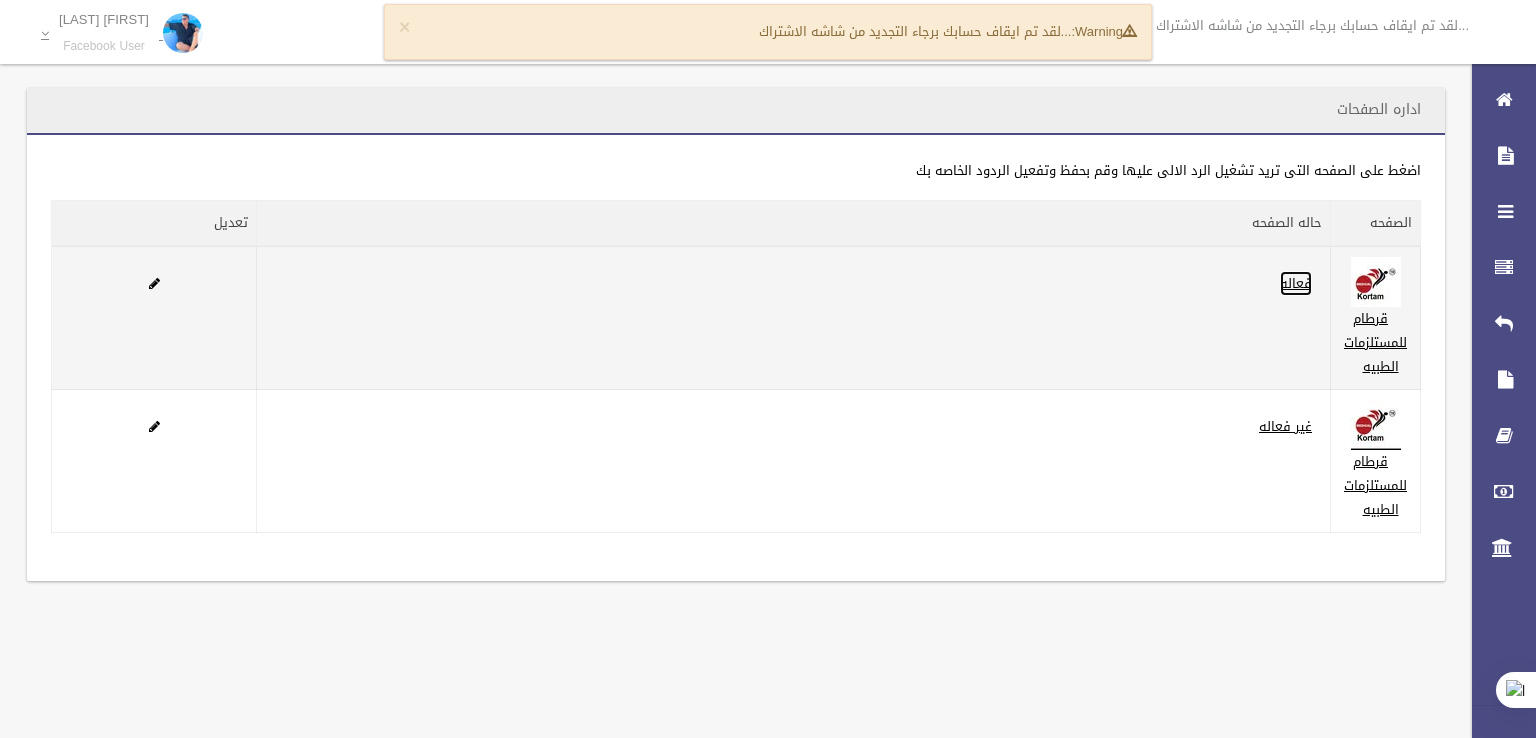 click on "فعاله" at bounding box center [1296, 283] 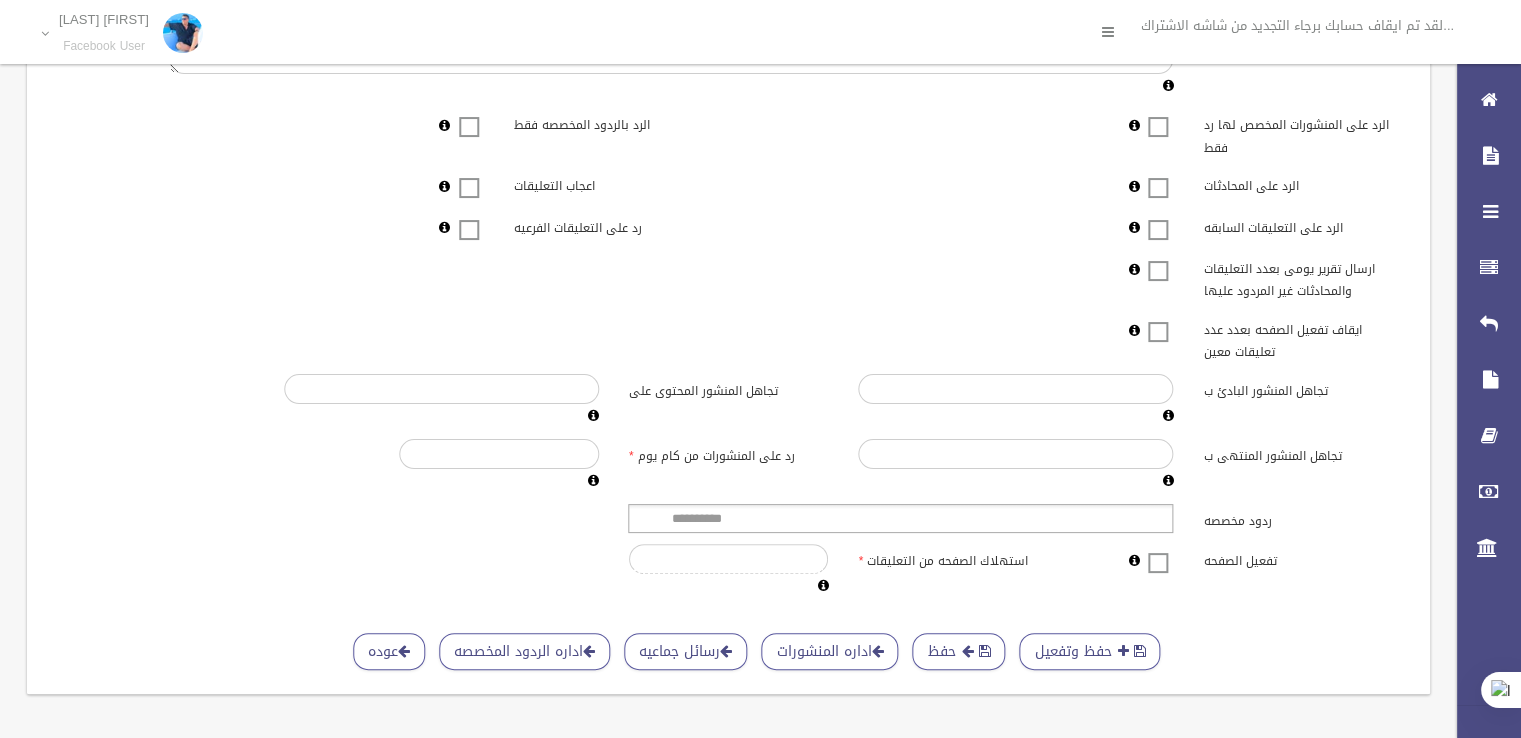scroll, scrollTop: 452, scrollLeft: 0, axis: vertical 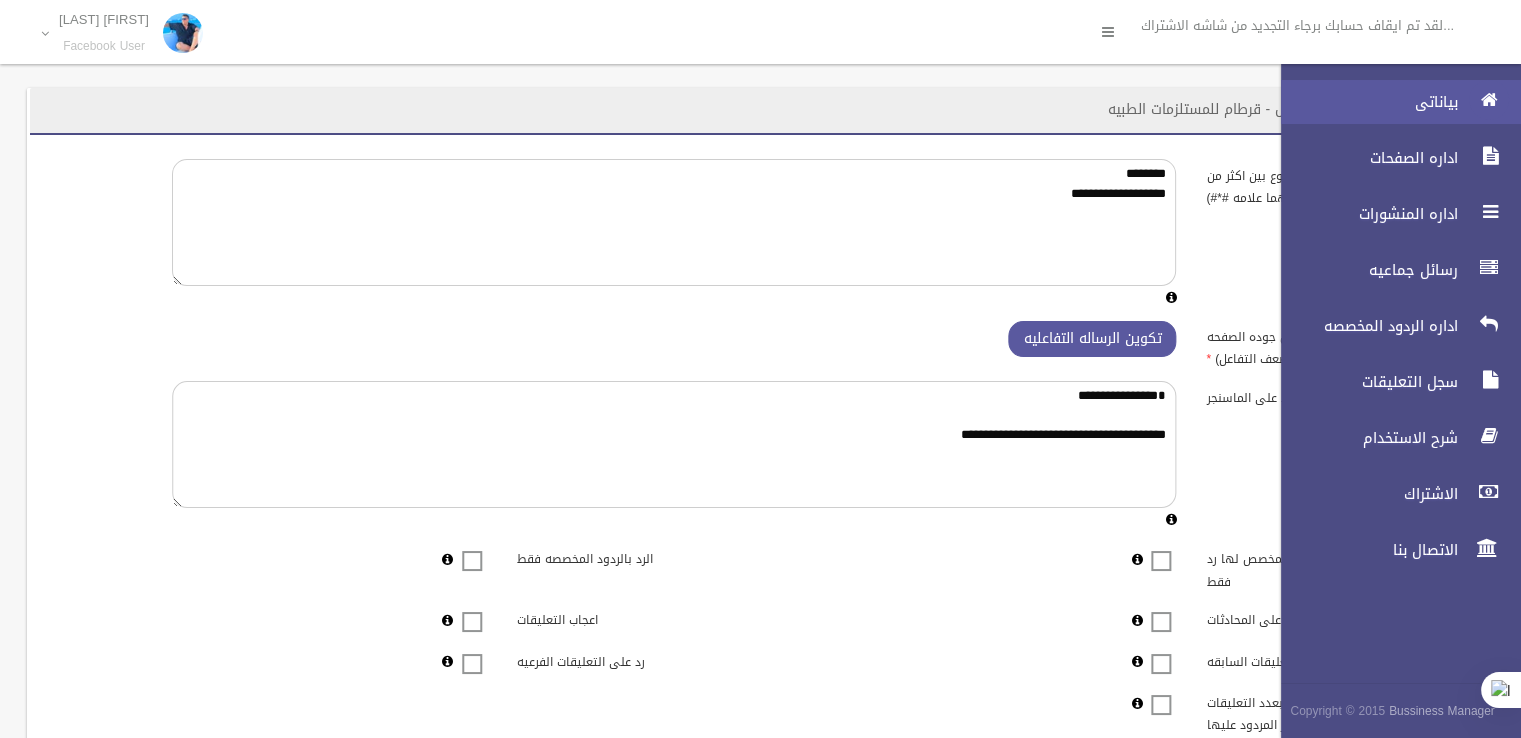 click at bounding box center (1489, 100) 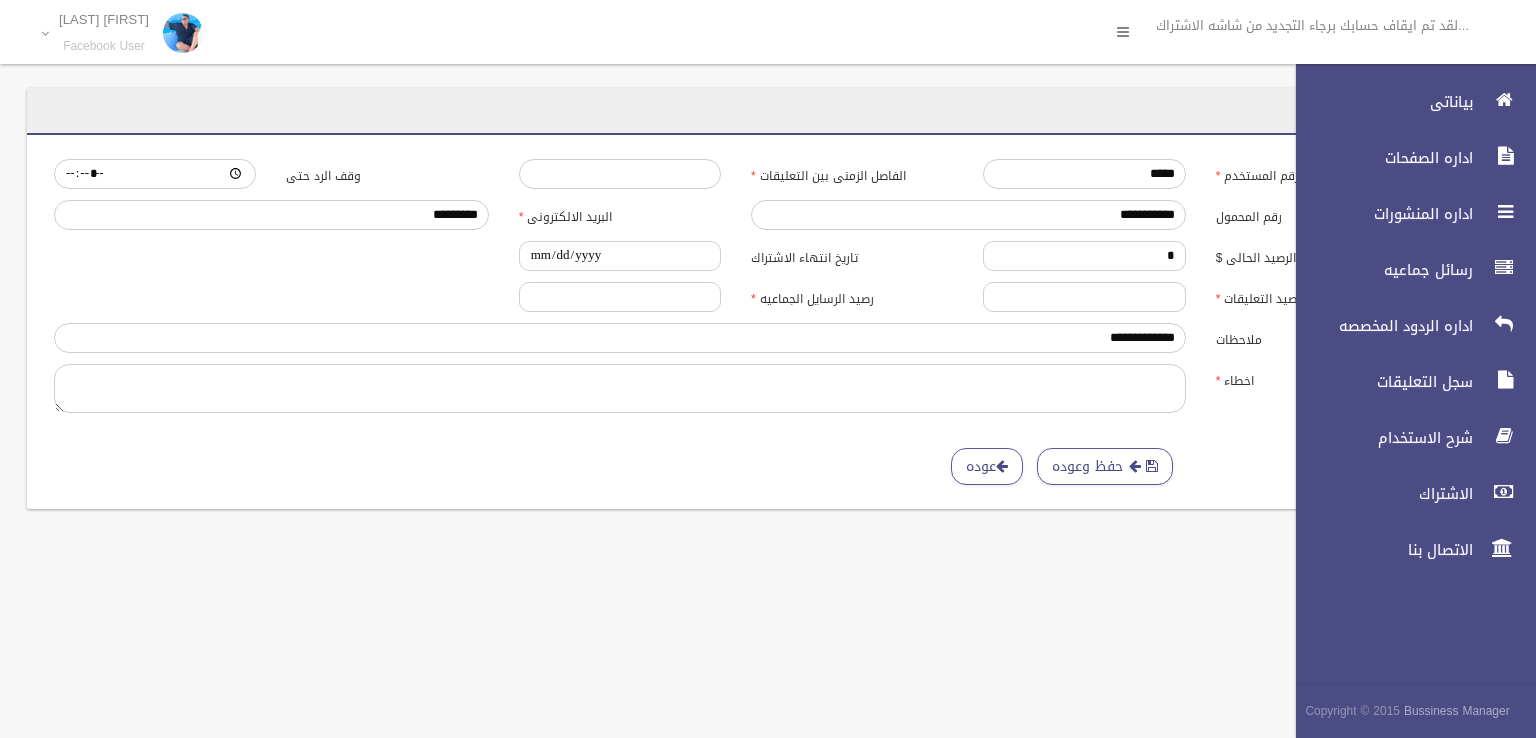 scroll, scrollTop: 0, scrollLeft: 0, axis: both 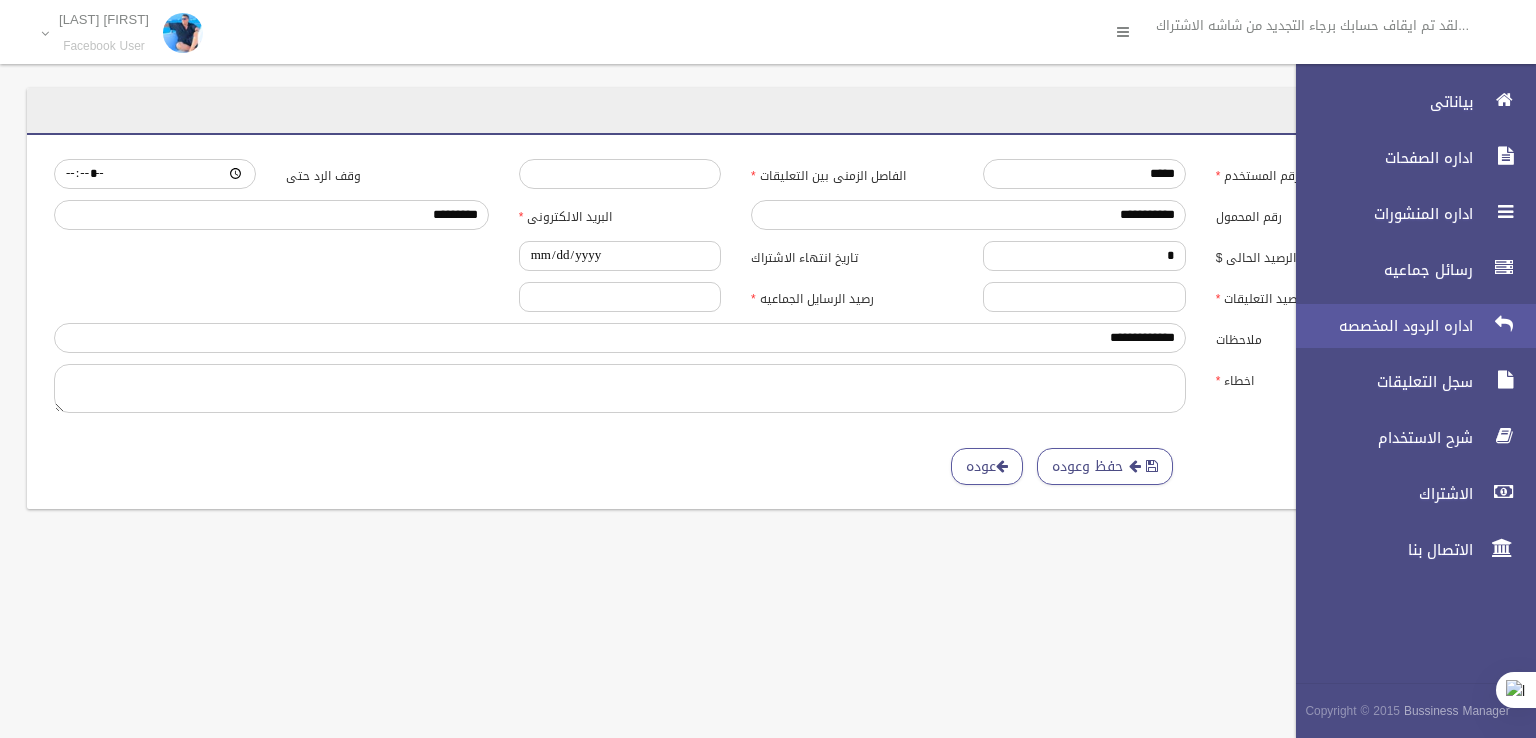 click on "اداره الردود المخصصه" at bounding box center [1407, 326] 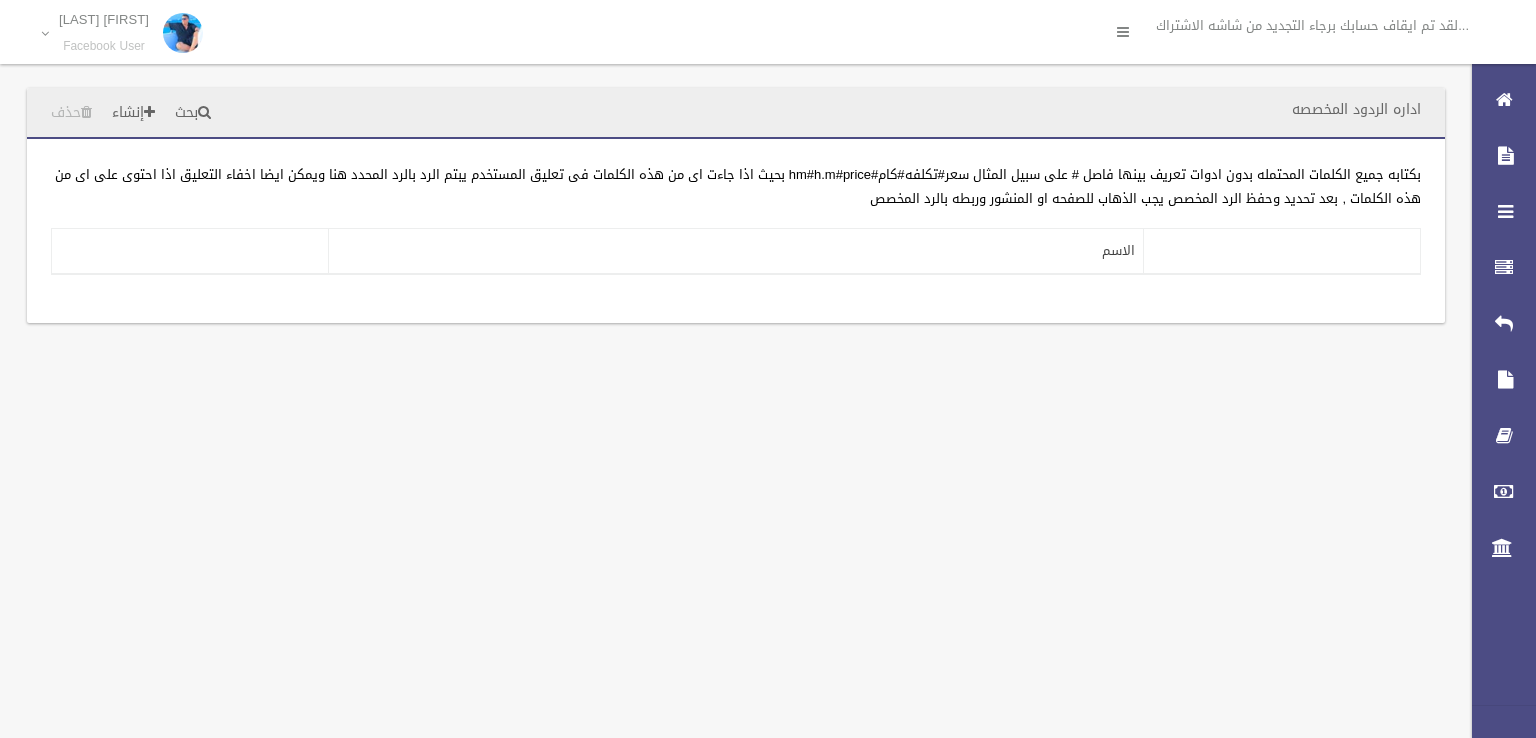 scroll, scrollTop: 0, scrollLeft: 0, axis: both 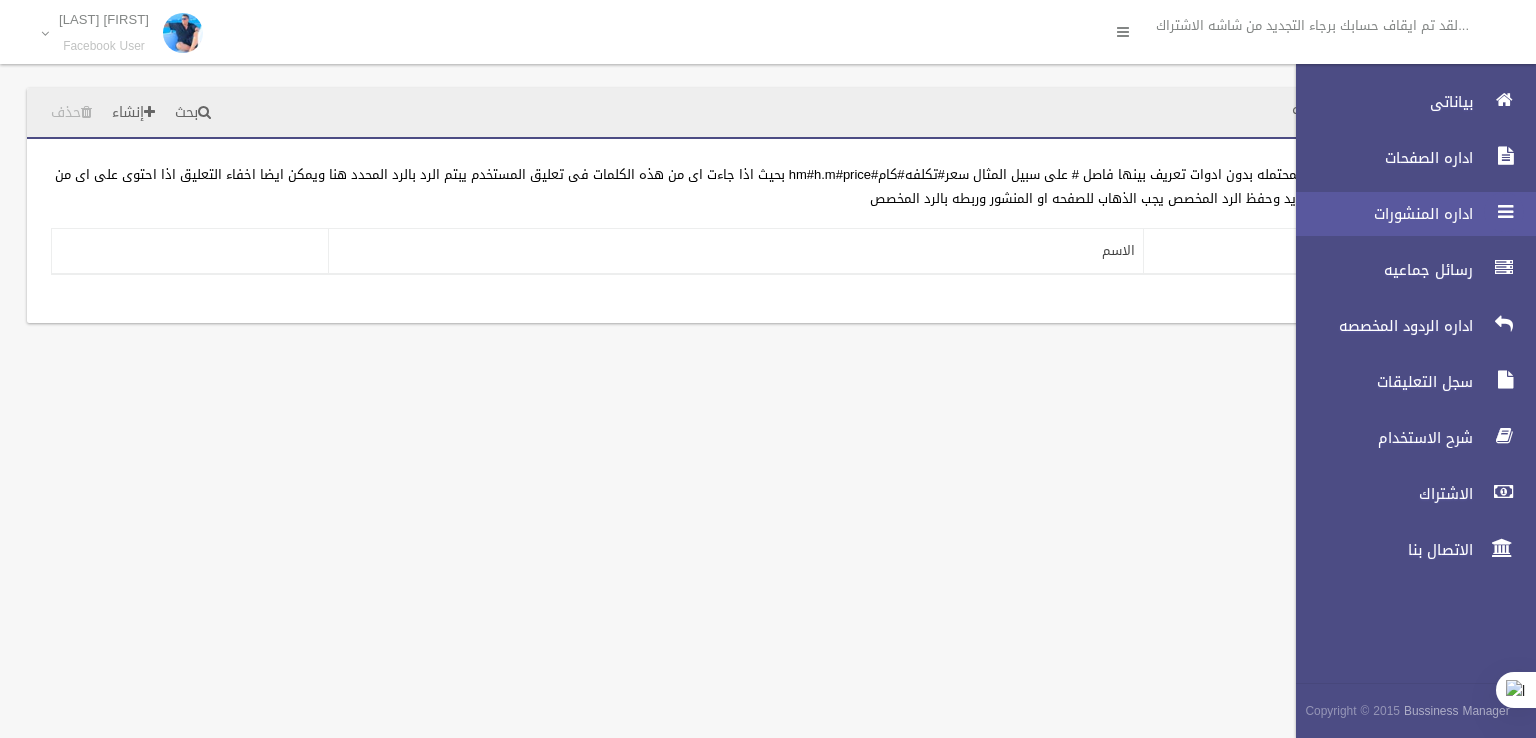 click at bounding box center [1504, 212] 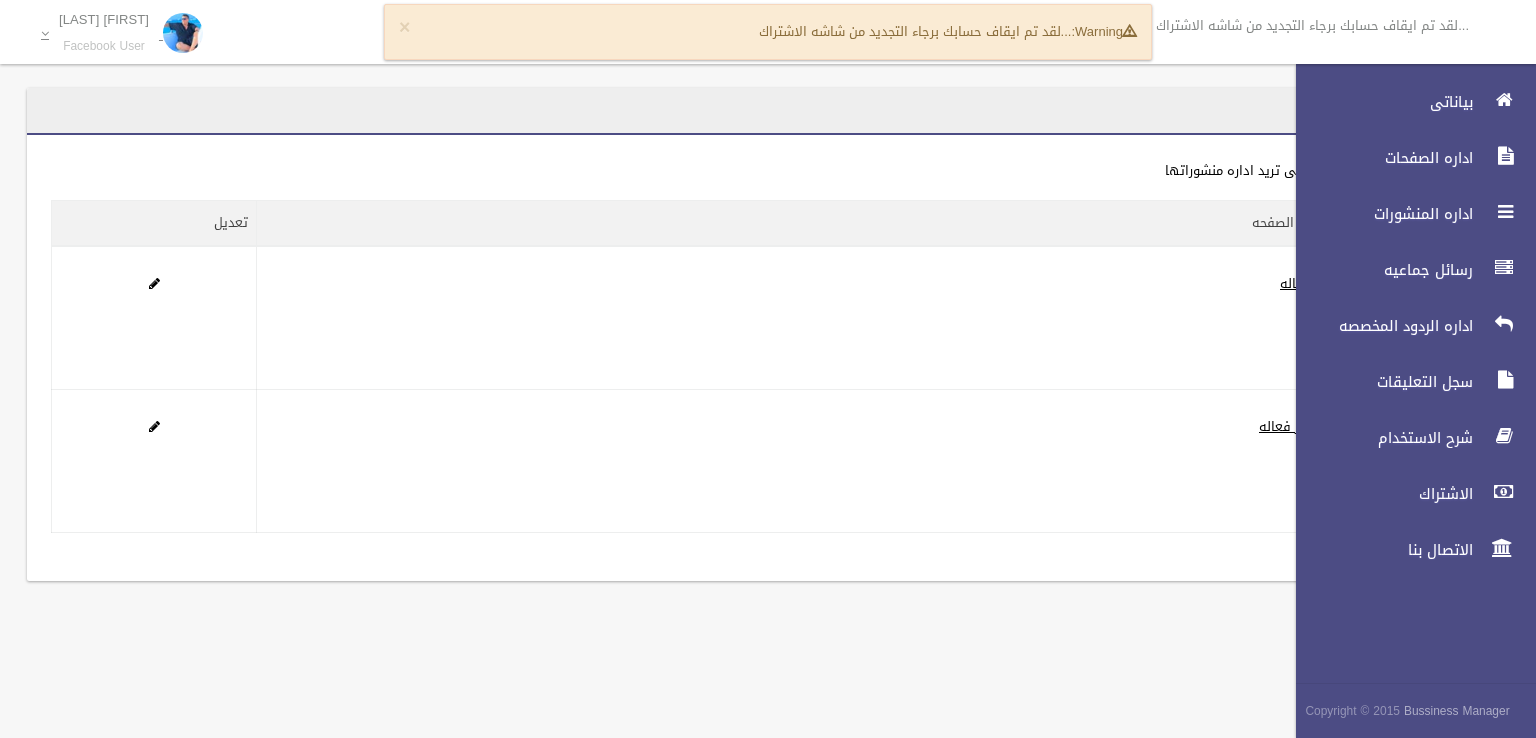 scroll, scrollTop: 0, scrollLeft: 0, axis: both 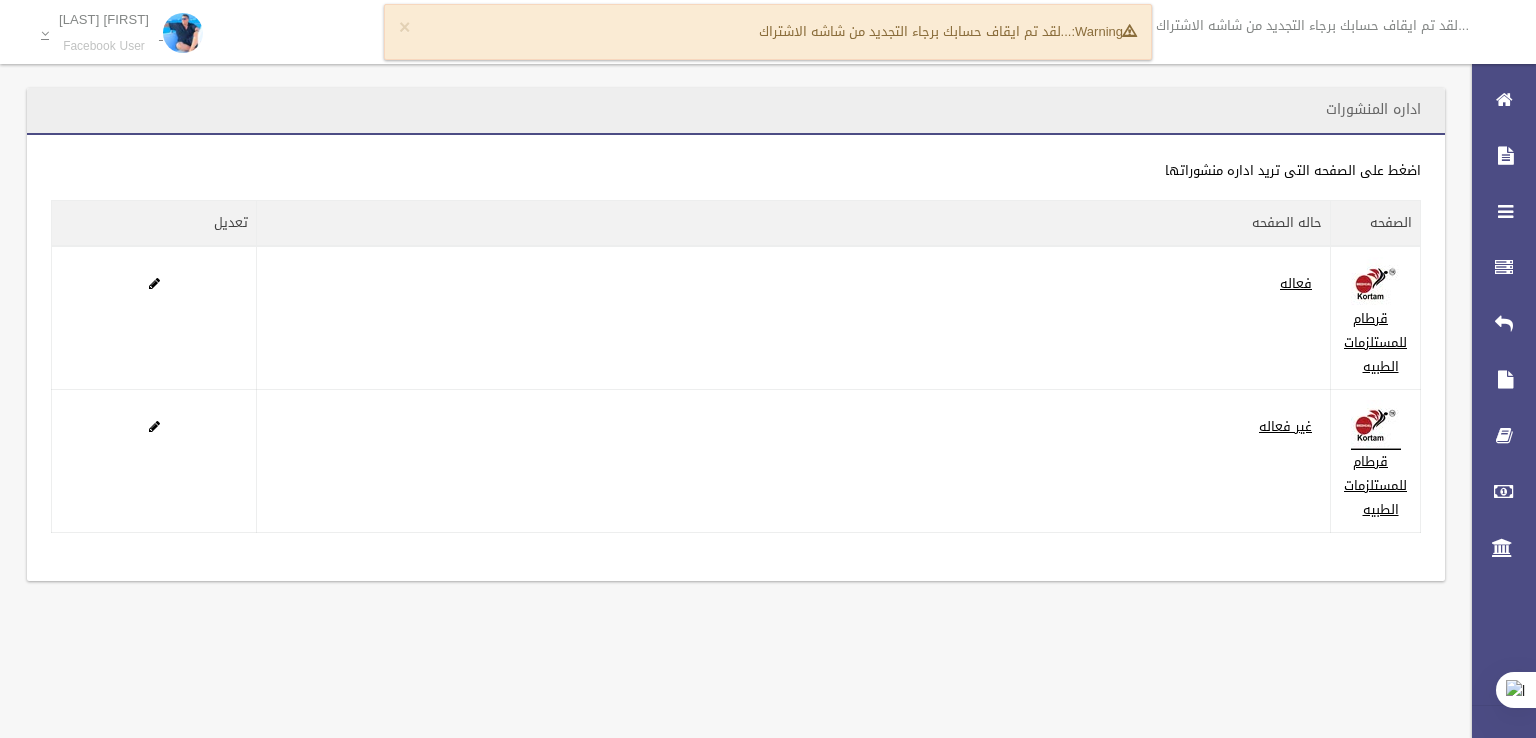 click on "...لقد تم ايقاف حسابك برجاء التجديد من شاشه الاشتراك" at bounding box center [1320, 26] 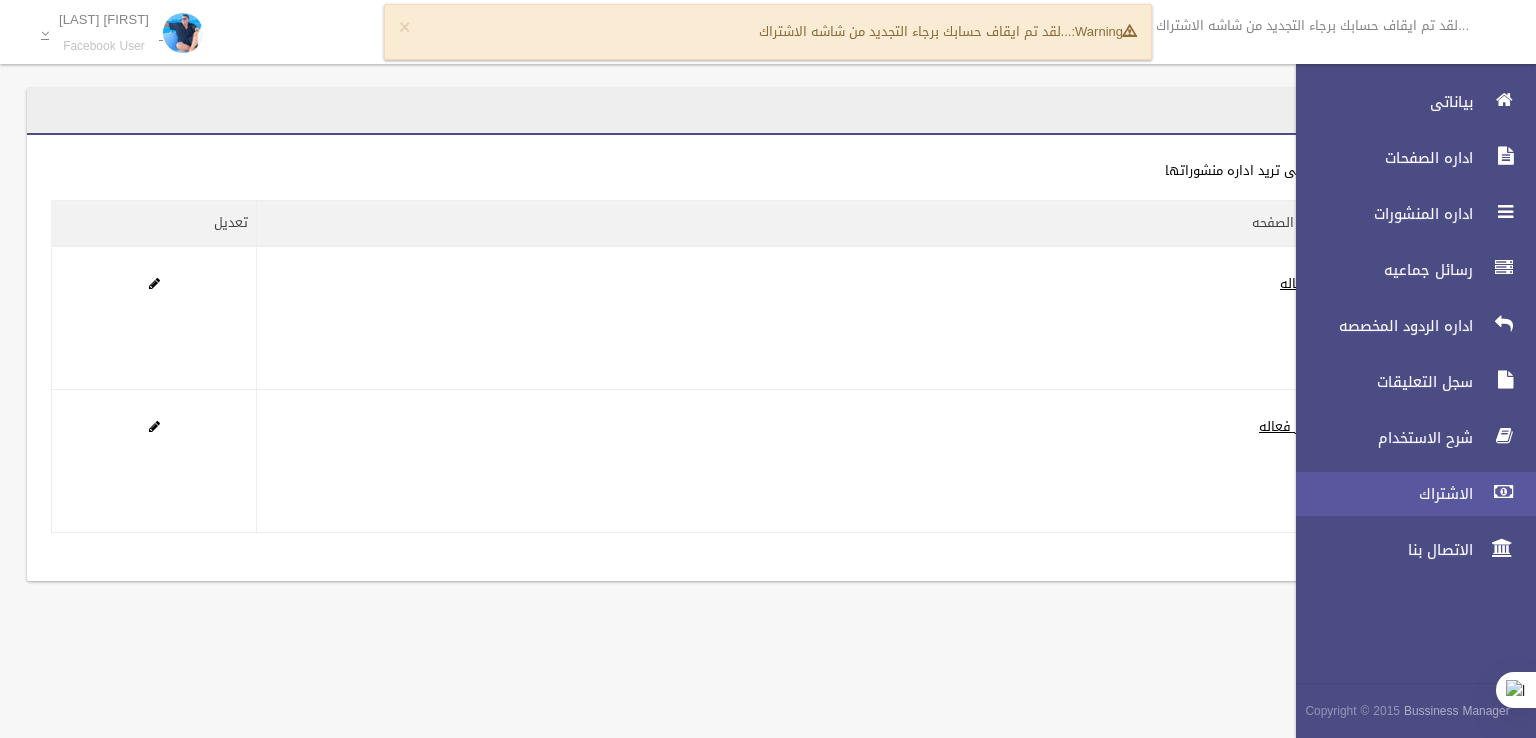 click at bounding box center (1504, 492) 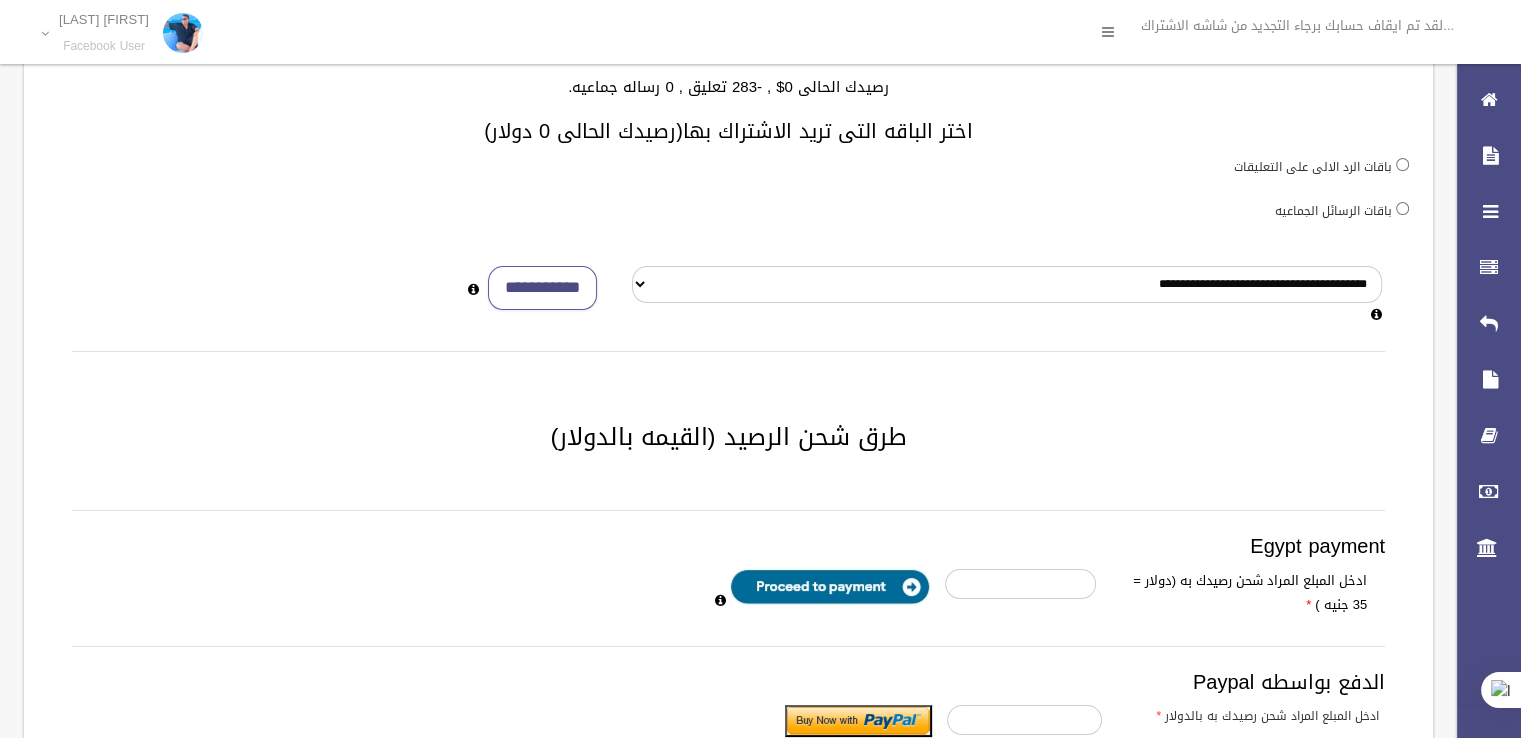 scroll, scrollTop: 0, scrollLeft: 0, axis: both 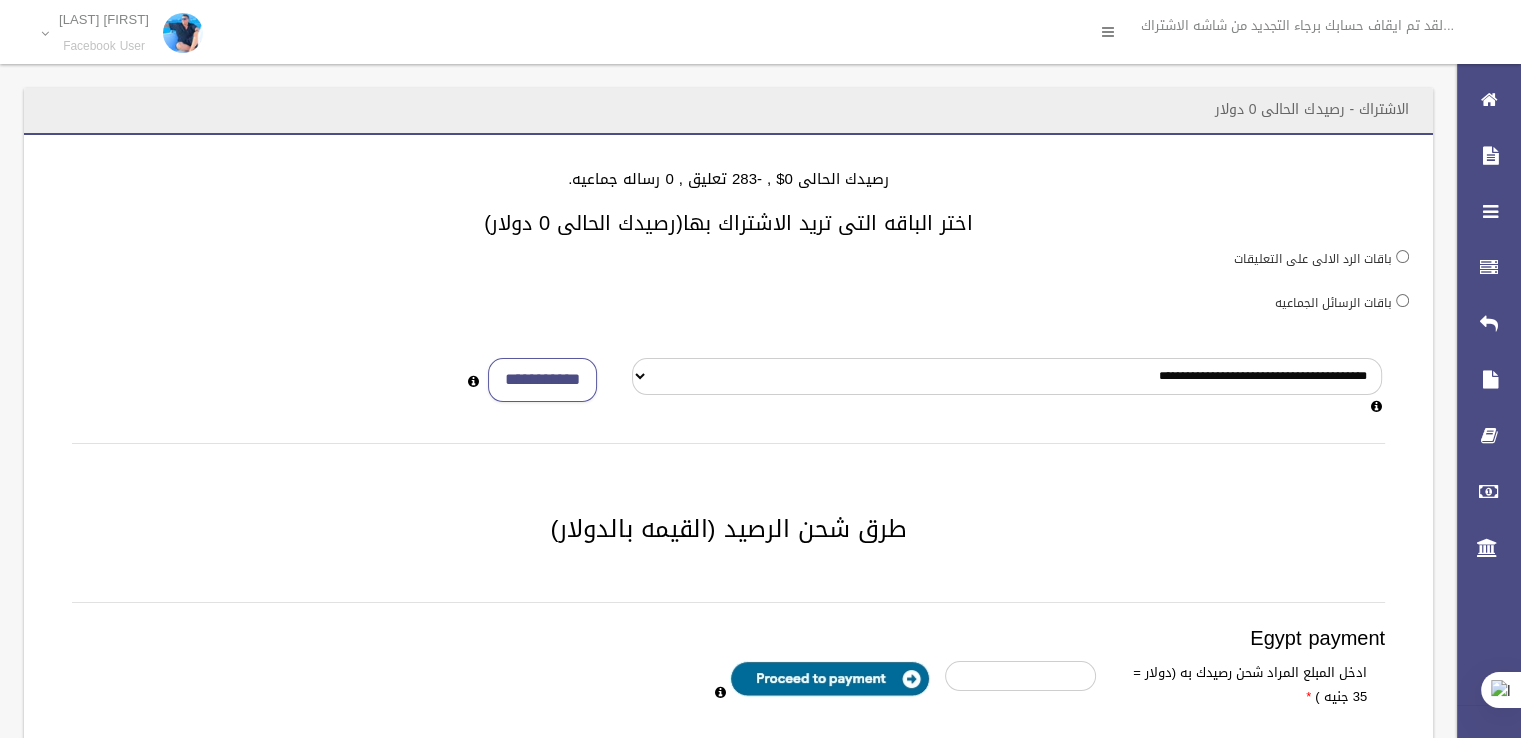 click on "اختر الباقه التى تريد الاشتراك بها(رصيدك الحالى 0 دولار)" at bounding box center [728, 223] 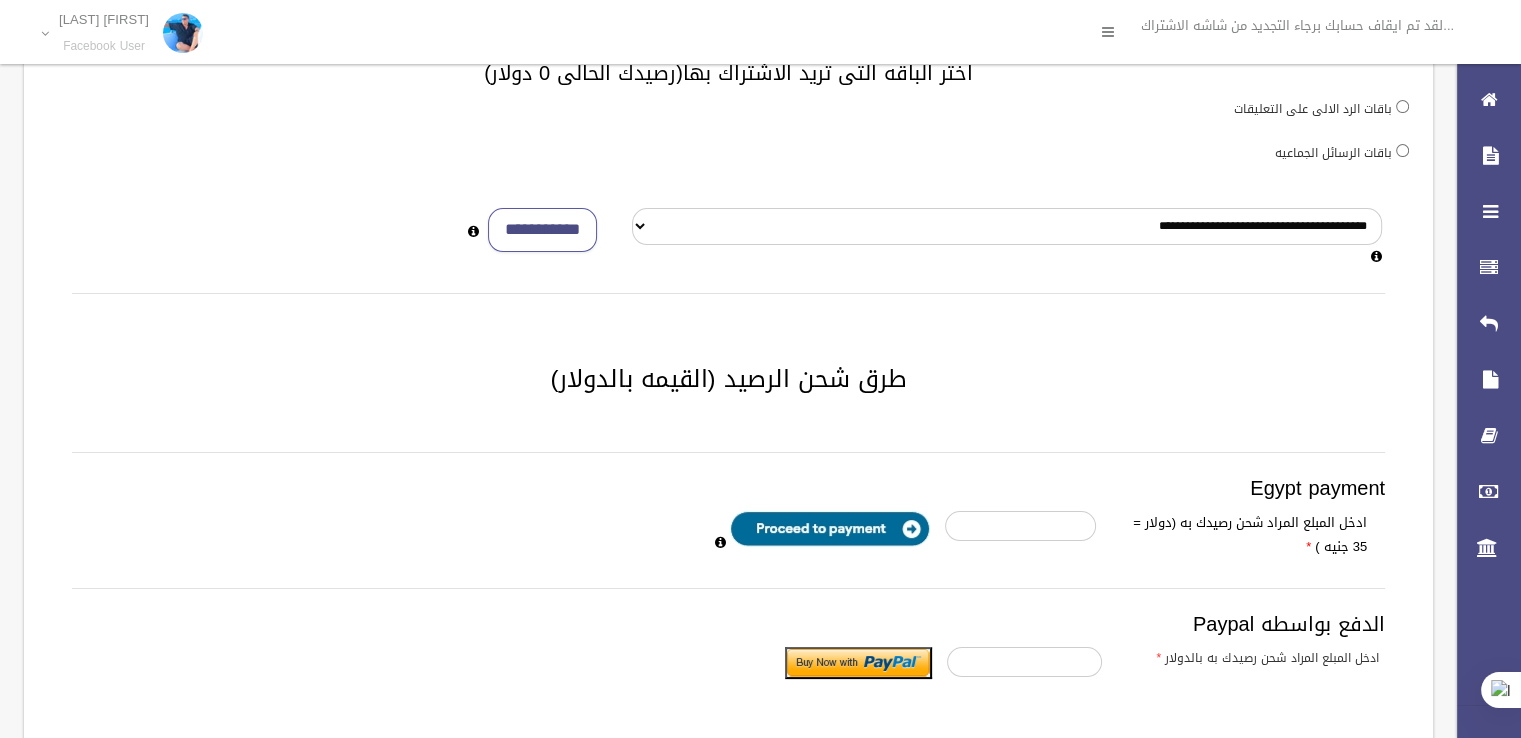 scroll, scrollTop: 144, scrollLeft: 0, axis: vertical 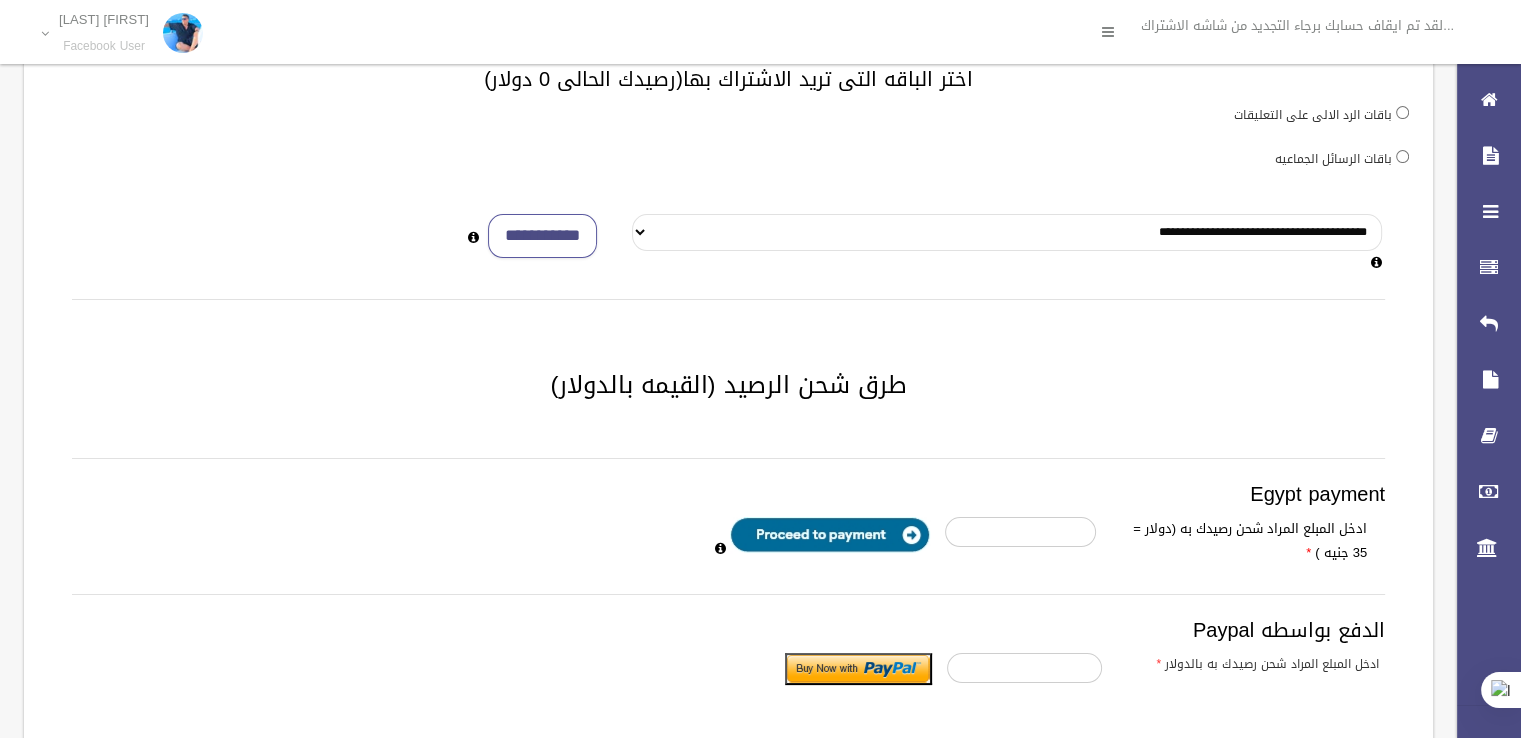 click on "**********" at bounding box center [1007, 232] 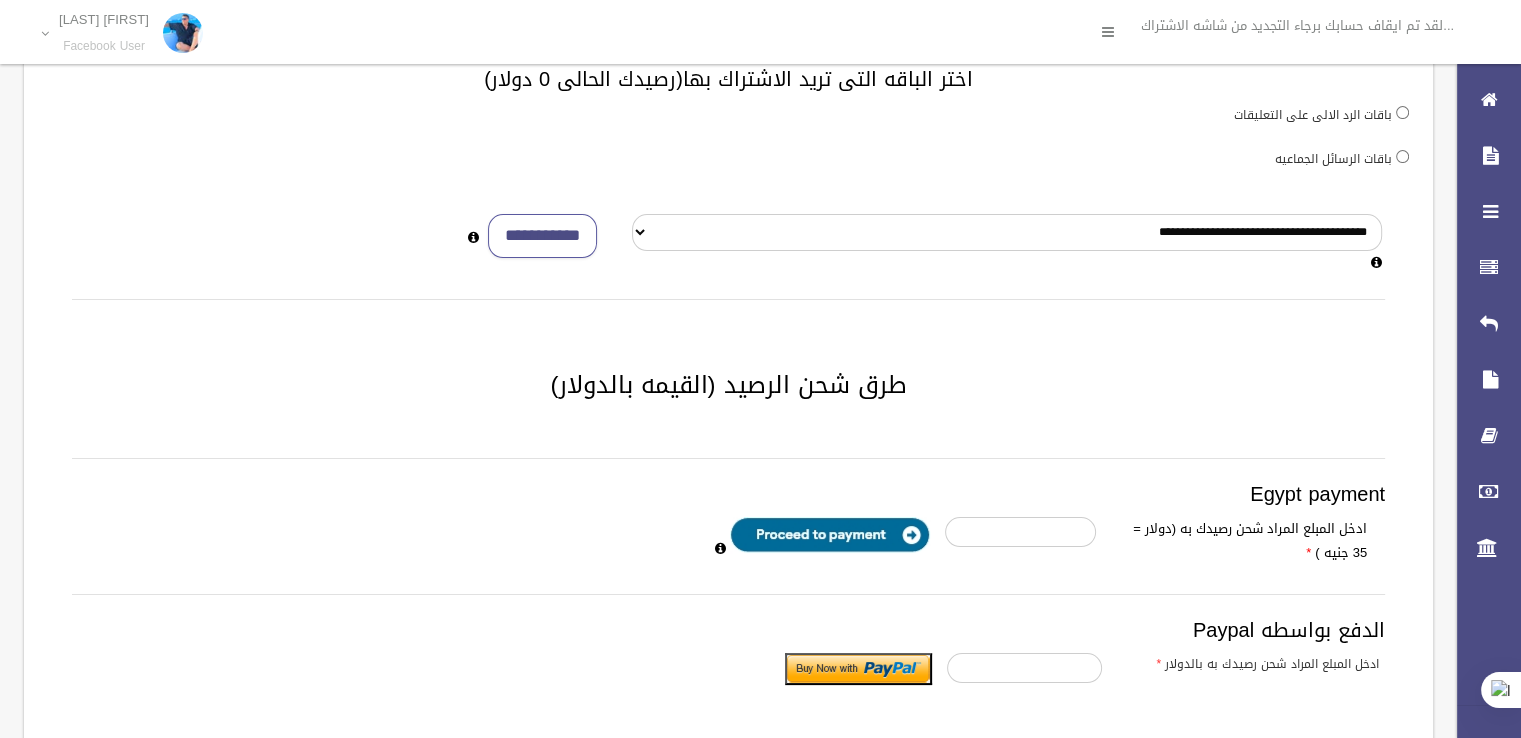 click on "**********" at bounding box center (728, 494) 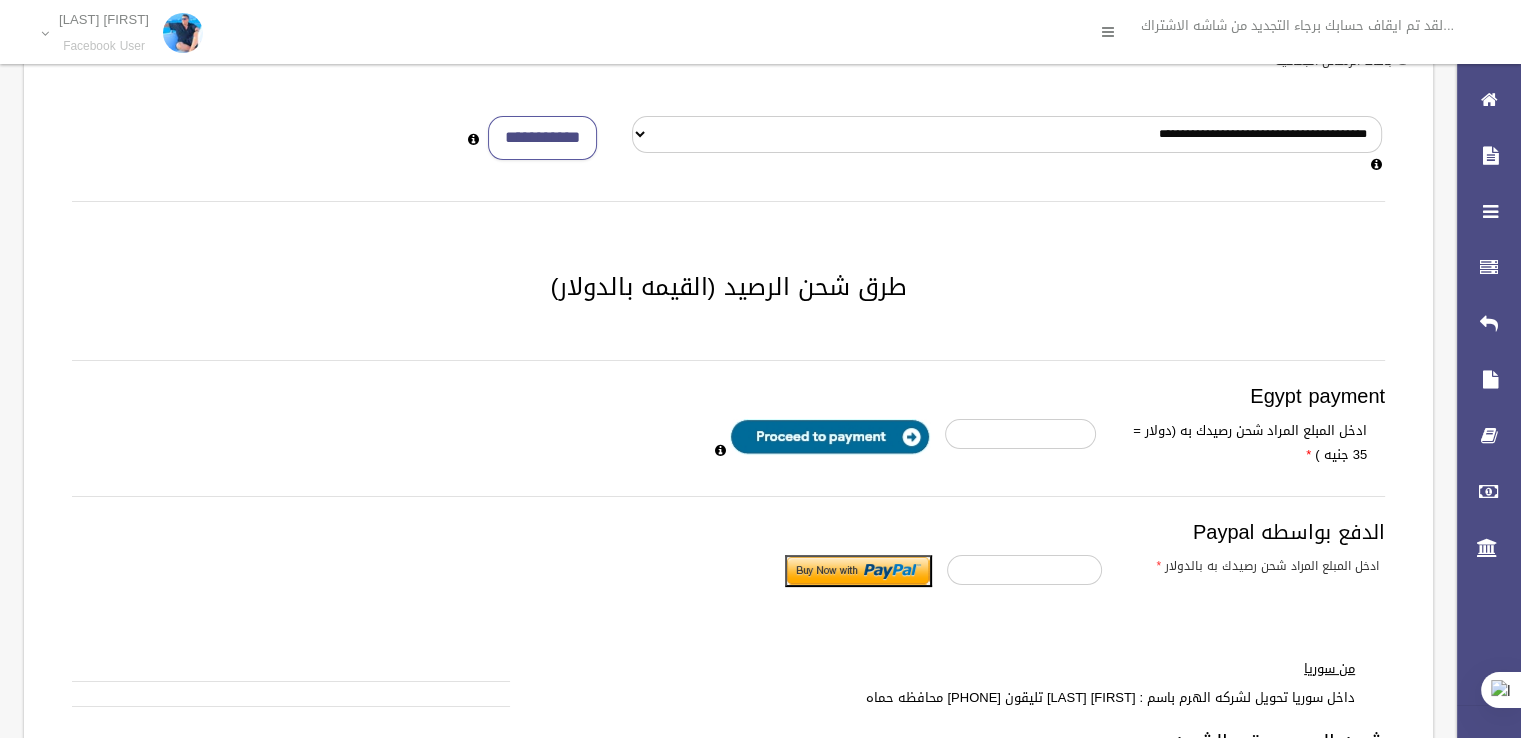 scroll, scrollTop: 251, scrollLeft: 0, axis: vertical 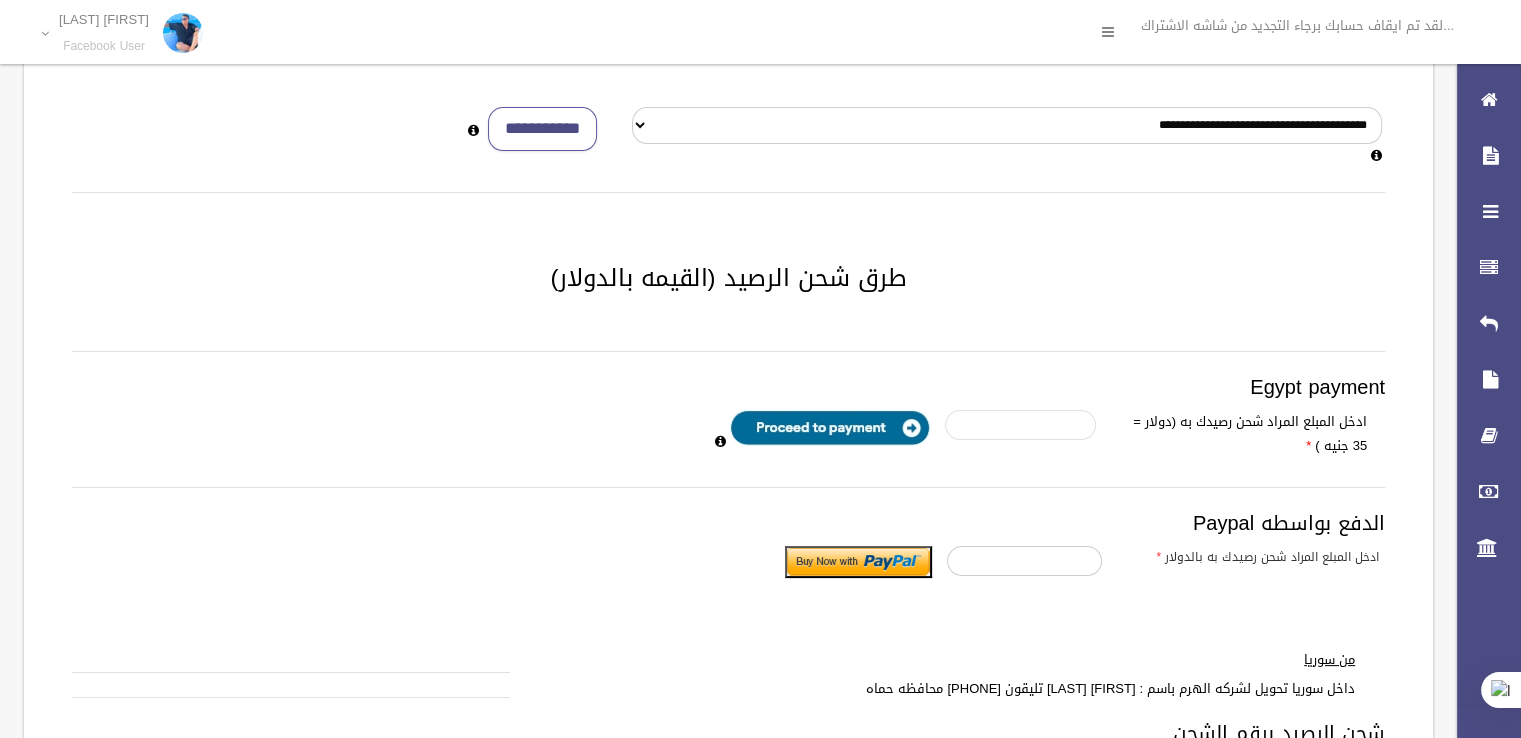 click at bounding box center (1020, 425) 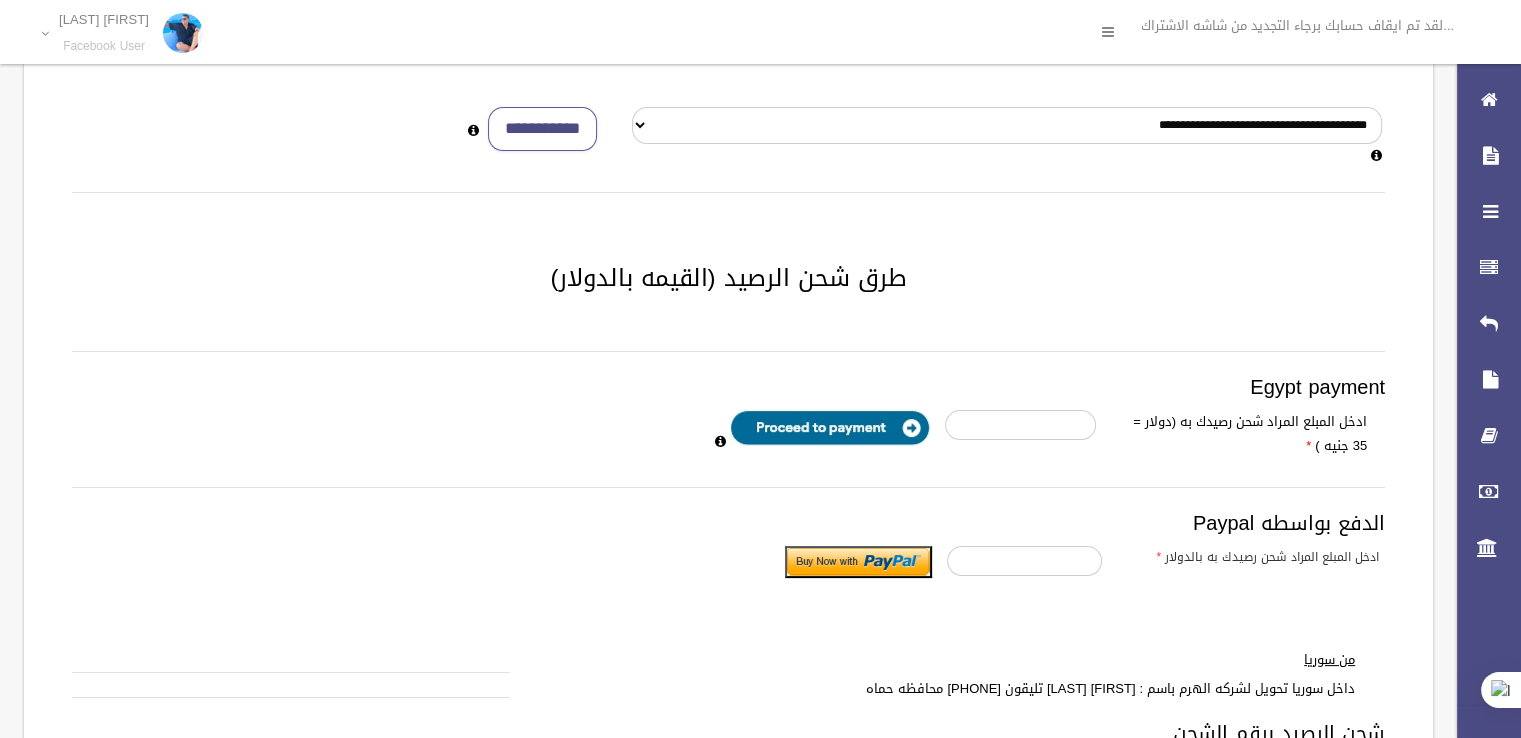 click on "Egypt payment
ادخل المبلع المراد شحن رصيدك به (دولار = 35 جنيه )
**
الدفع بواسطه Paypal
ادخل المبلع المراد شحن رصيدك به بالدولار
*" at bounding box center (728, 512) 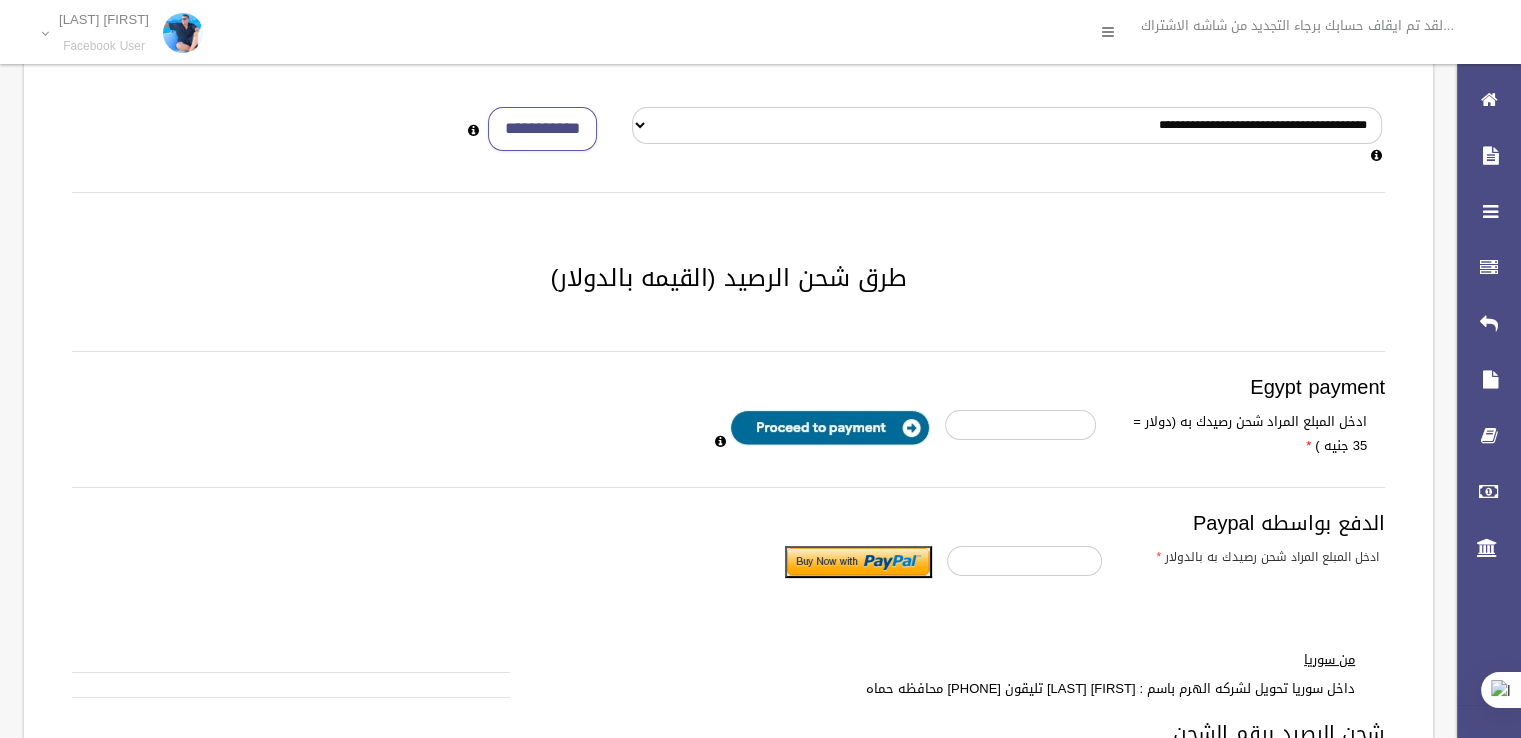 click at bounding box center [830, 428] 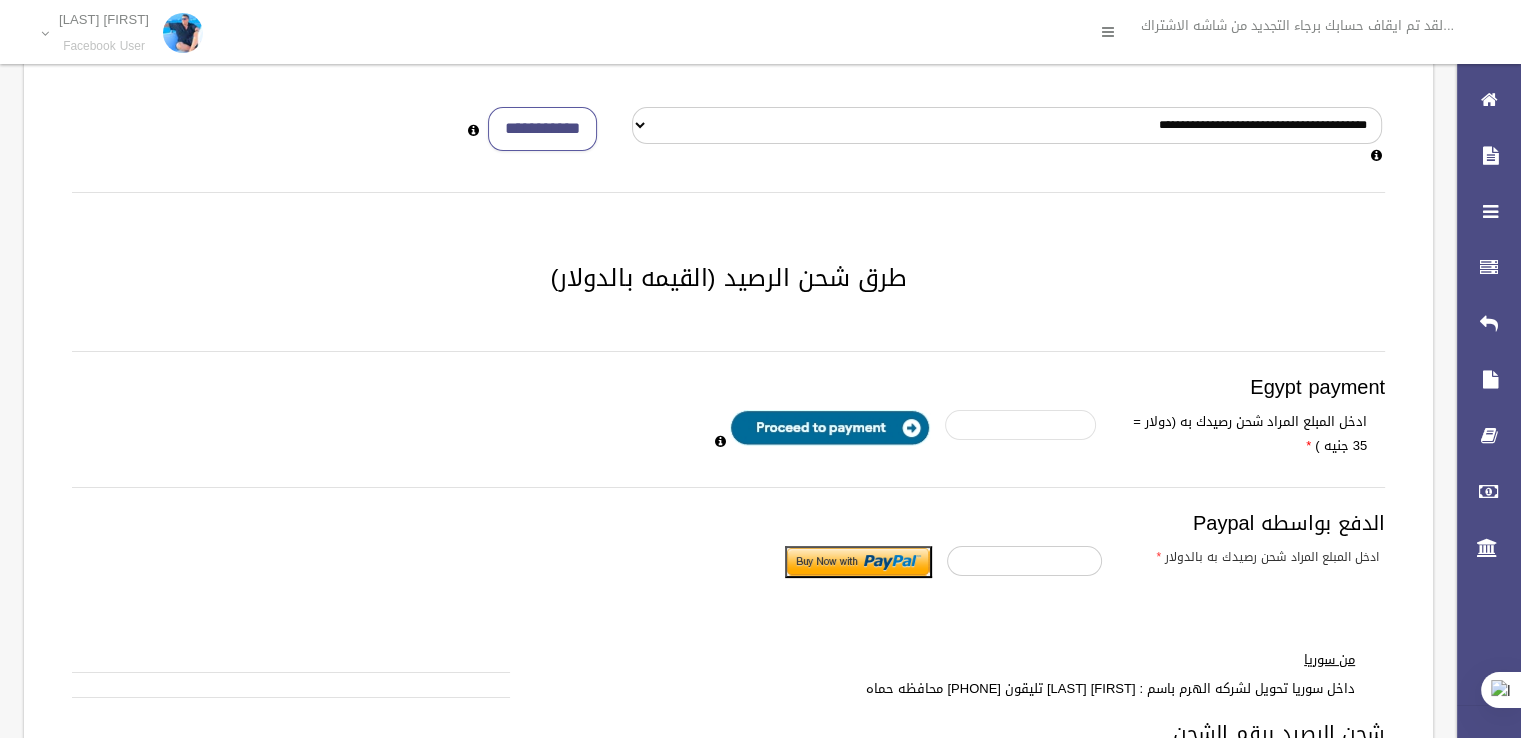 click on "**" at bounding box center (1020, 425) 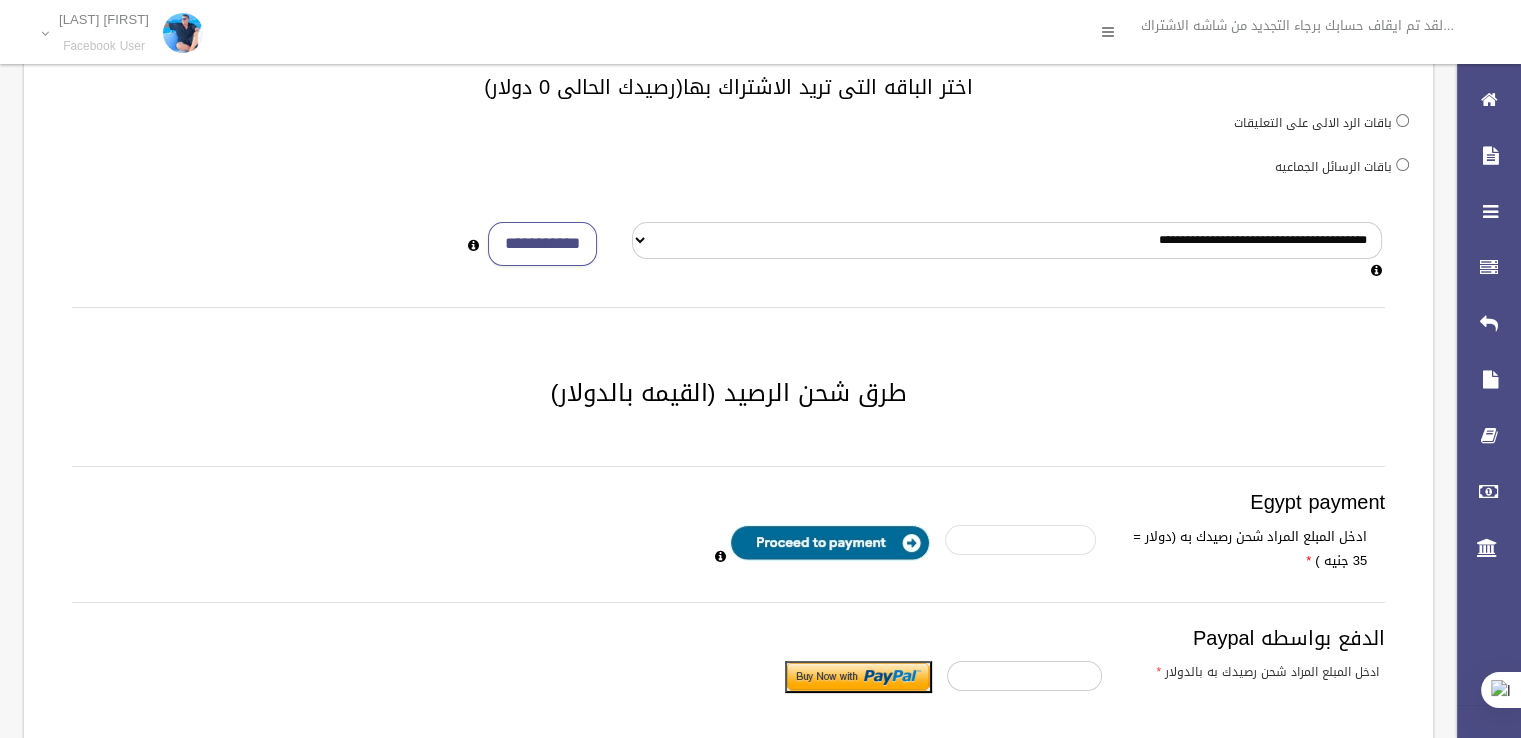 scroll, scrollTop: 140, scrollLeft: 0, axis: vertical 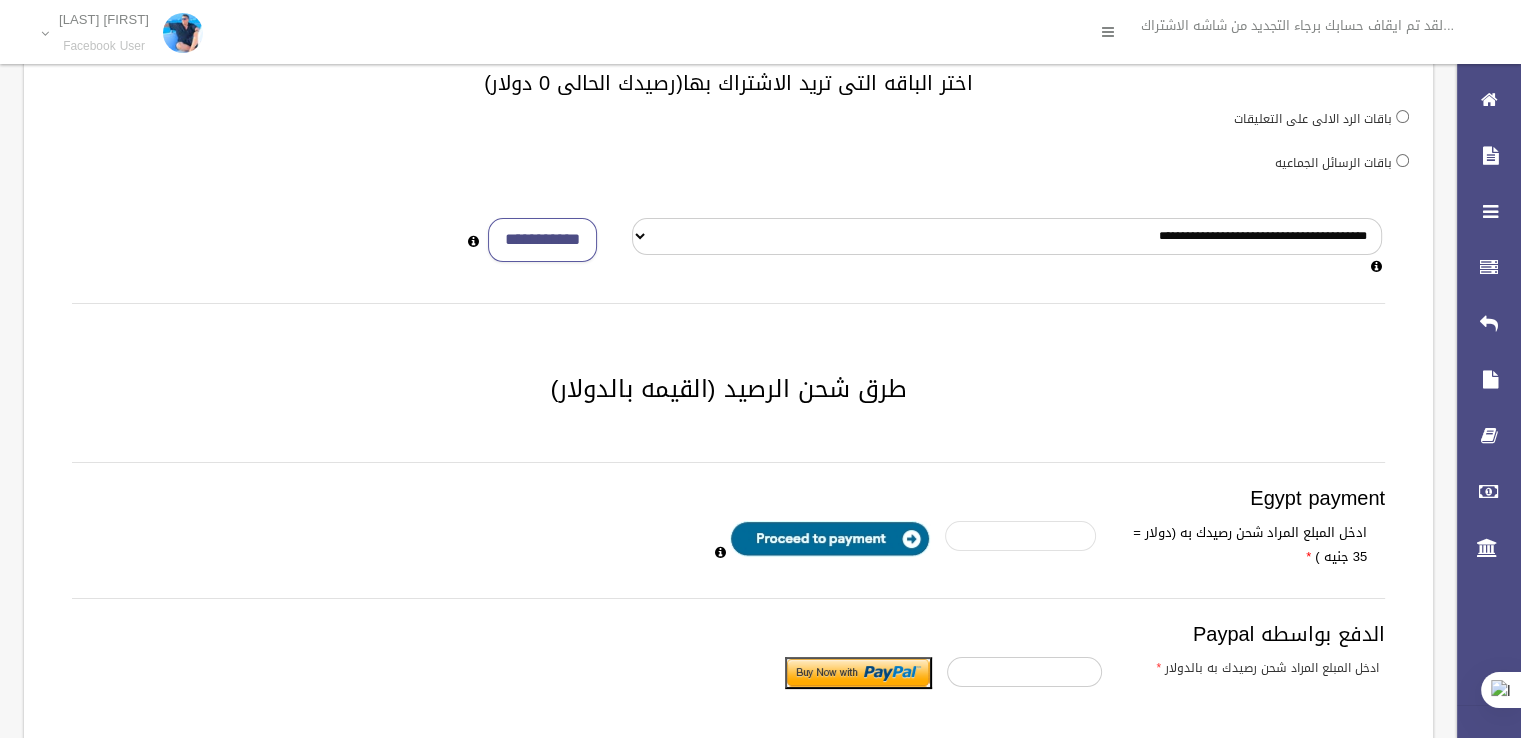 click at bounding box center [1020, 536] 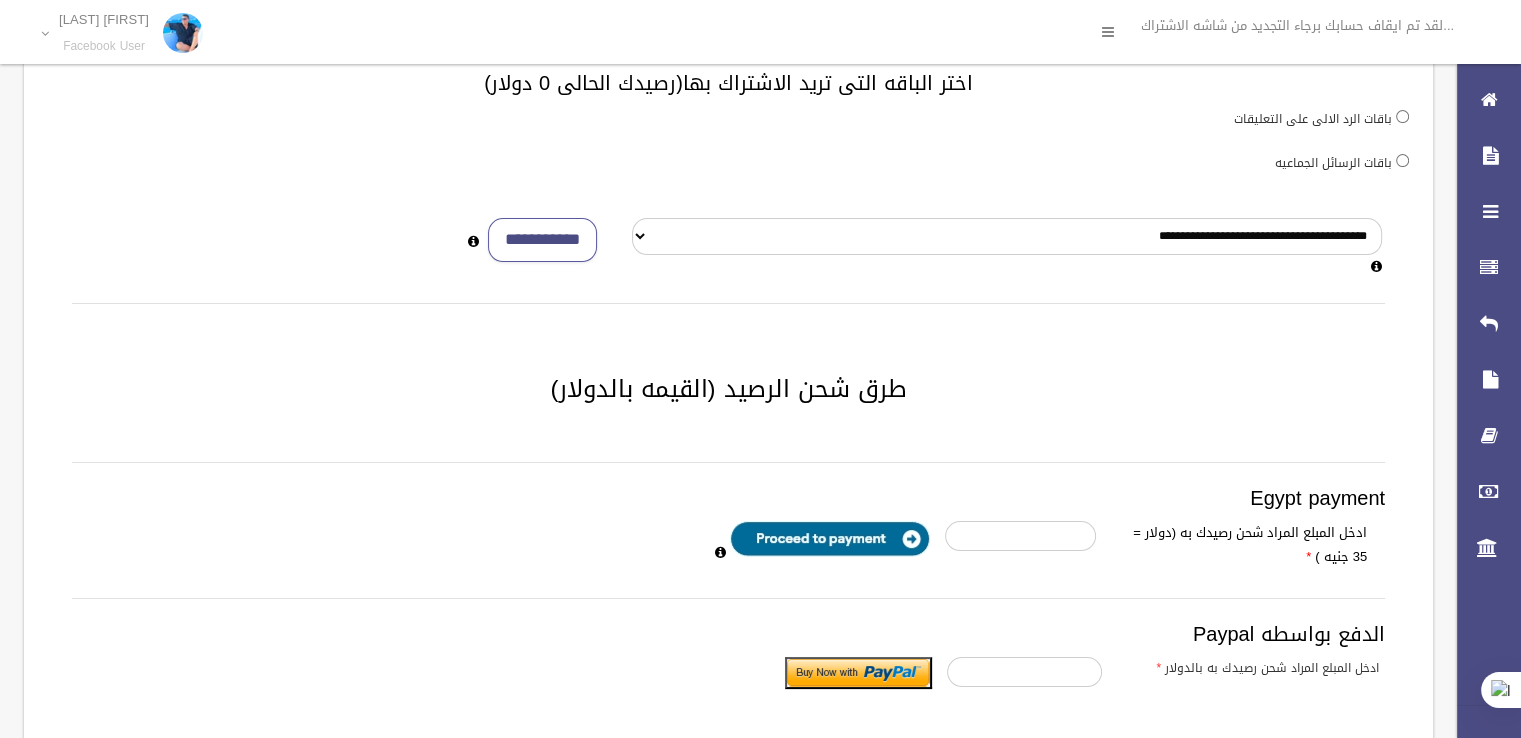 click at bounding box center [830, 539] 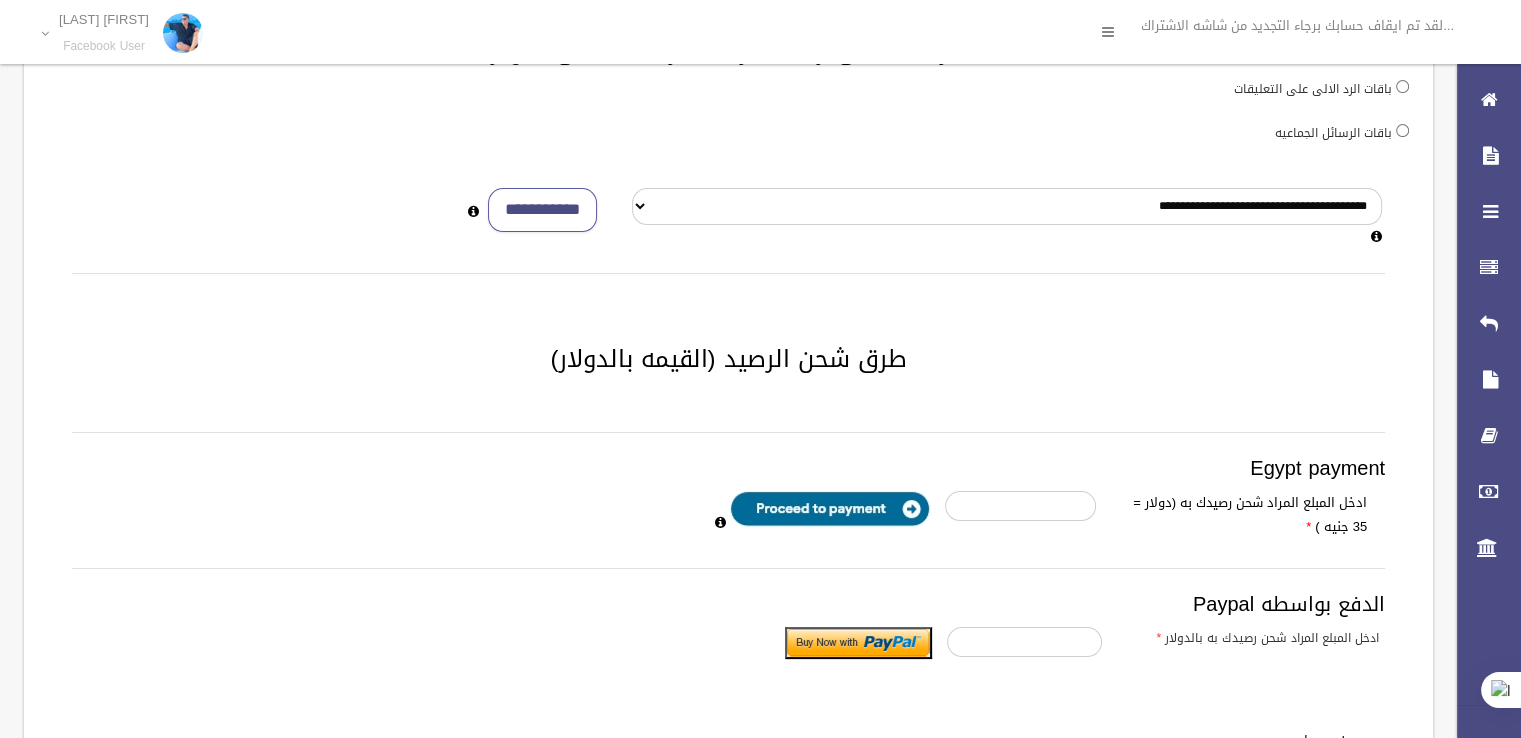 scroll, scrollTop: 0, scrollLeft: 0, axis: both 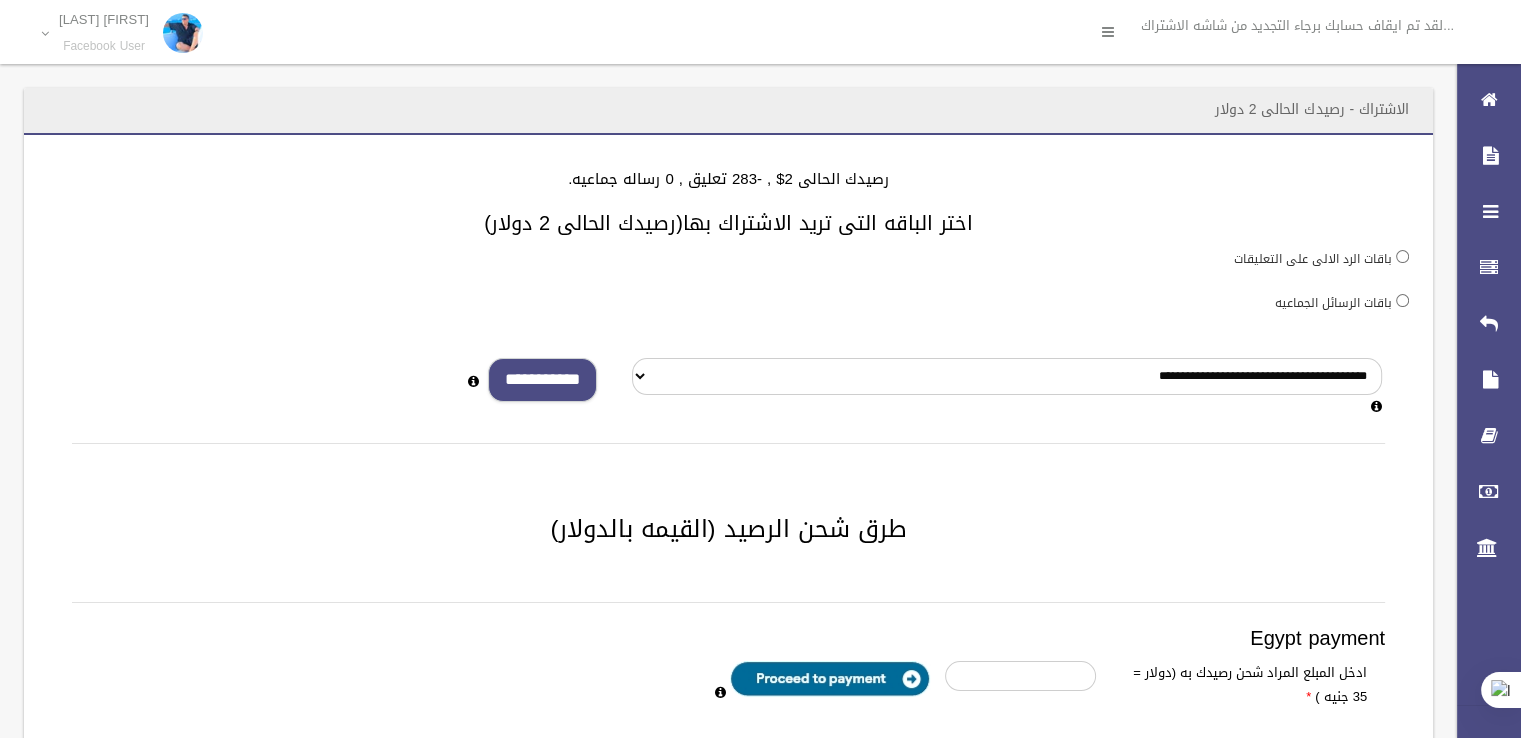 click on "**********" at bounding box center (542, 380) 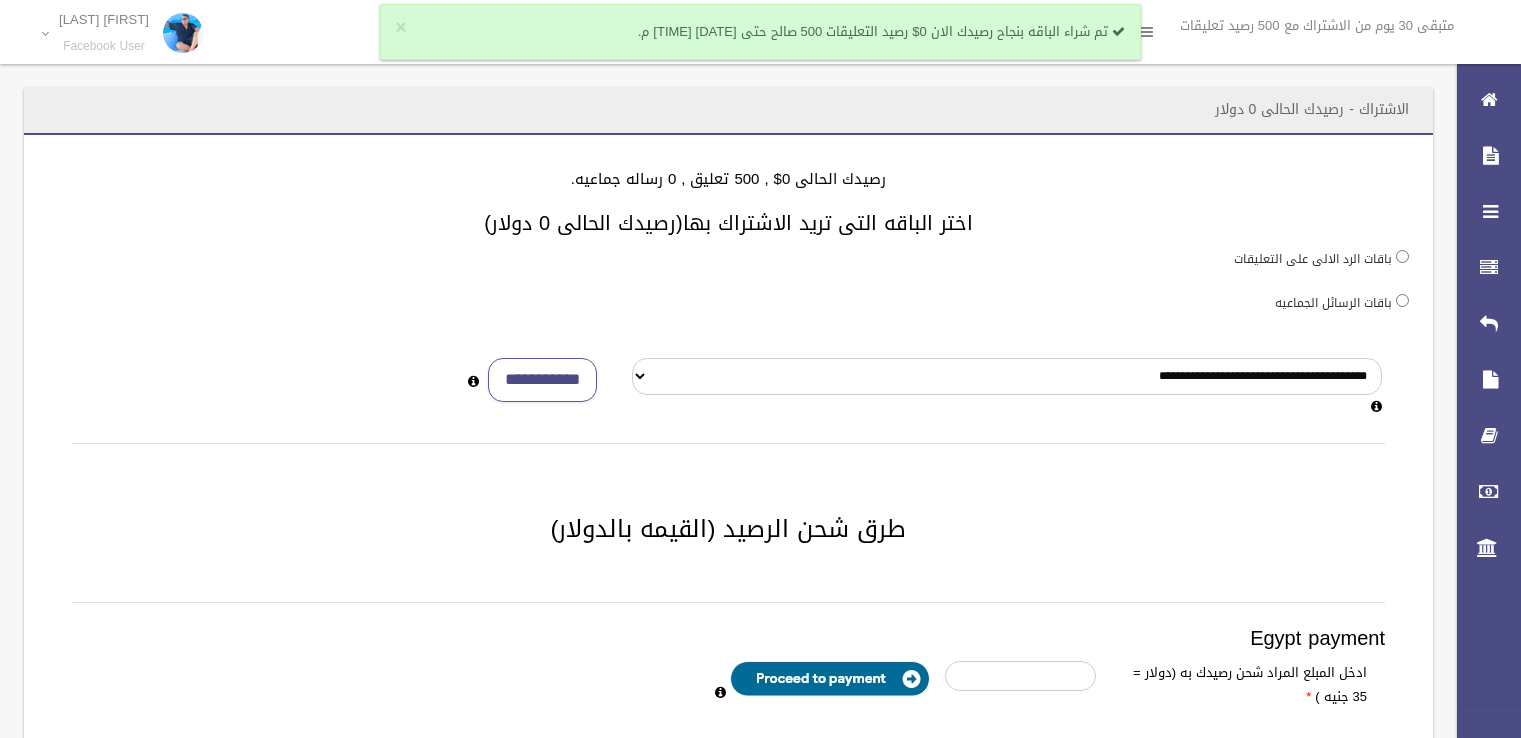 scroll, scrollTop: 0, scrollLeft: 0, axis: both 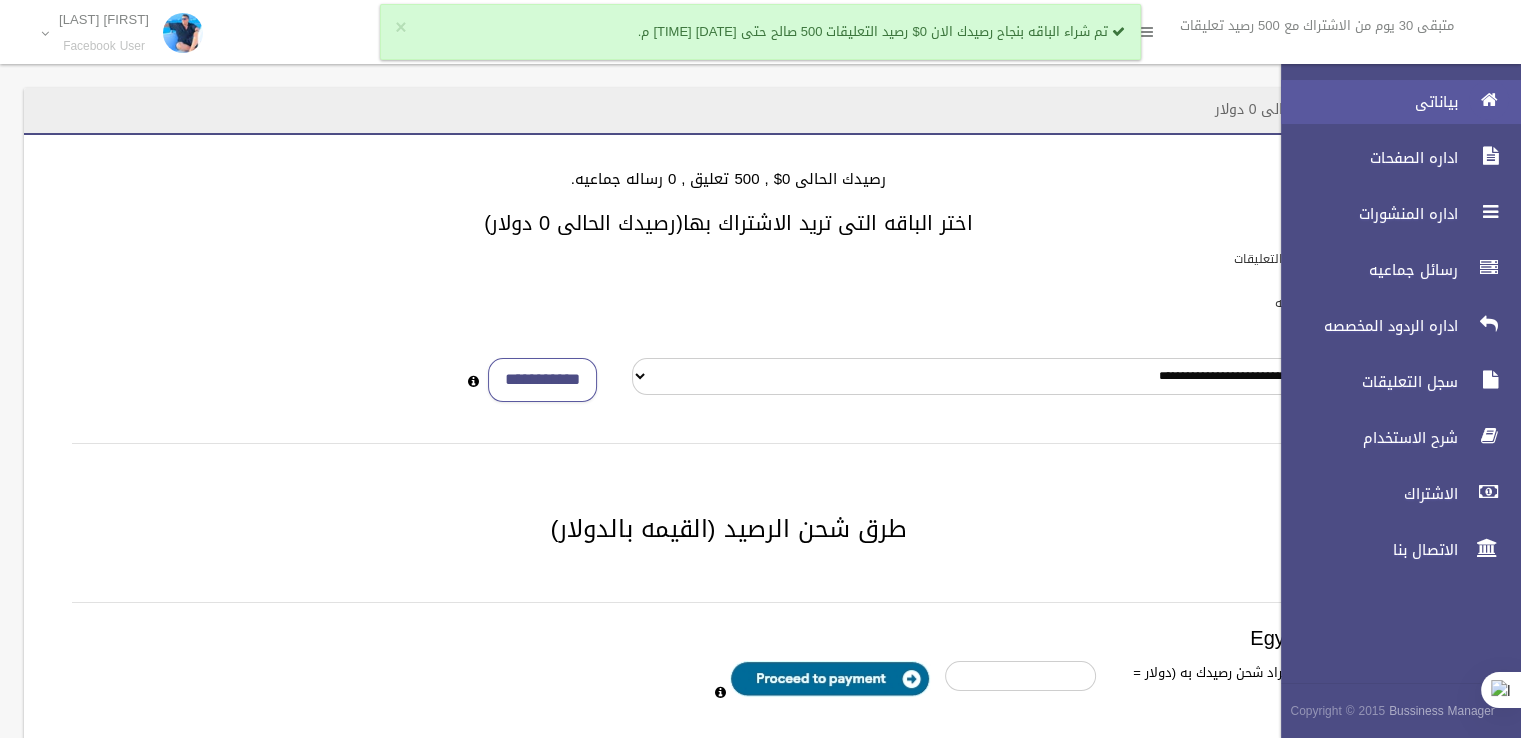 click at bounding box center (1489, 100) 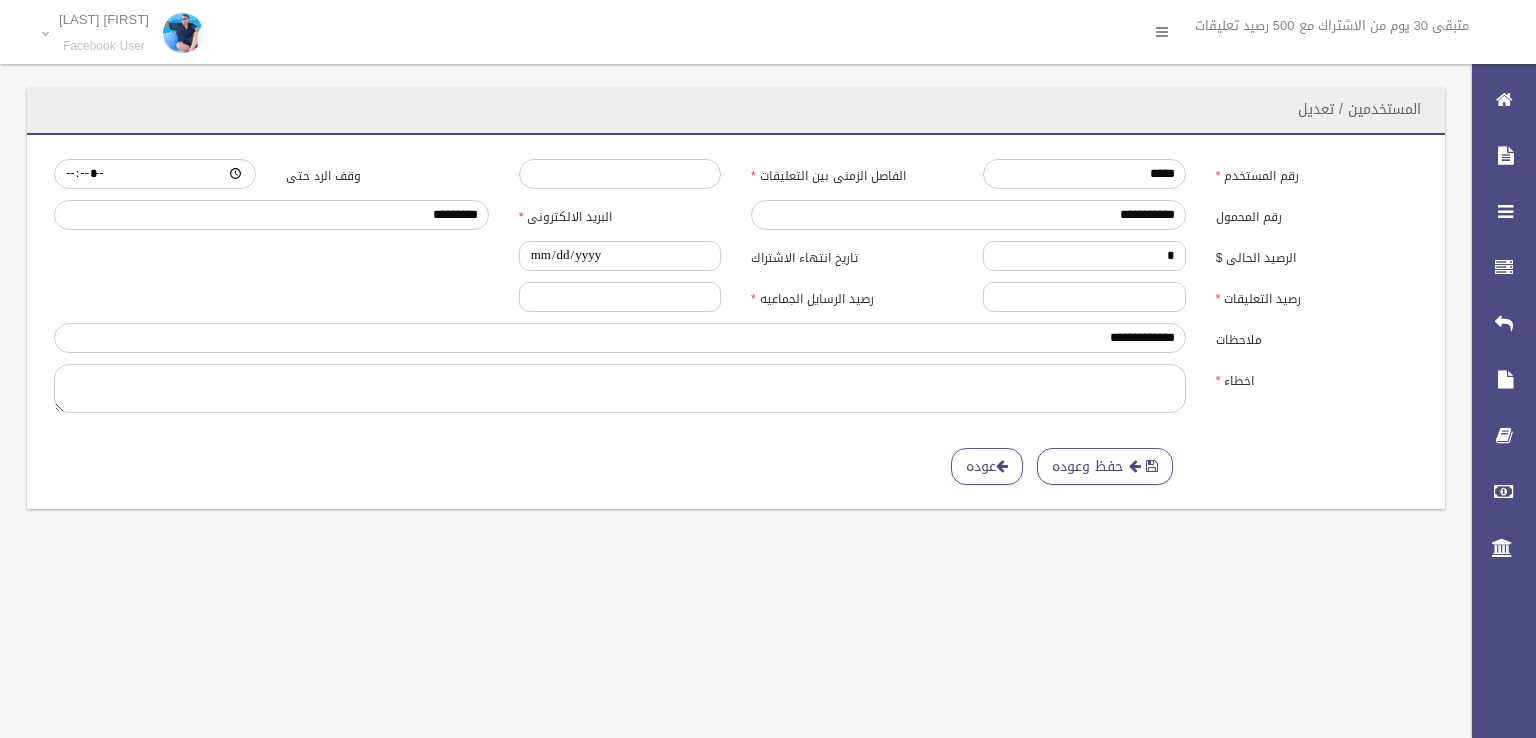 scroll, scrollTop: 0, scrollLeft: 0, axis: both 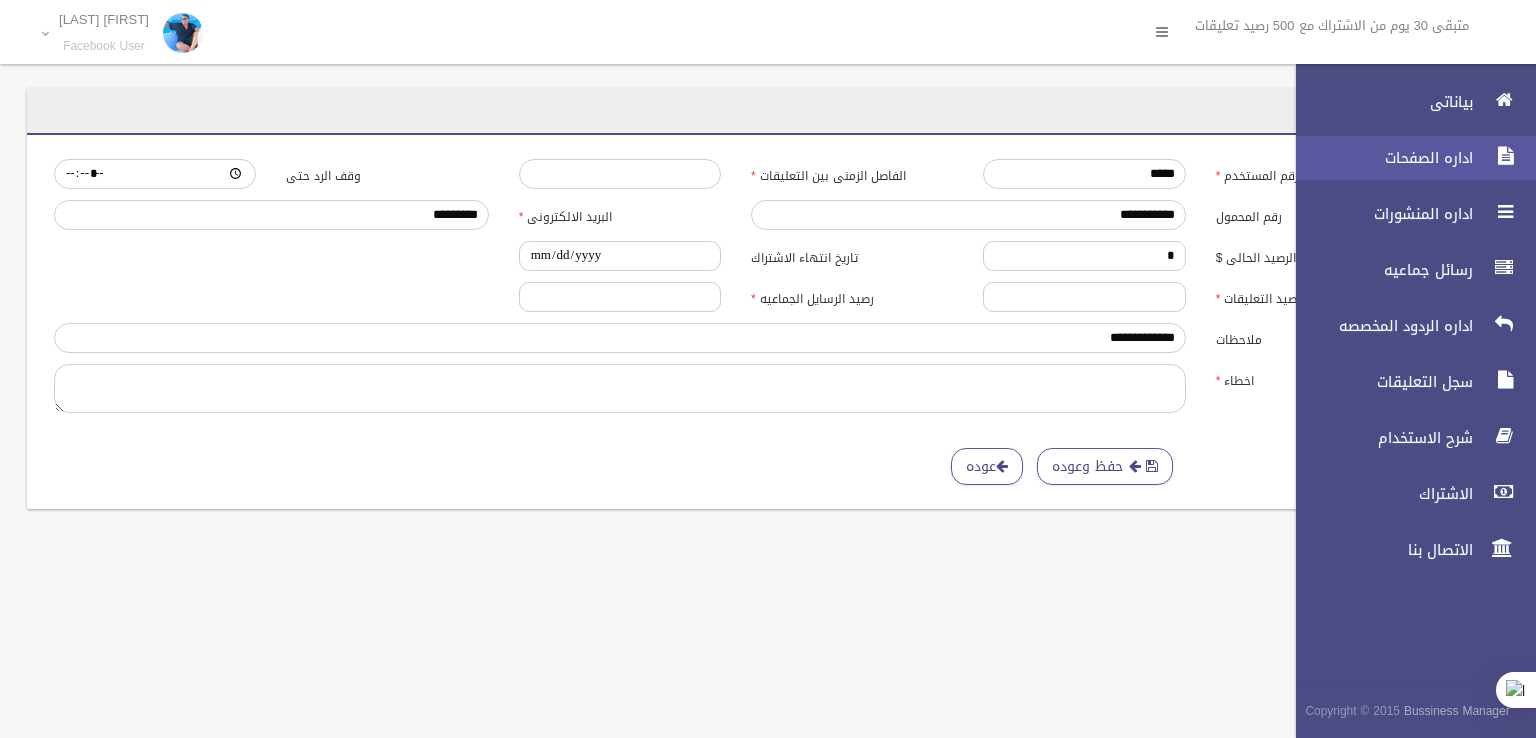 click on "اداره الصفحات" at bounding box center [1407, 158] 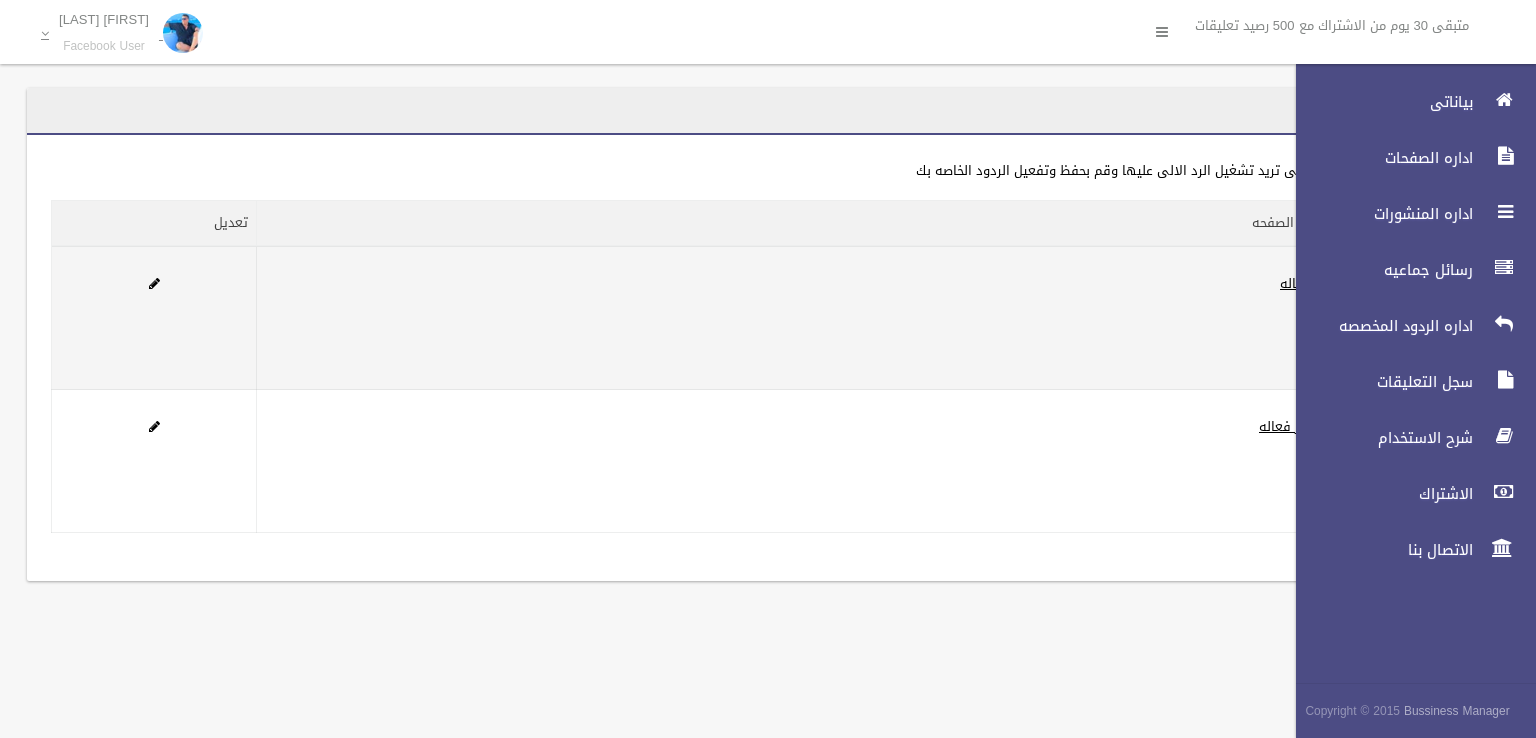 scroll, scrollTop: 0, scrollLeft: 0, axis: both 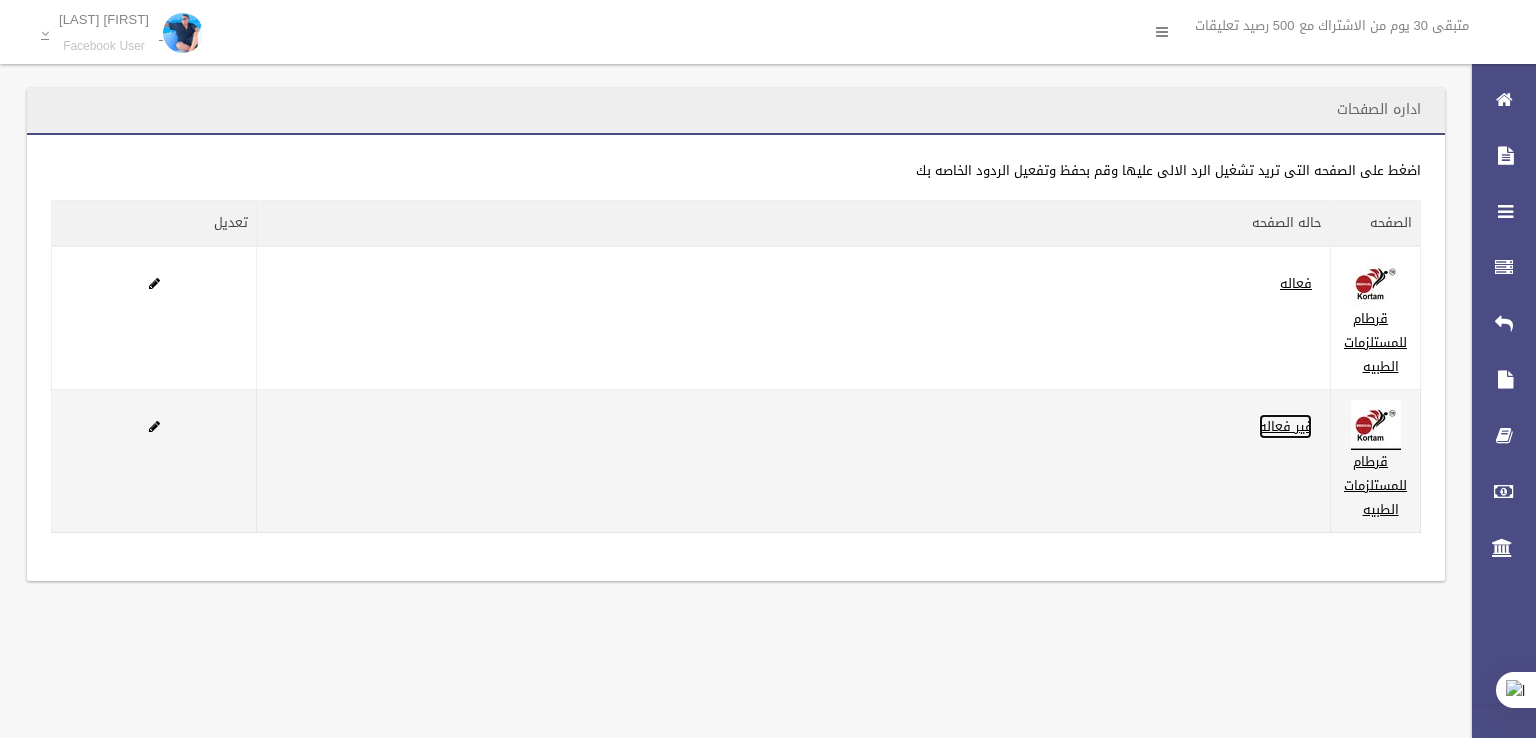 click on "غير فعاله" at bounding box center (1285, 426) 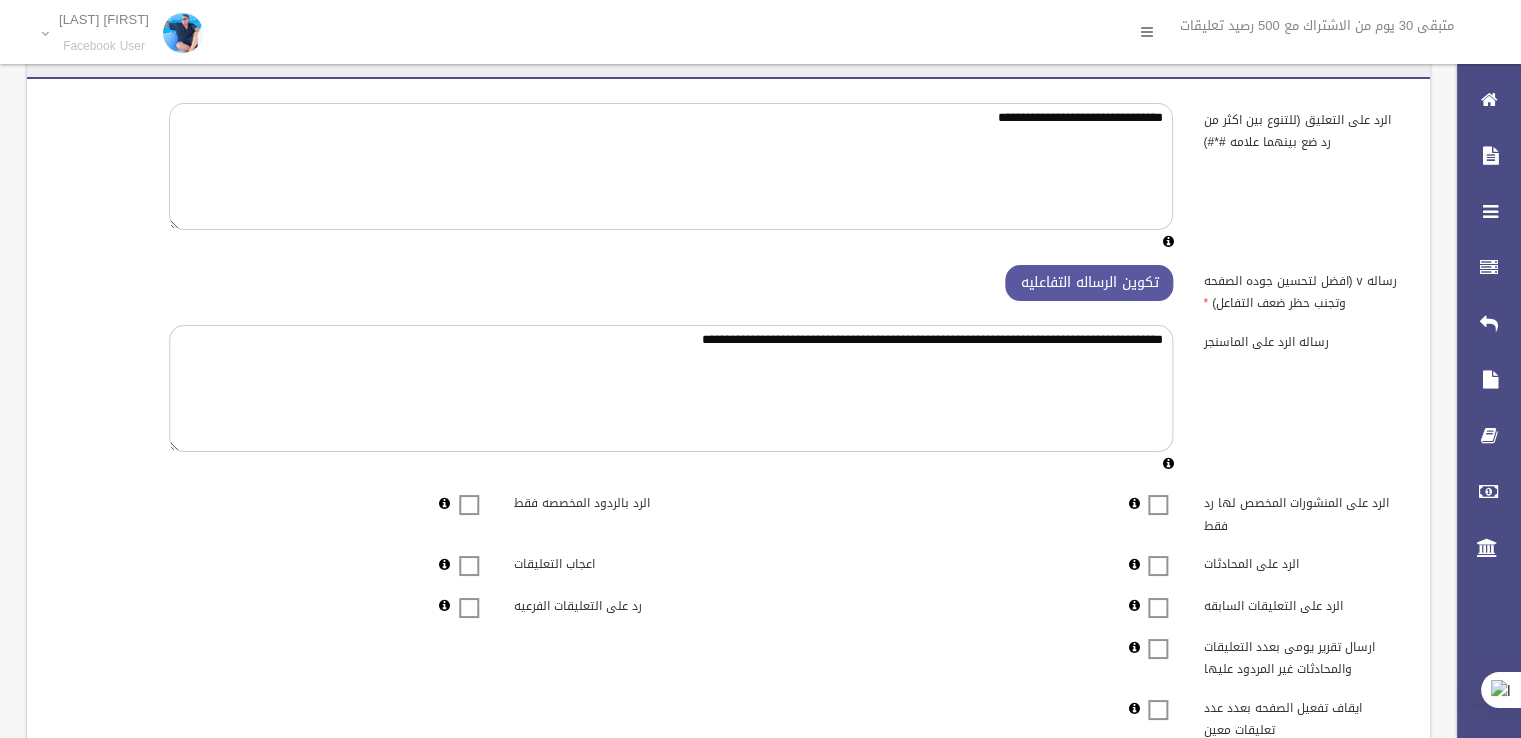 scroll, scrollTop: 0, scrollLeft: 0, axis: both 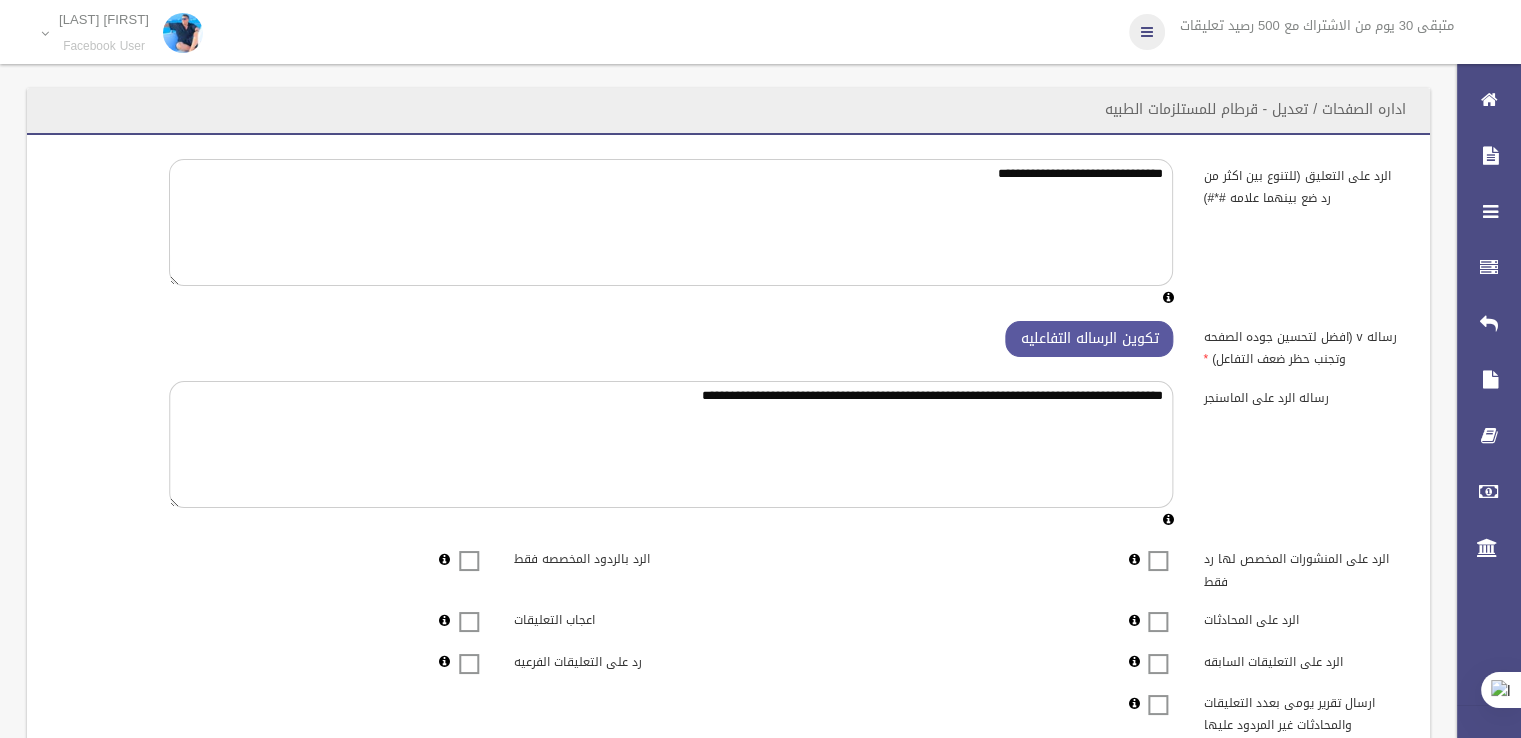 click at bounding box center (1147, 32) 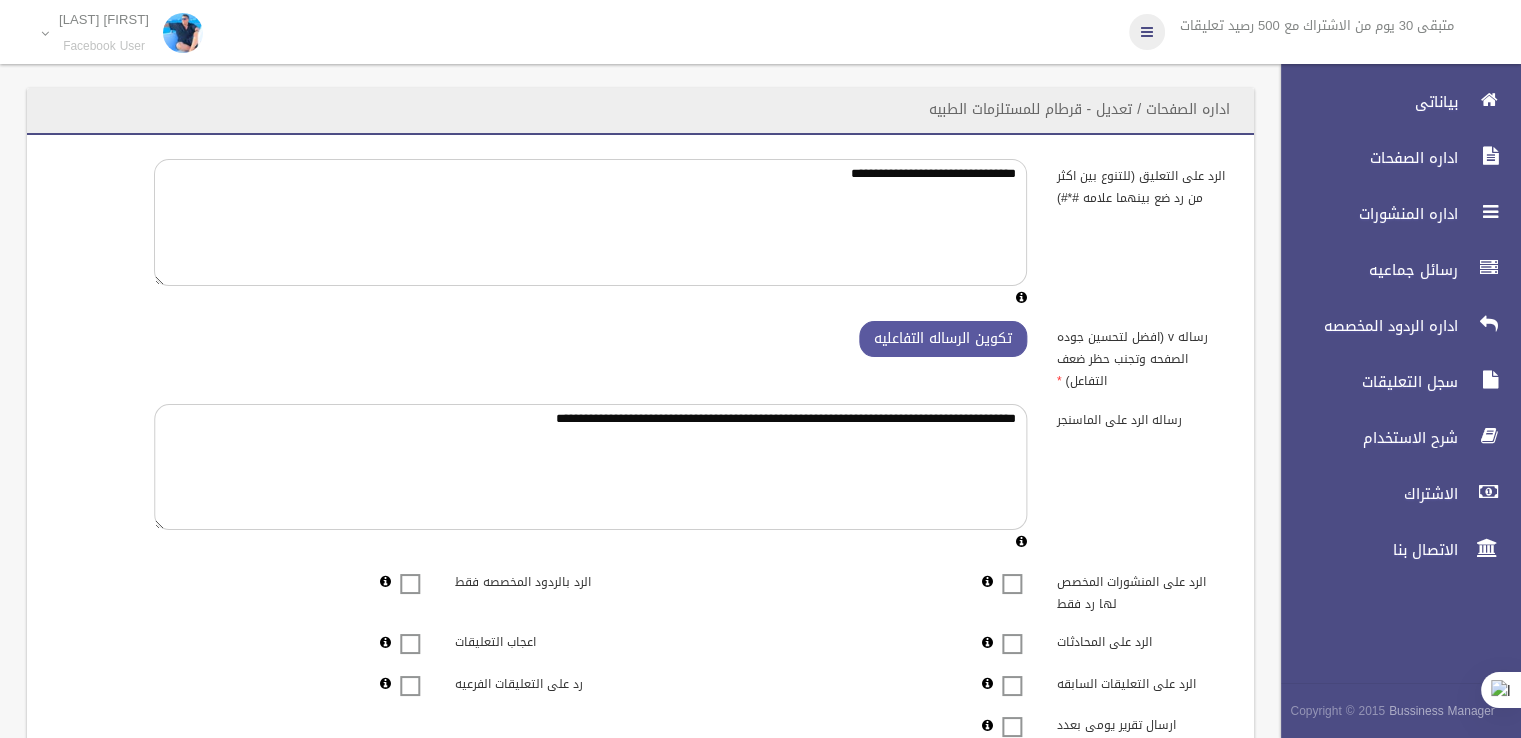 click at bounding box center [1147, 32] 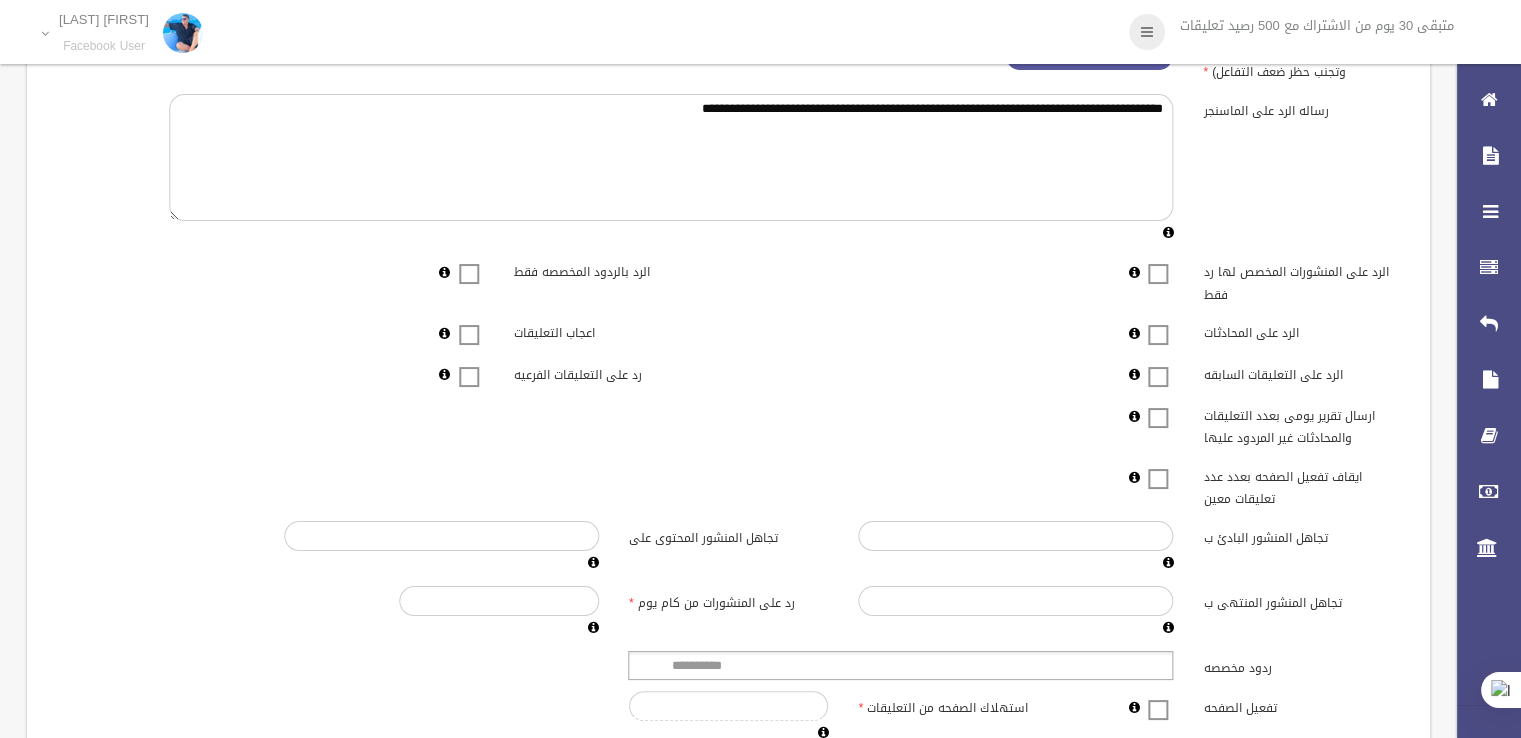 scroll, scrollTop: 452, scrollLeft: 0, axis: vertical 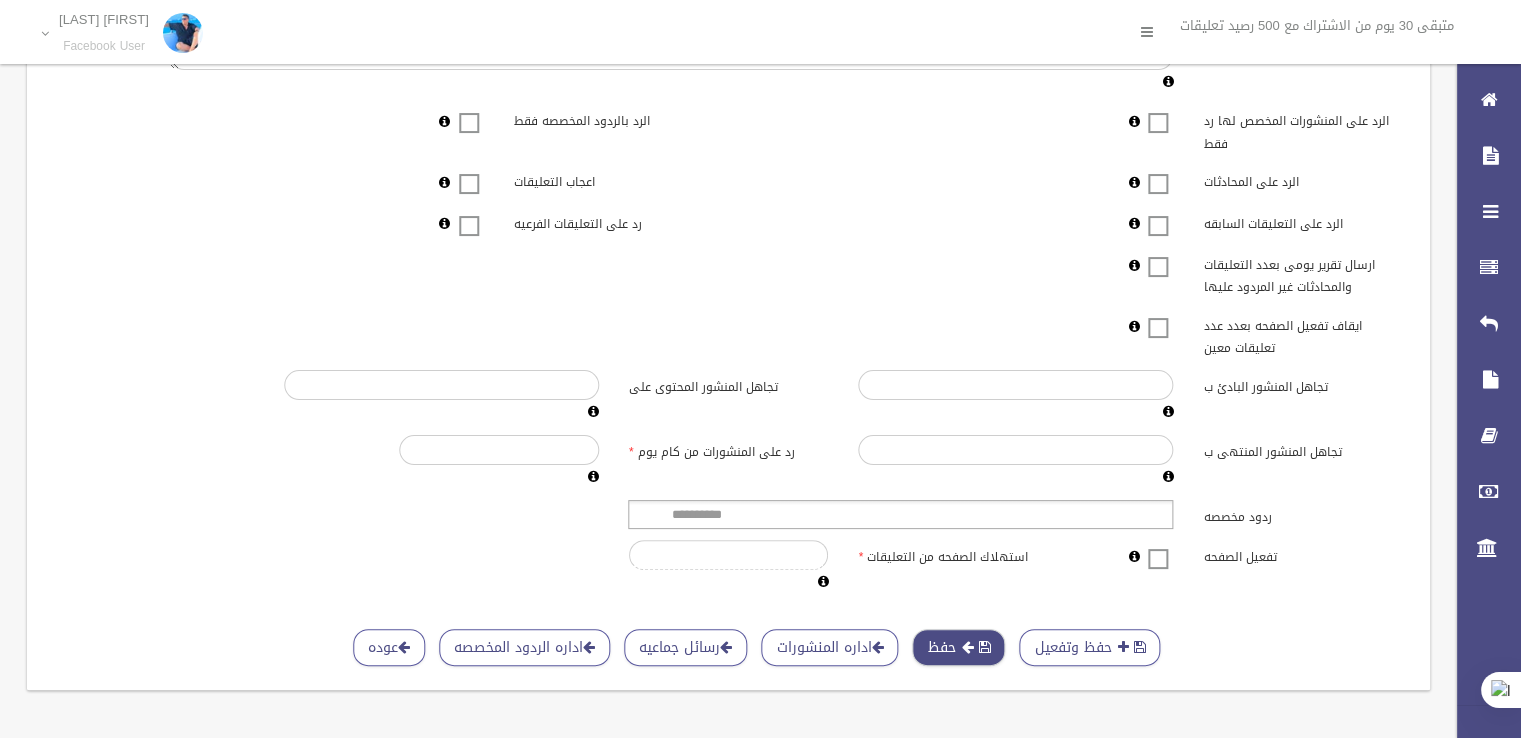 click at bounding box center [984, 647] 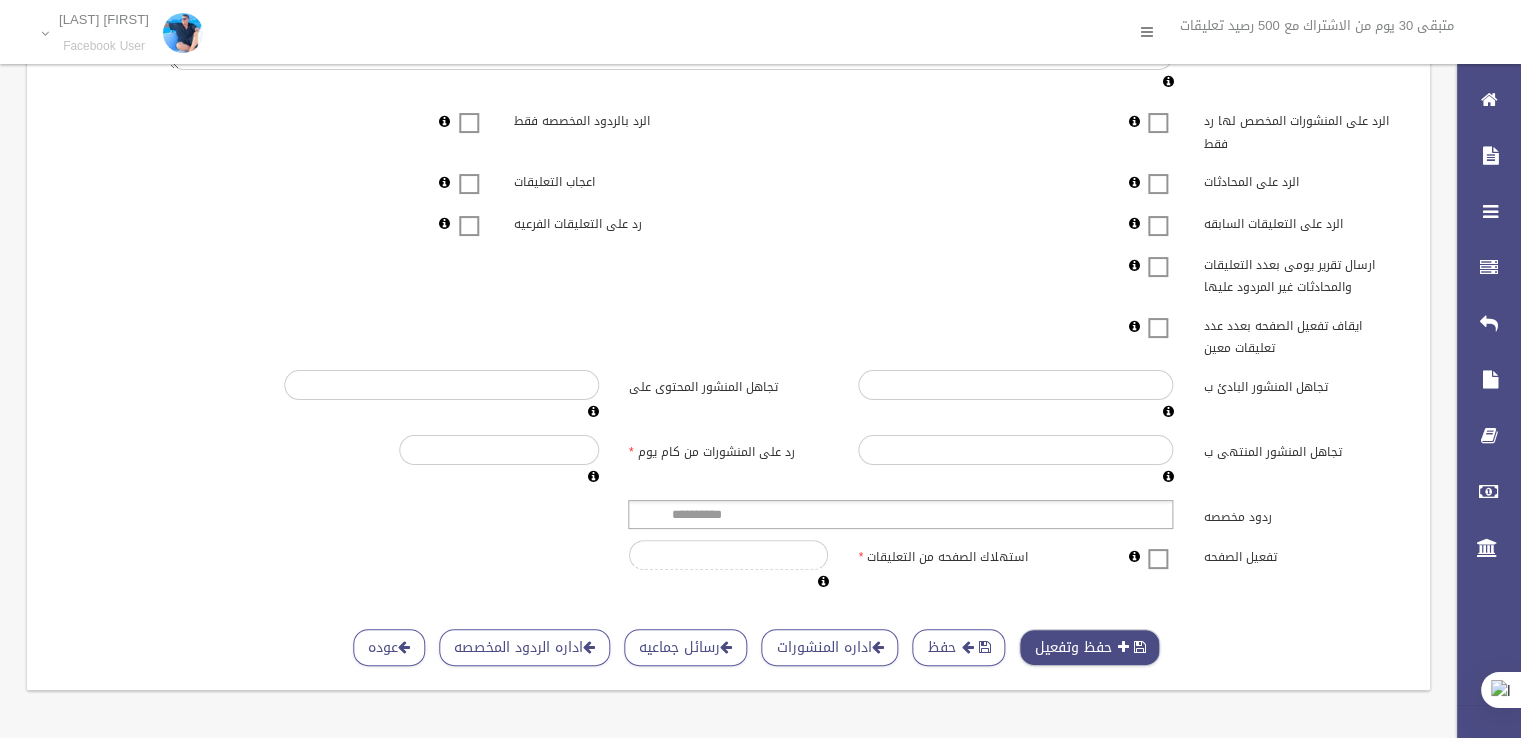 click on "حفظ وتفعيل" at bounding box center [1089, 647] 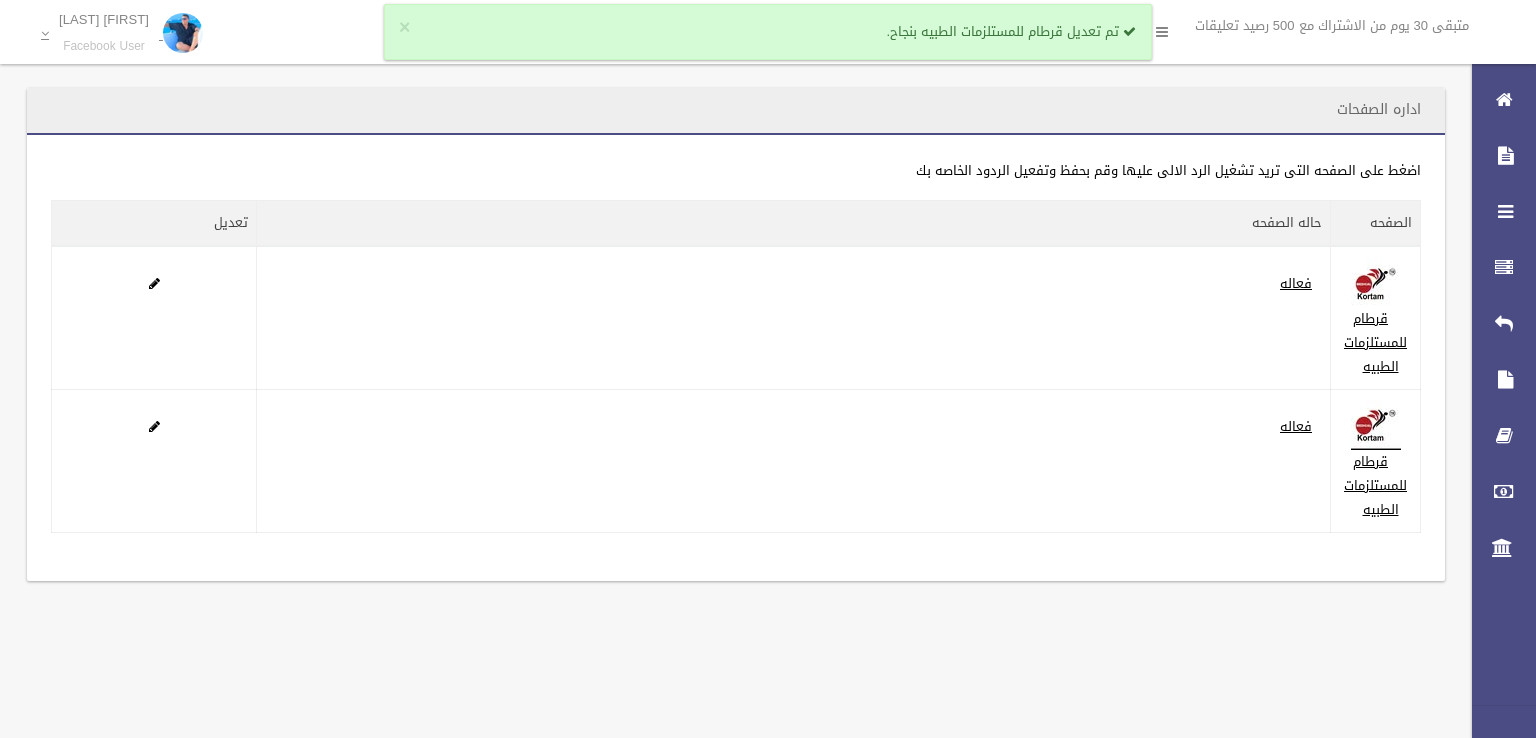scroll, scrollTop: 0, scrollLeft: 0, axis: both 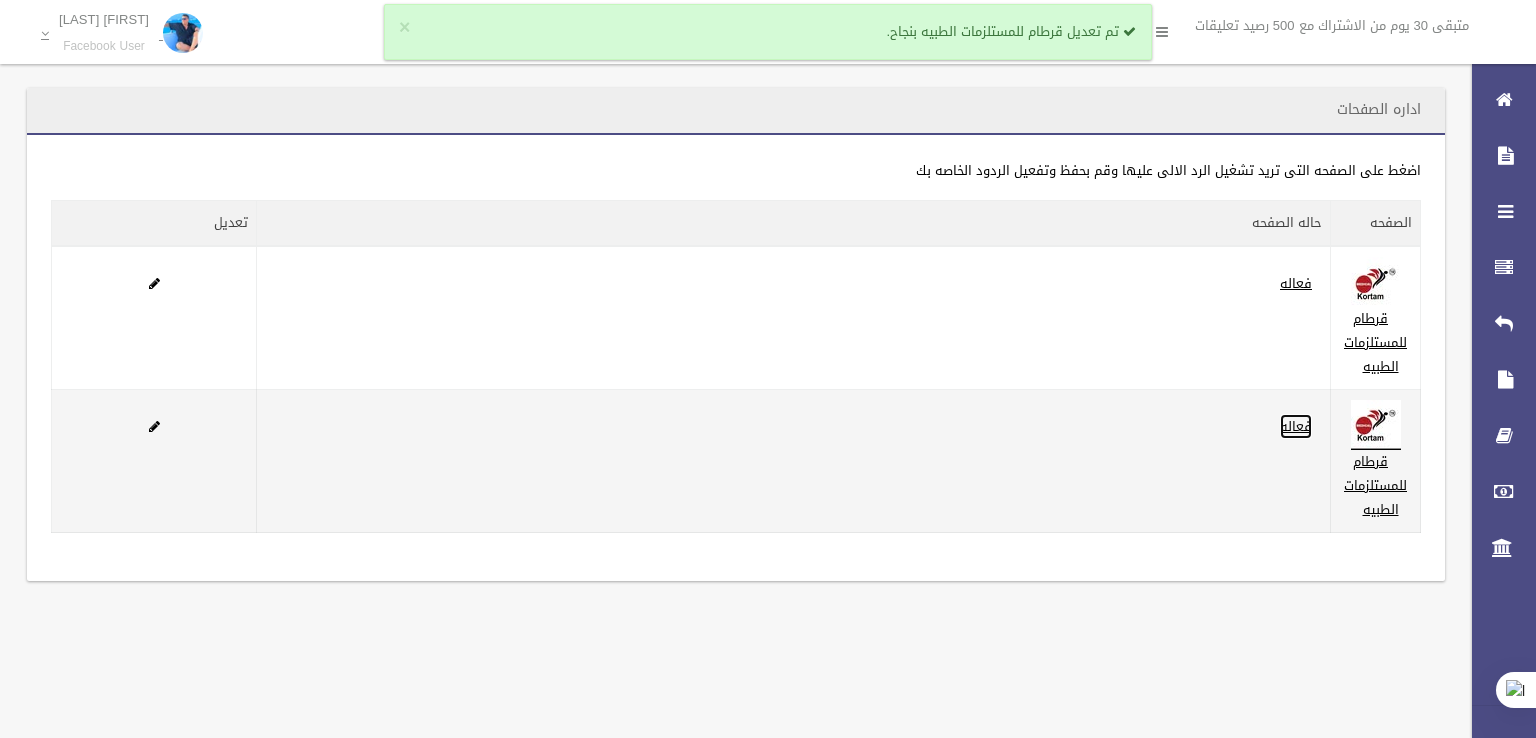 click on "فعاله" at bounding box center [1296, 426] 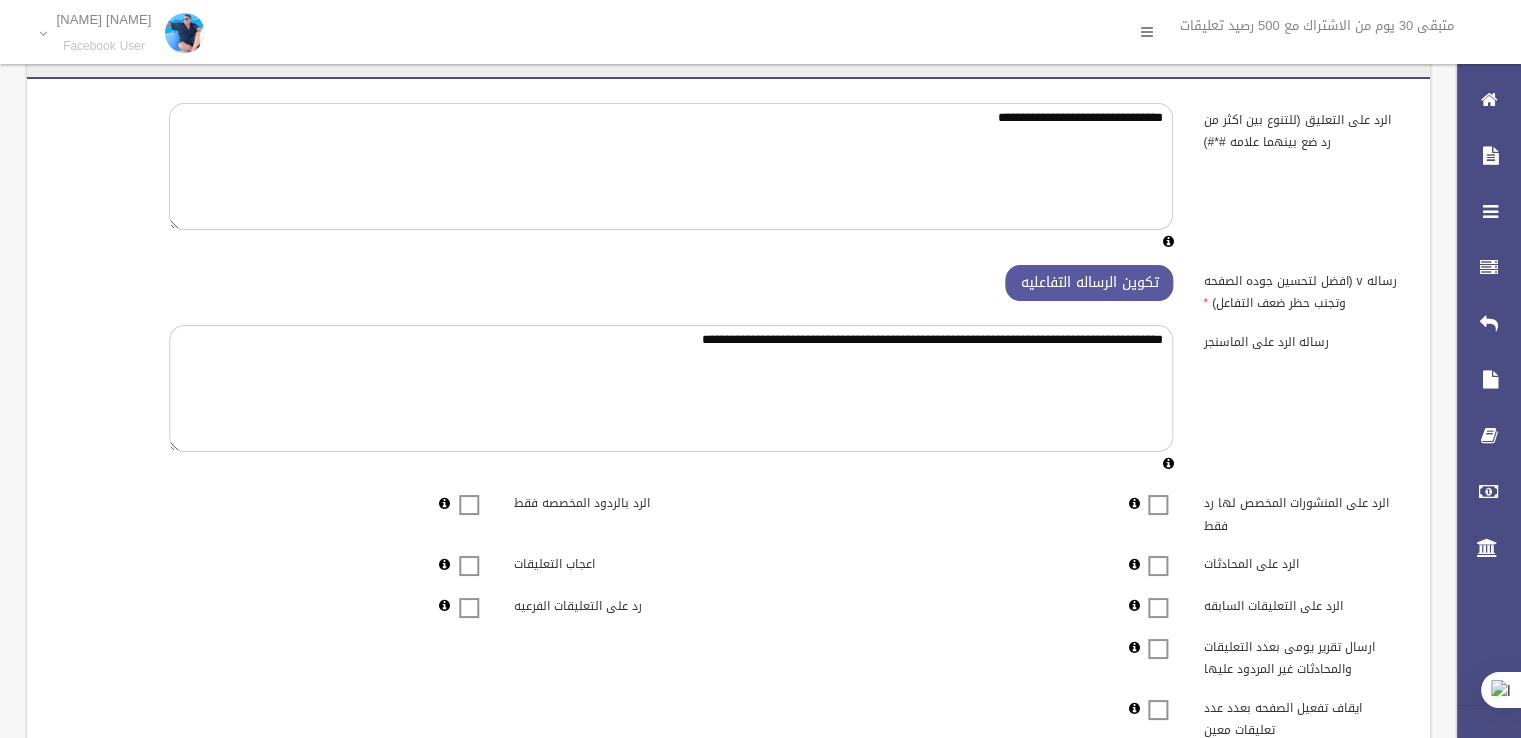 scroll, scrollTop: 0, scrollLeft: 0, axis: both 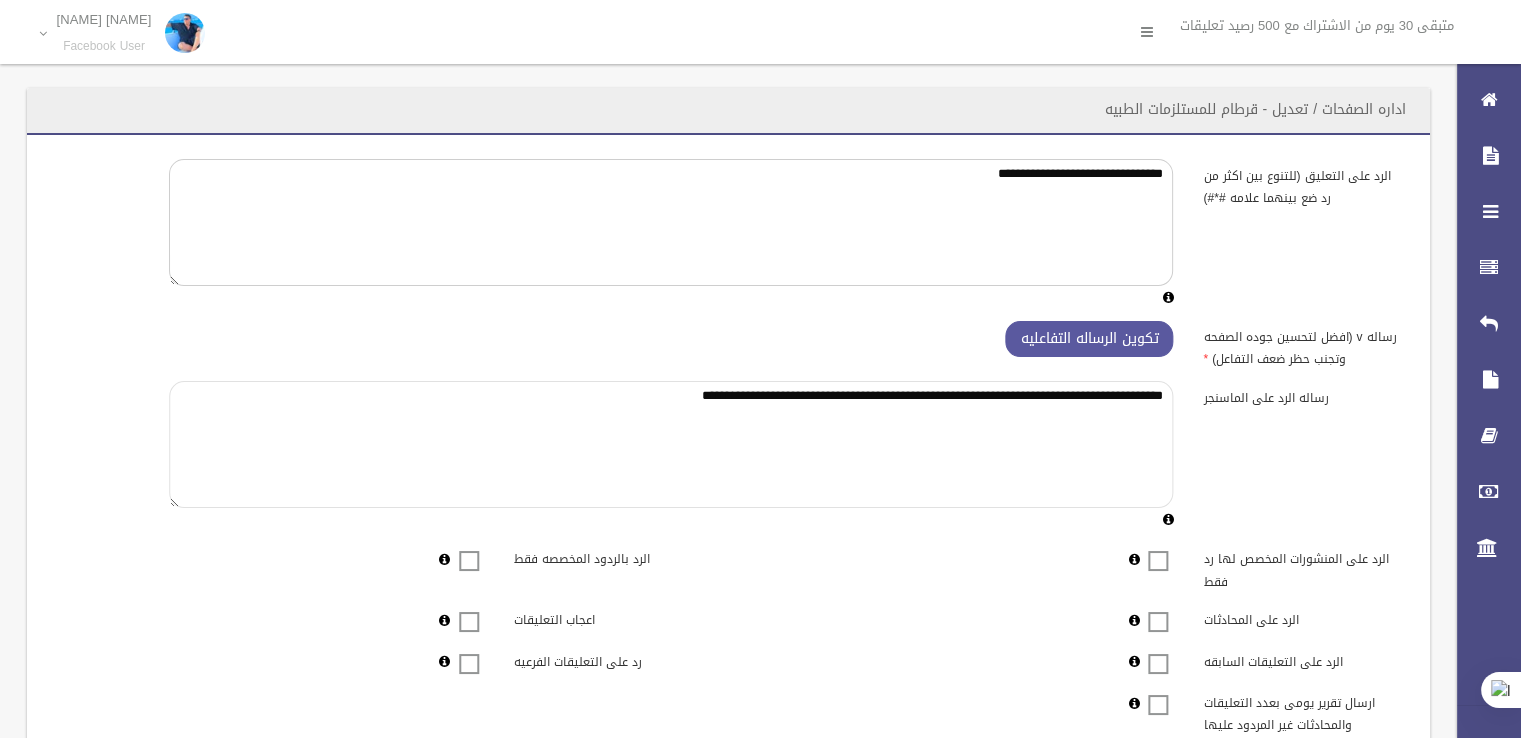 click on "**********" at bounding box center (671, 444) 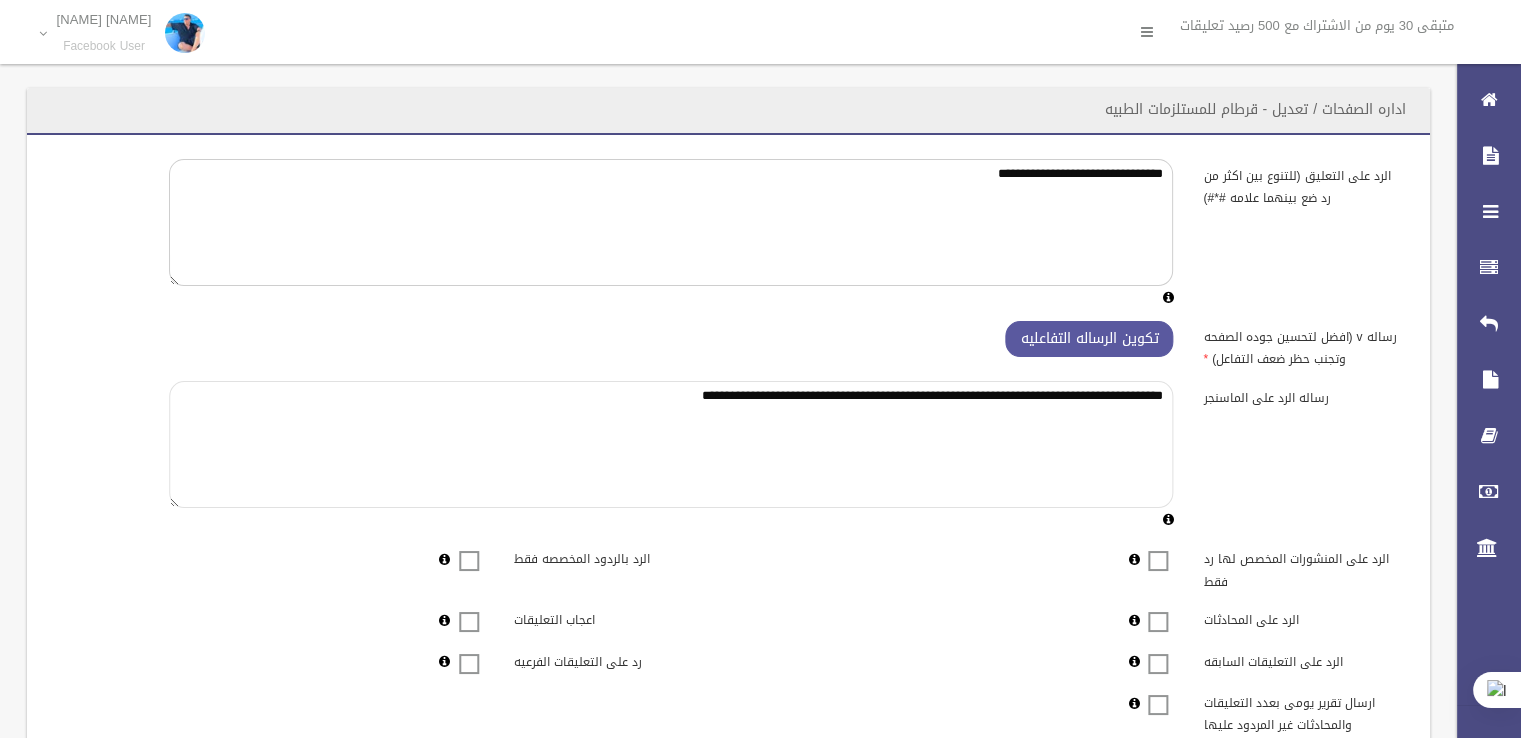 click on "**********" at bounding box center (671, 444) 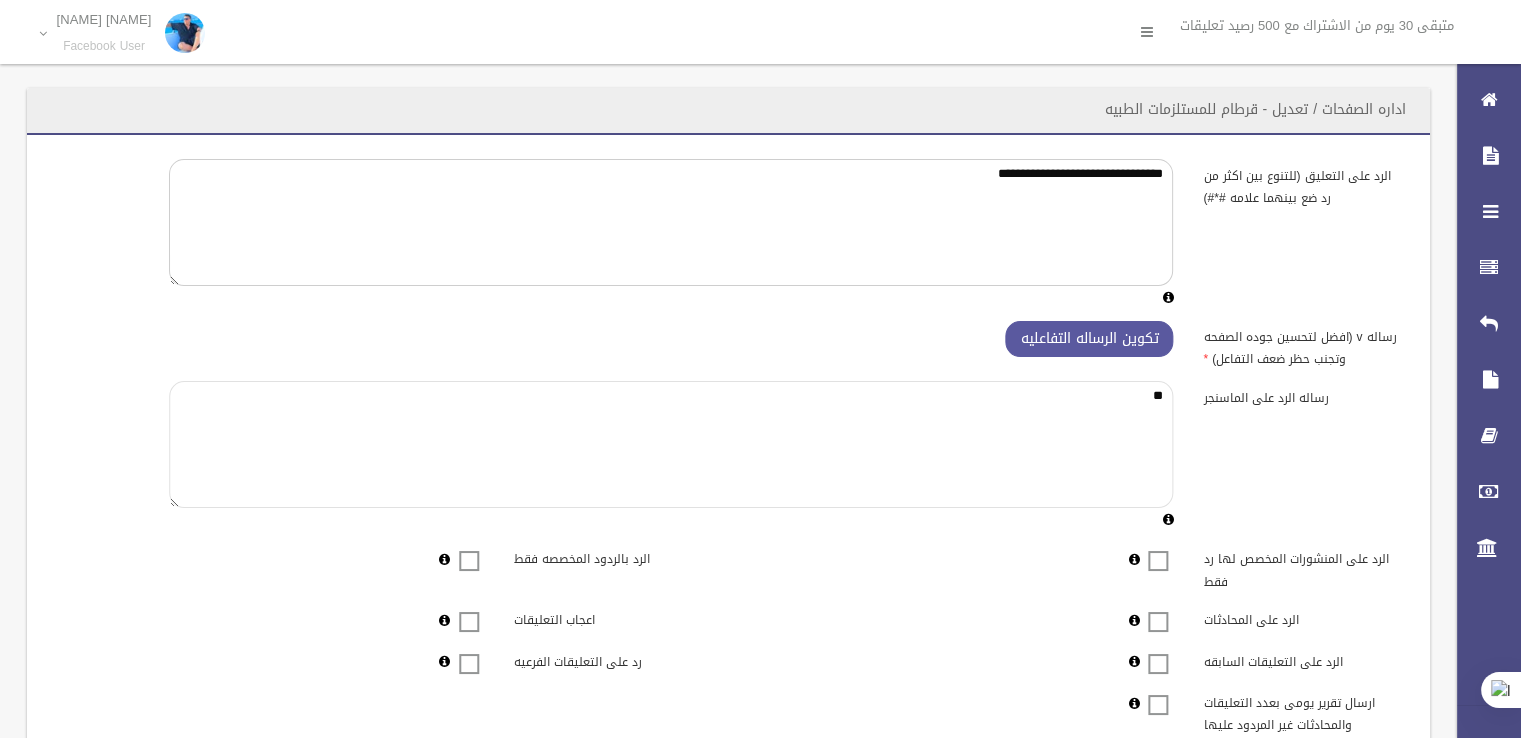 type on "*" 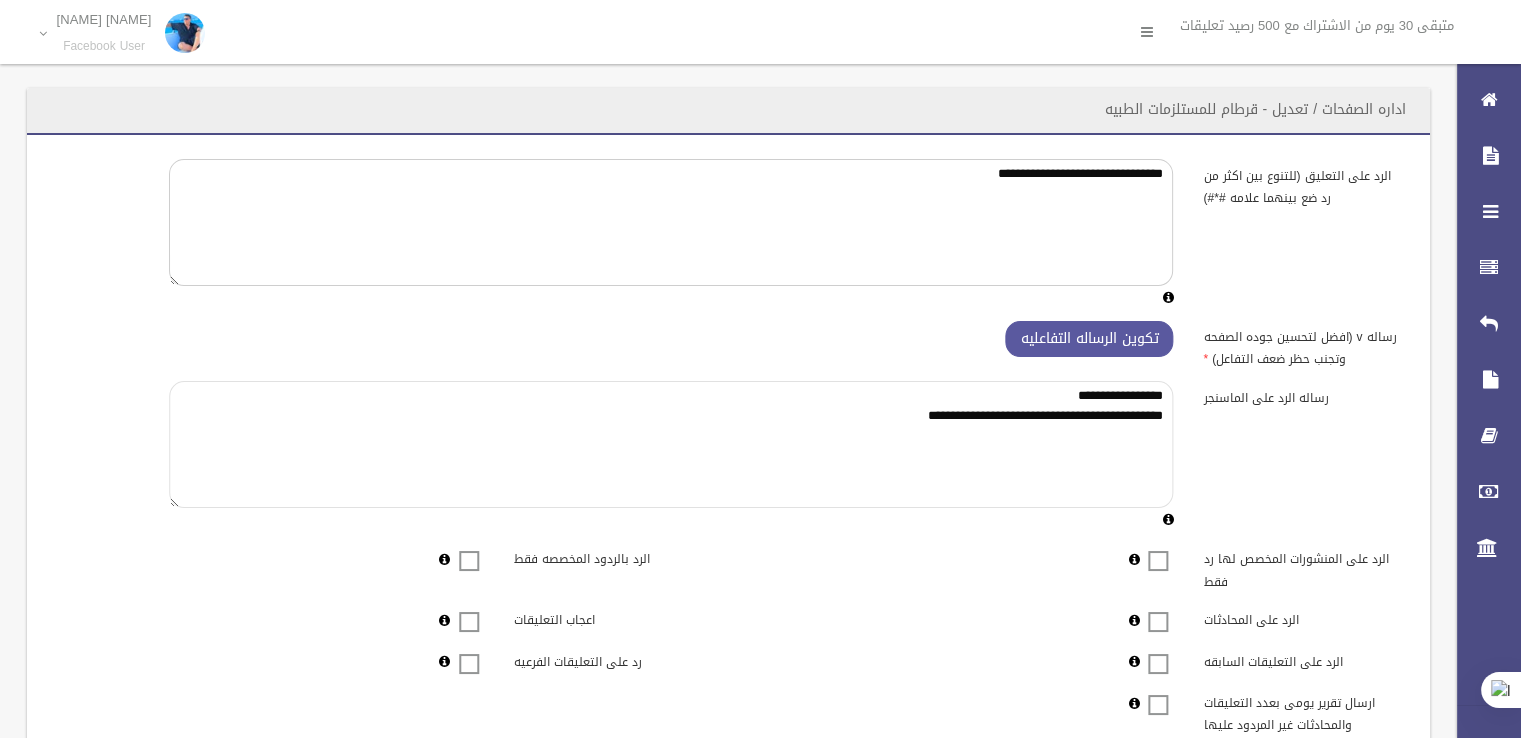 type on "**********" 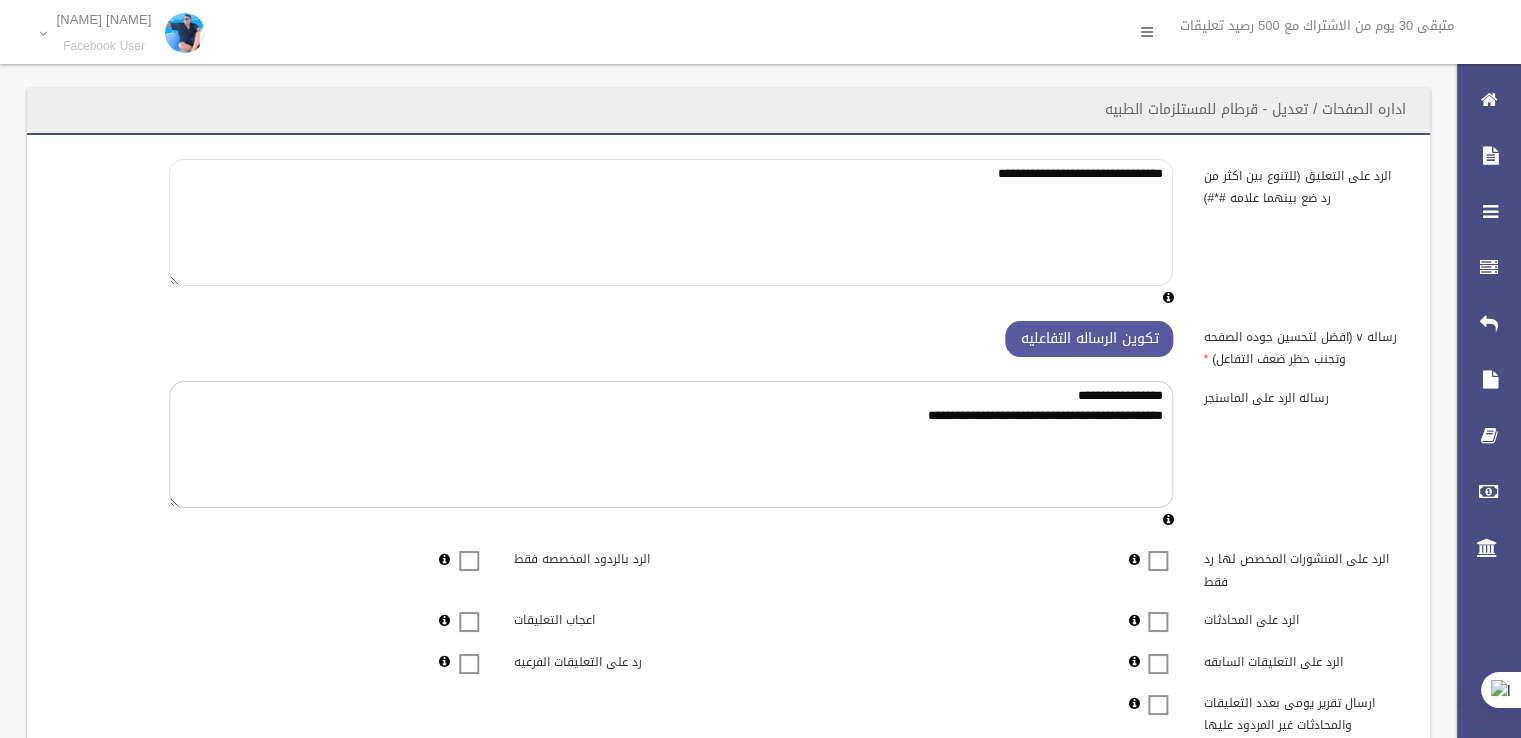 click on "**********" at bounding box center (671, 222) 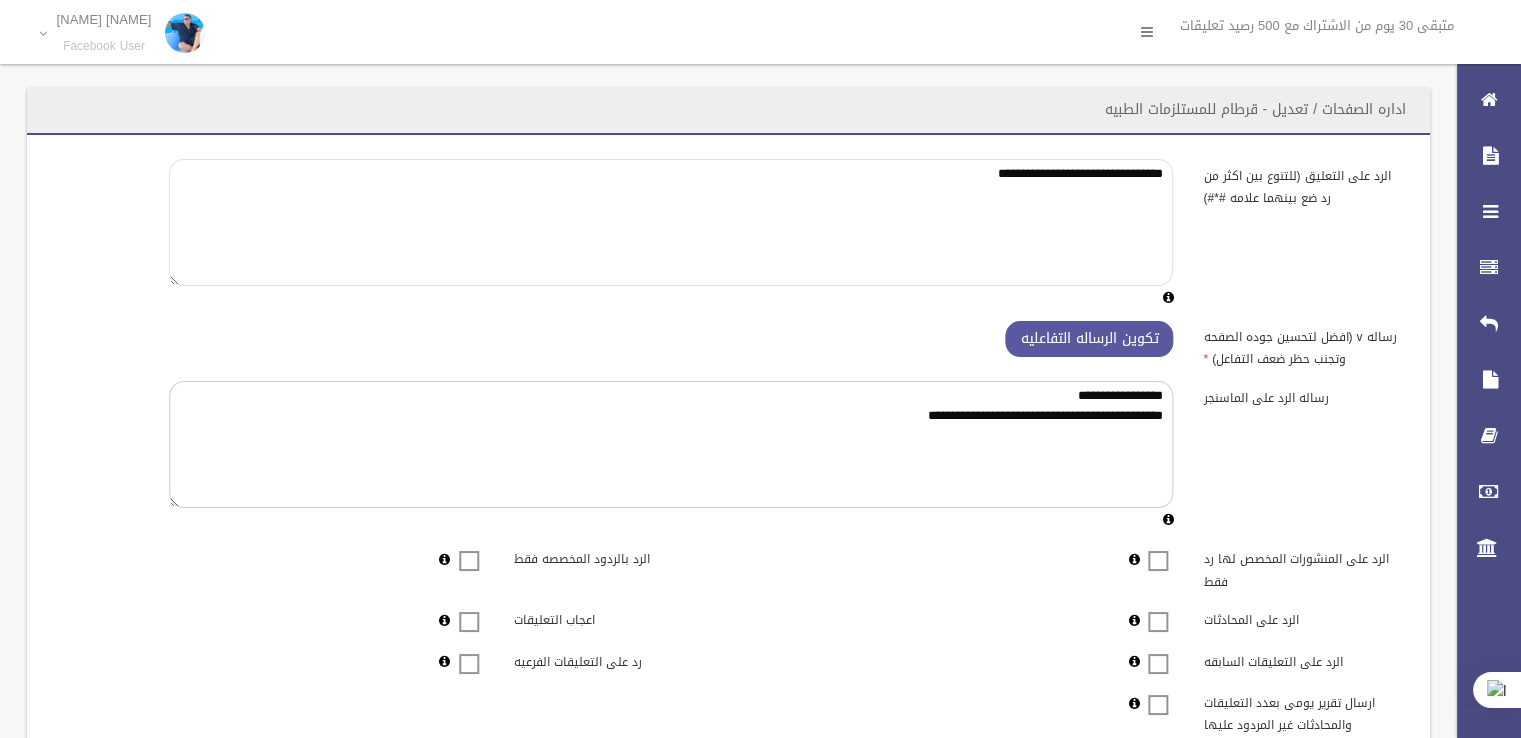 click on "**********" at bounding box center [671, 222] 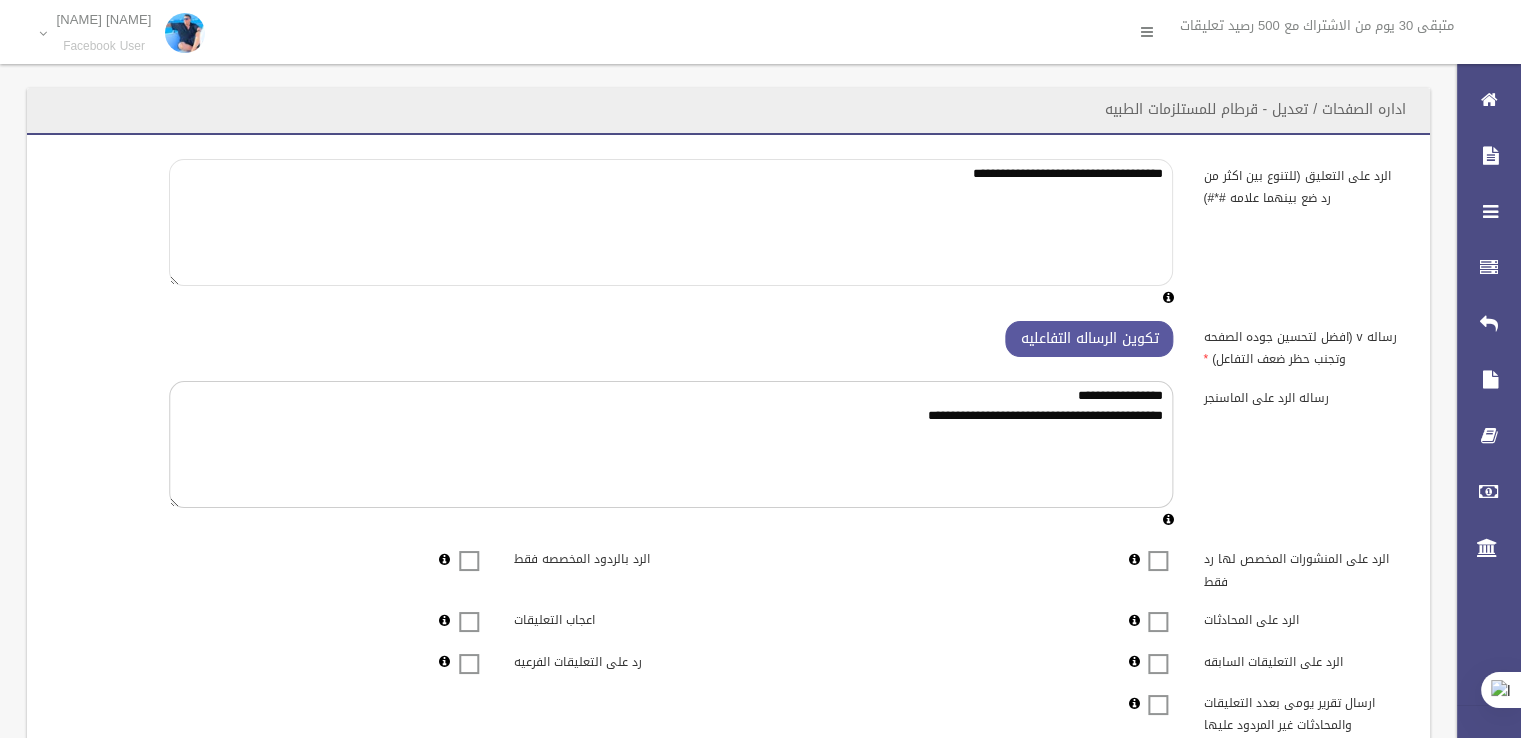 click on "**********" at bounding box center [671, 222] 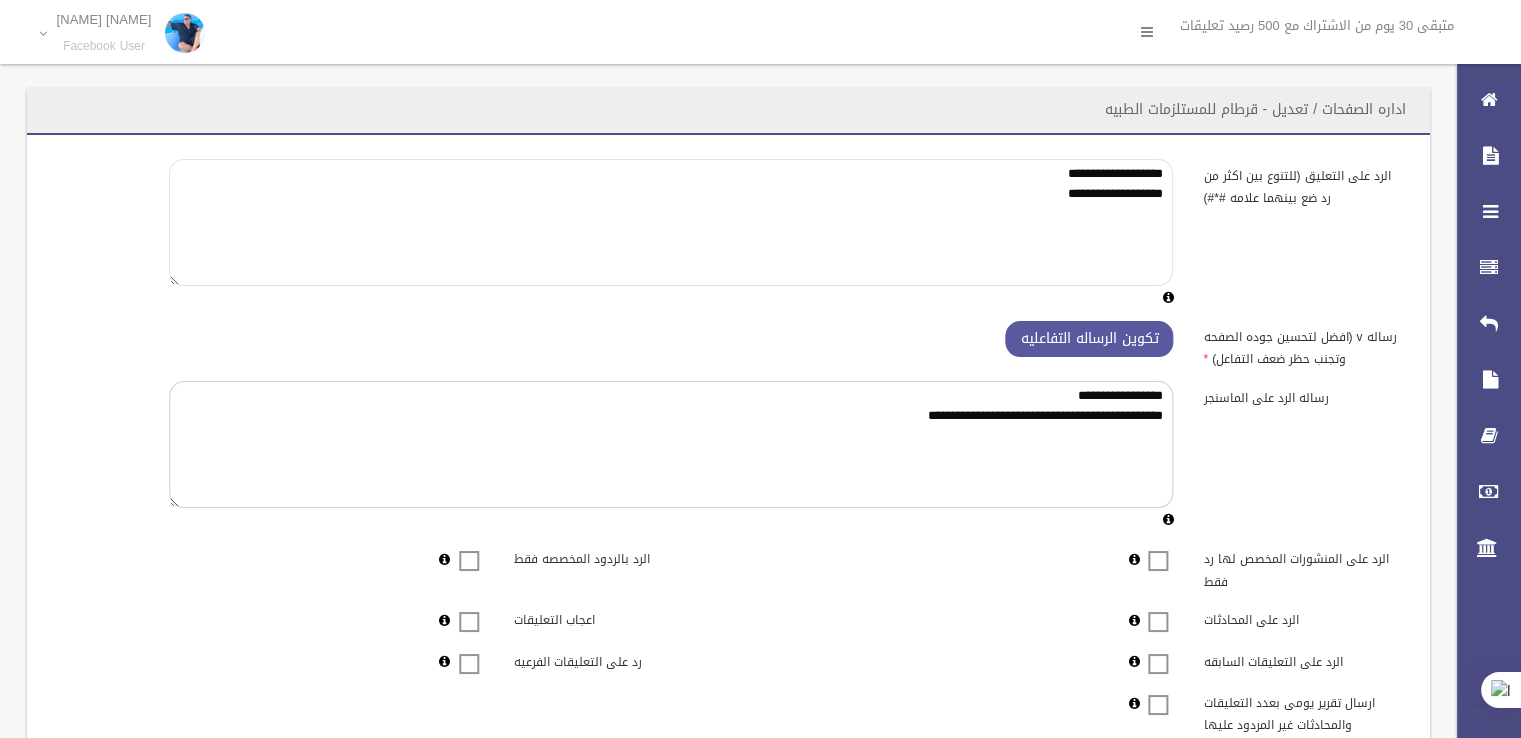 click on "**********" at bounding box center (671, 222) 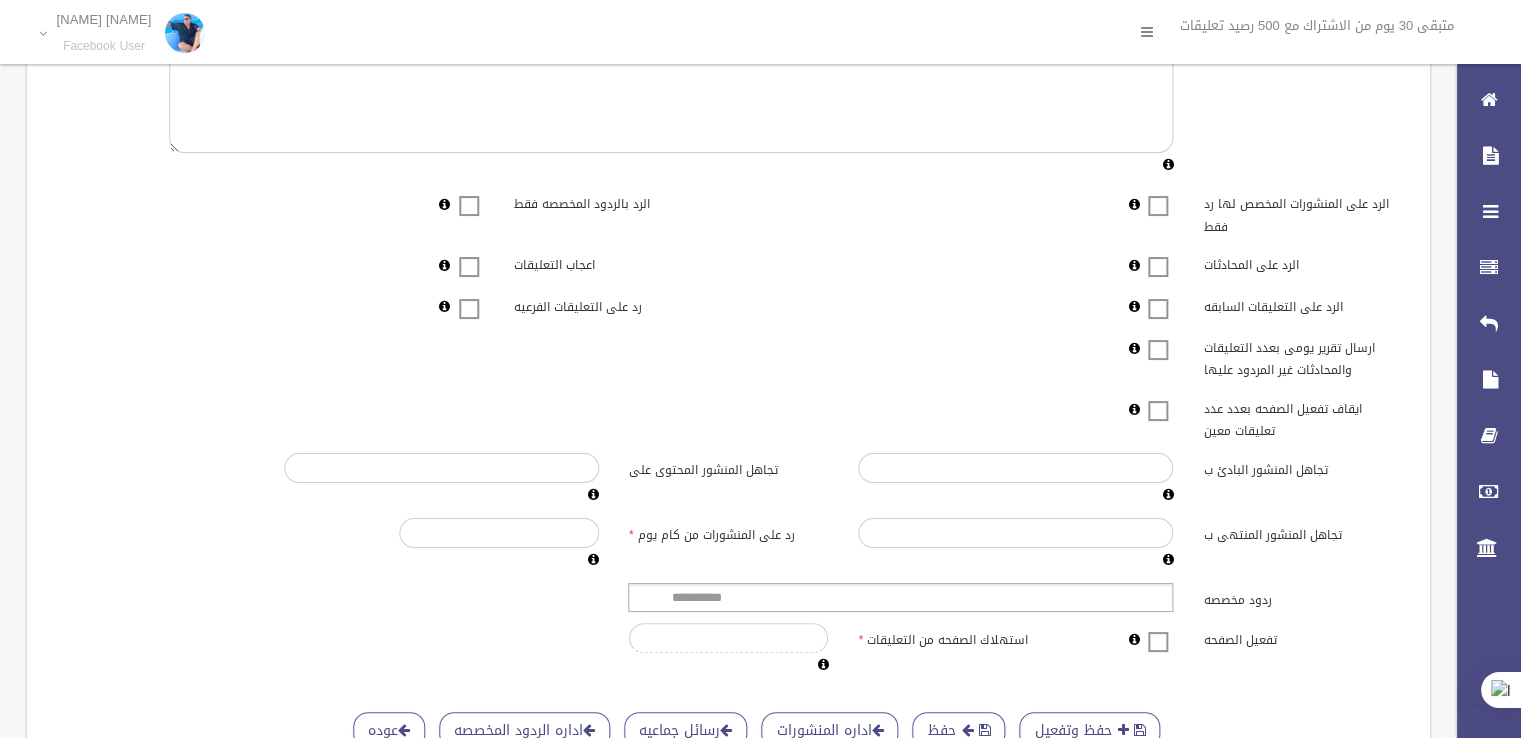 scroll, scrollTop: 452, scrollLeft: 0, axis: vertical 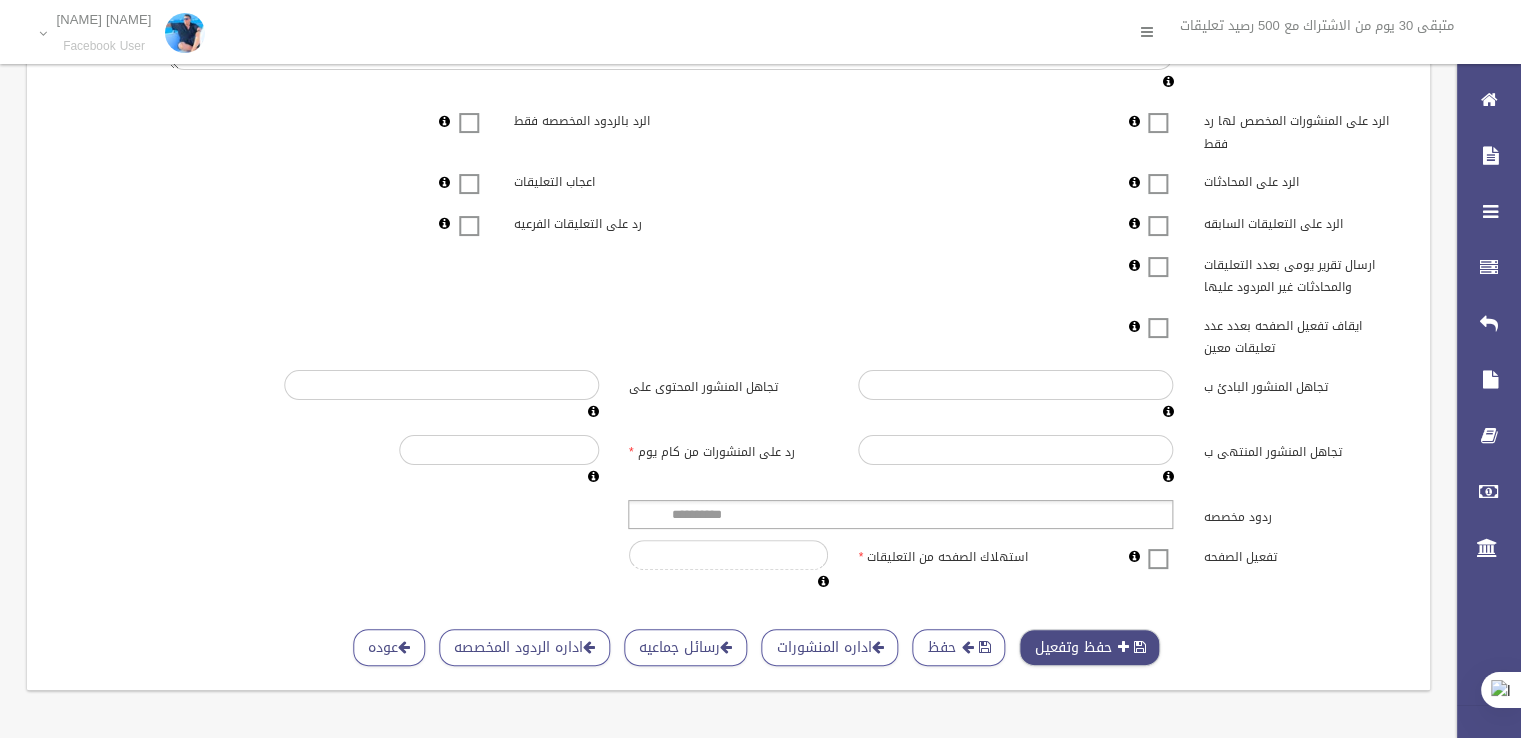 type on "**********" 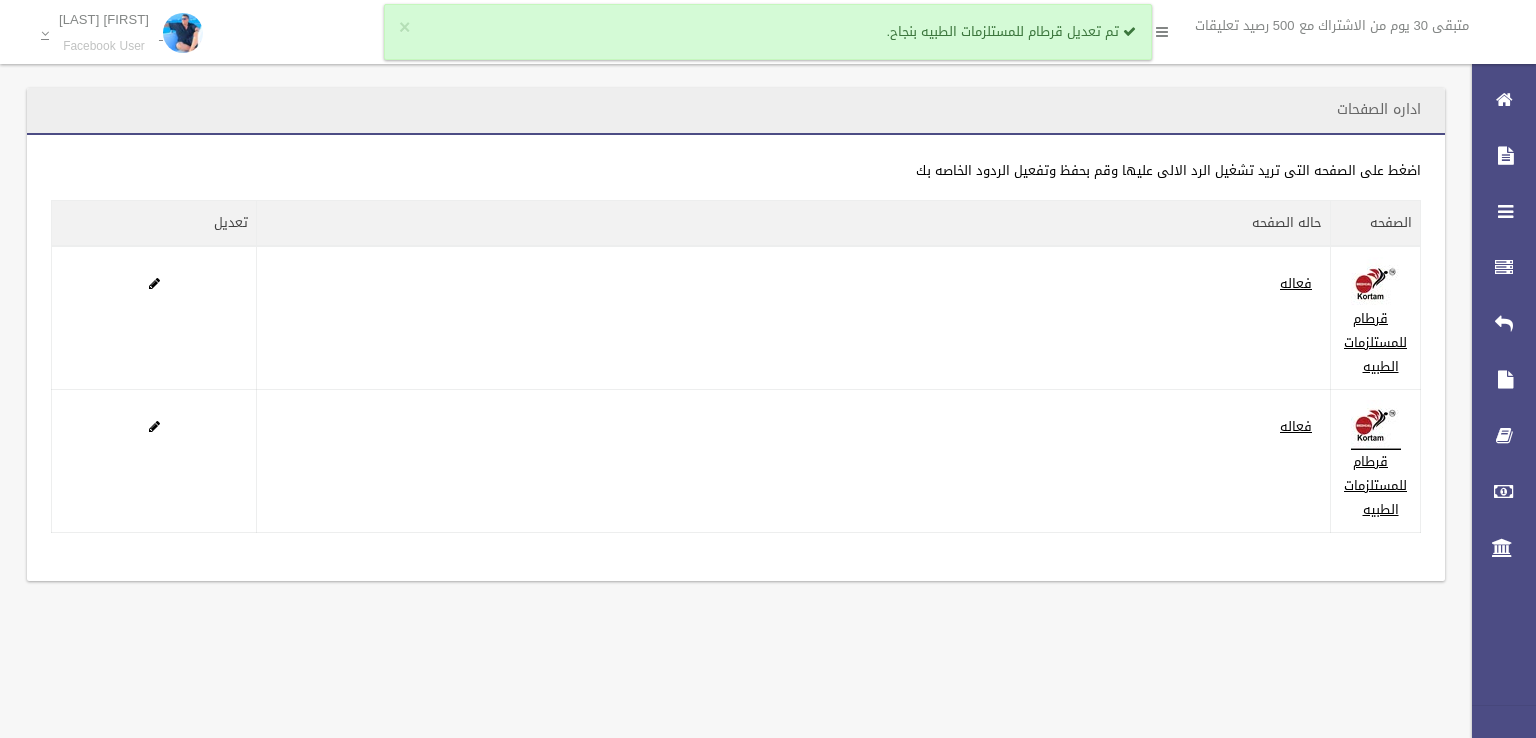 scroll, scrollTop: 0, scrollLeft: 0, axis: both 